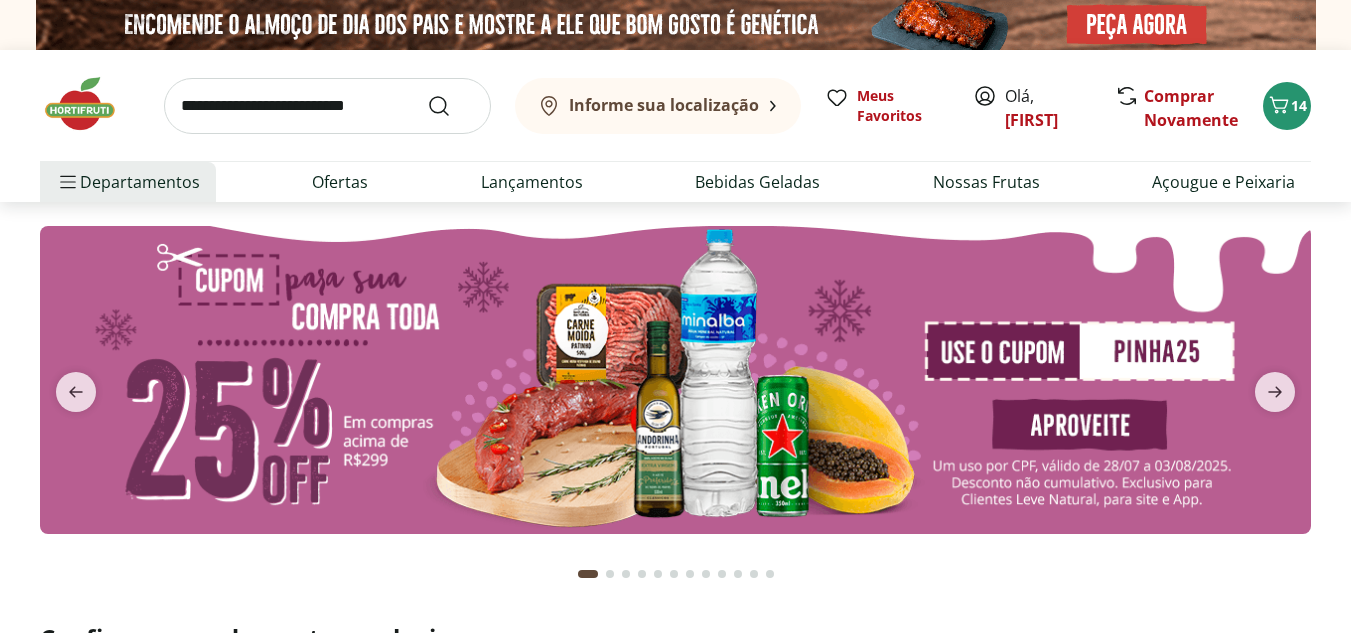 scroll, scrollTop: 0, scrollLeft: 0, axis: both 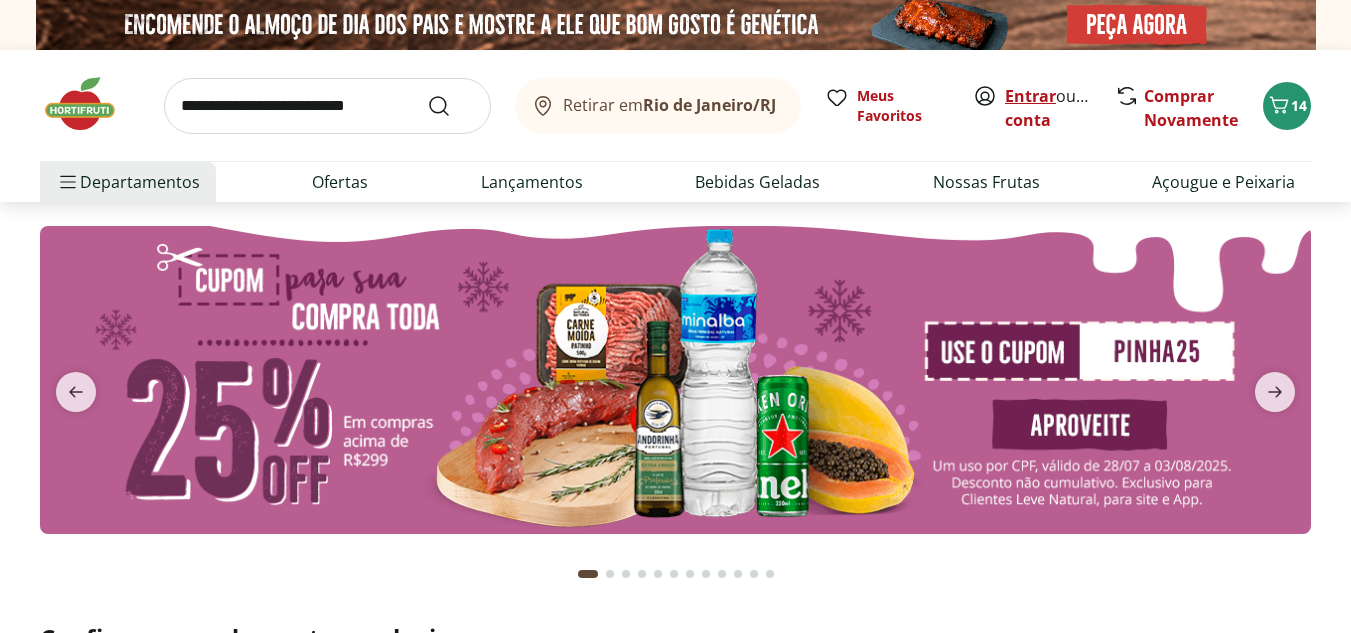 click on "Entrar" at bounding box center [1030, 96] 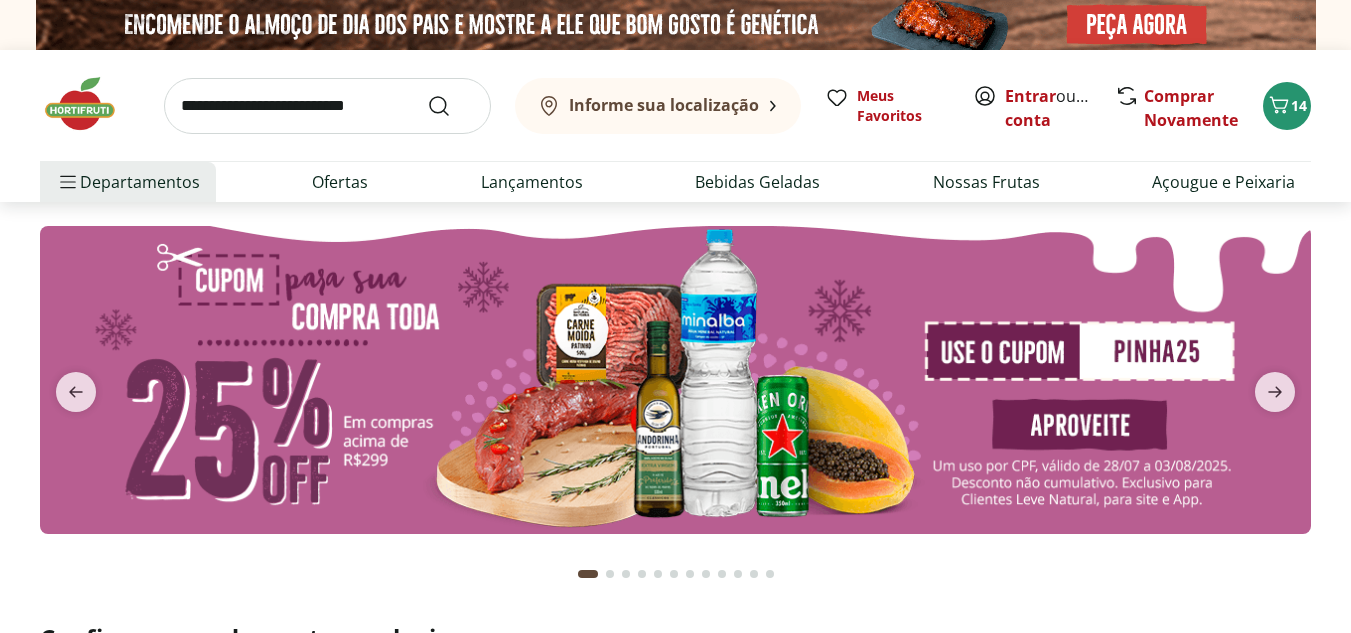 scroll, scrollTop: 0, scrollLeft: 0, axis: both 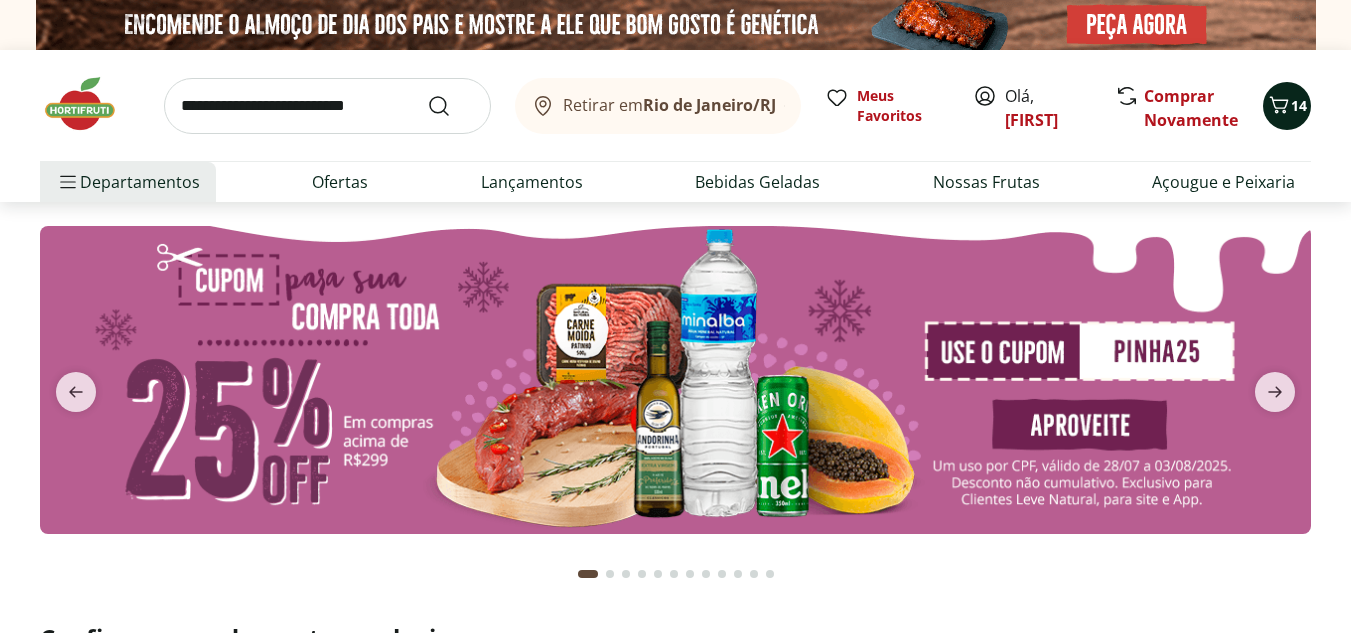 click on "14" at bounding box center [1287, 106] 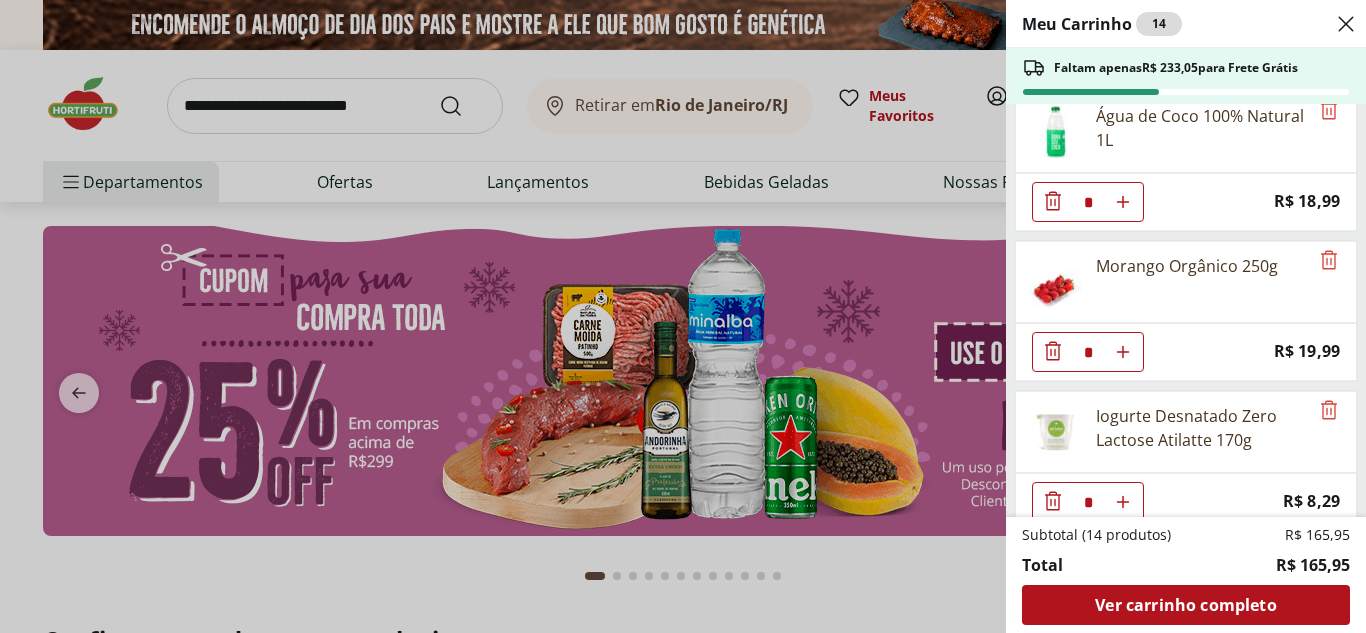 scroll, scrollTop: 945, scrollLeft: 0, axis: vertical 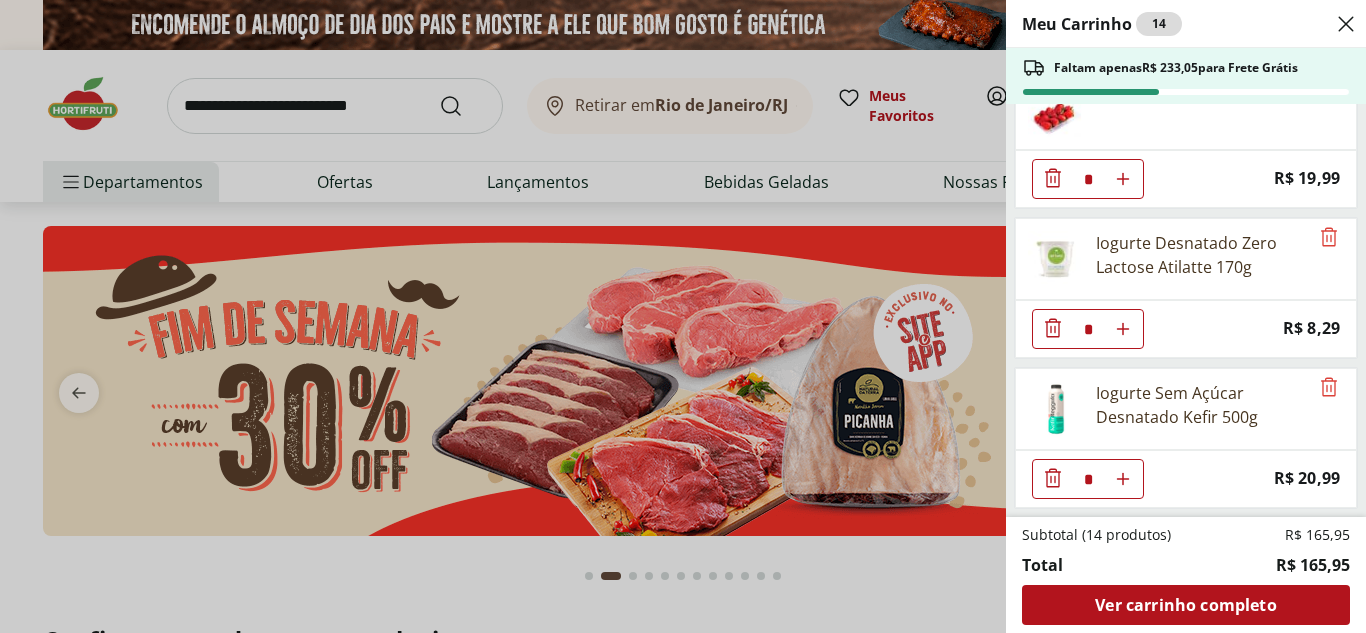 click 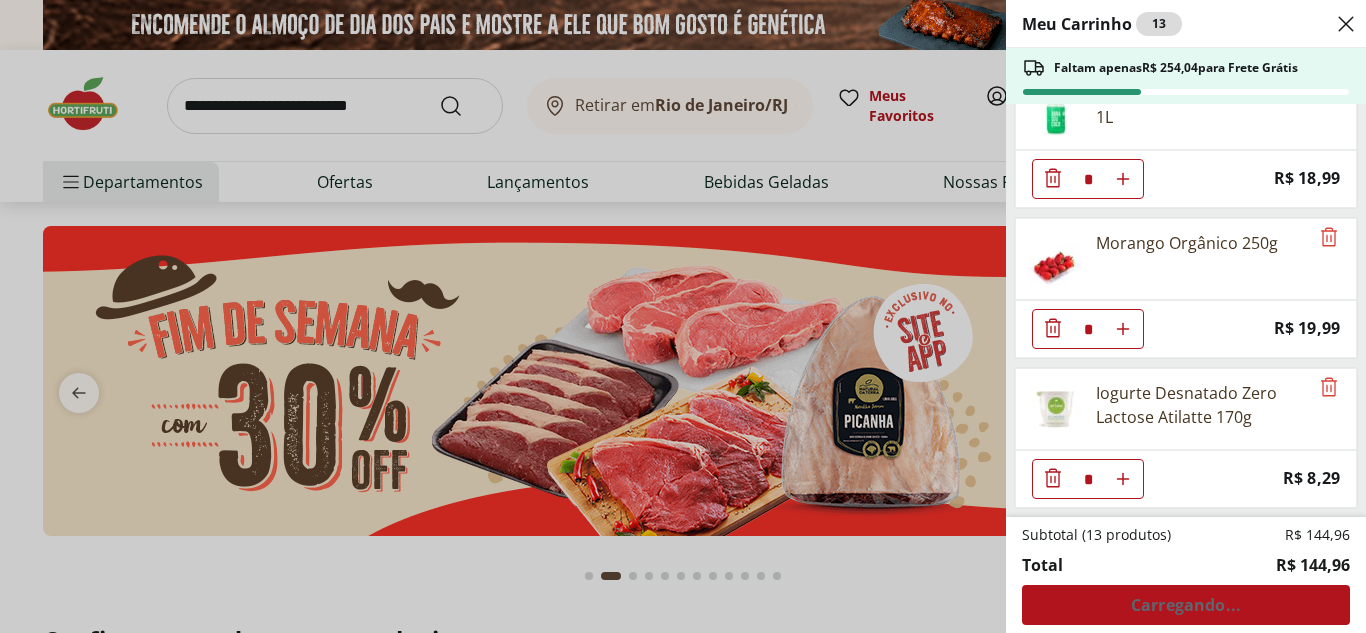 scroll, scrollTop: 795, scrollLeft: 0, axis: vertical 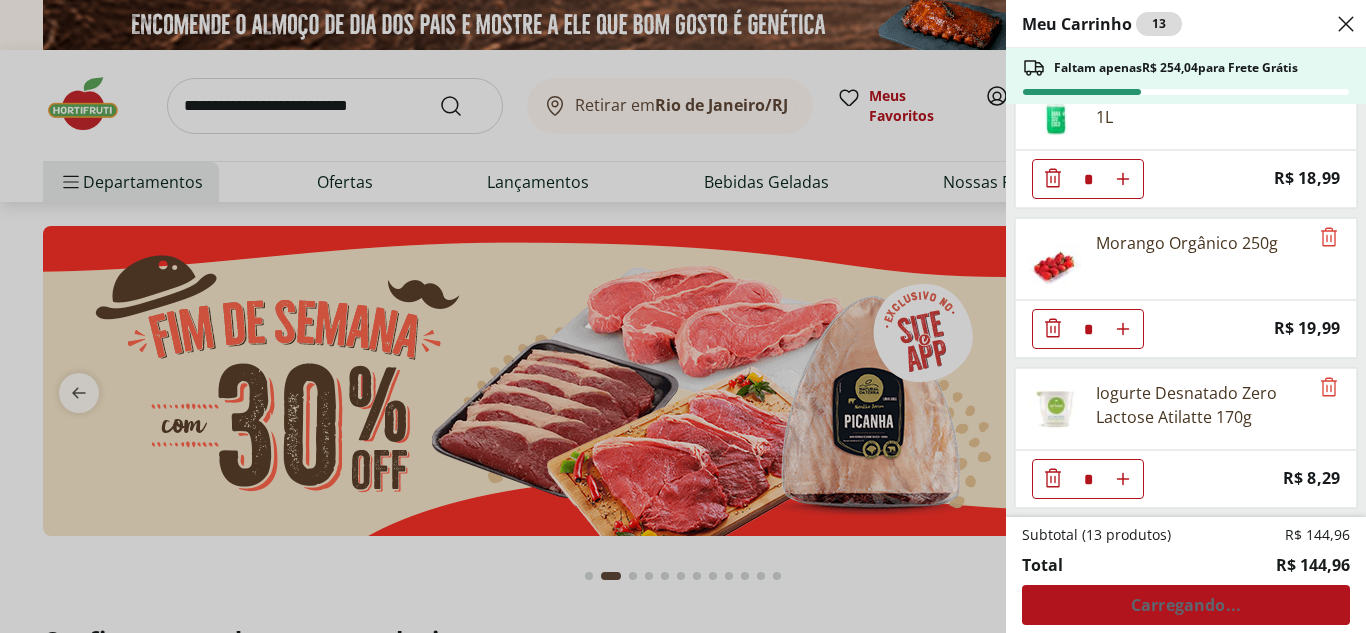 click 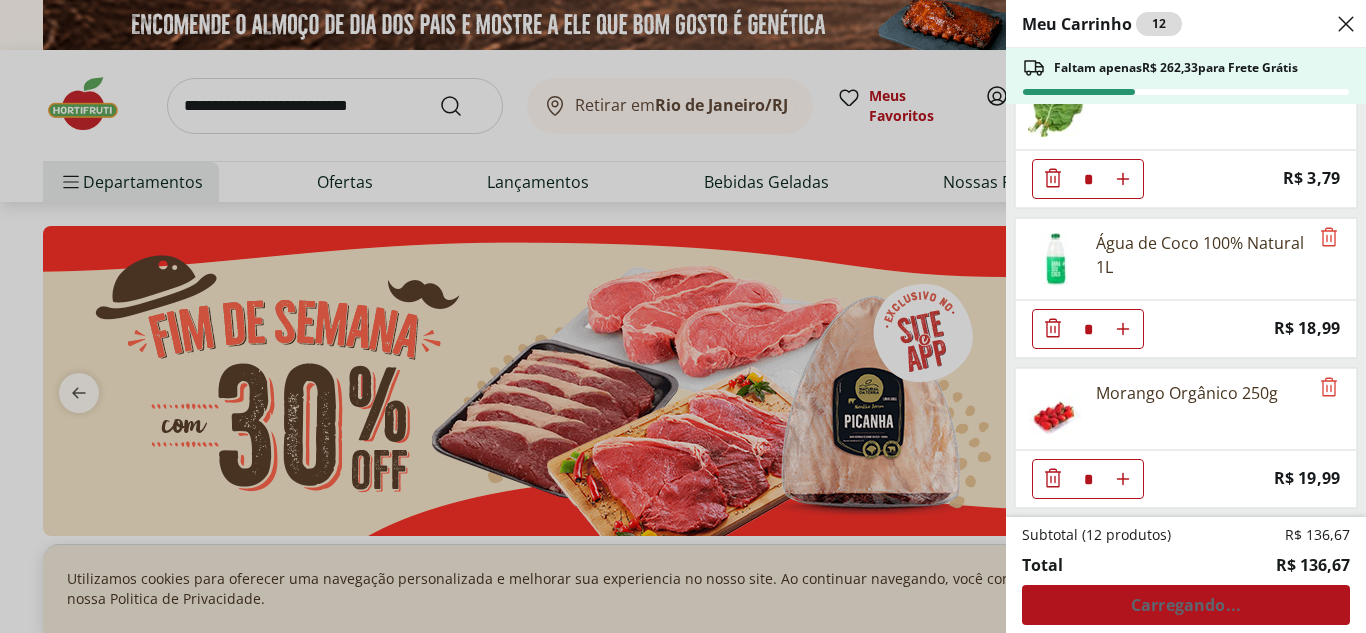 click 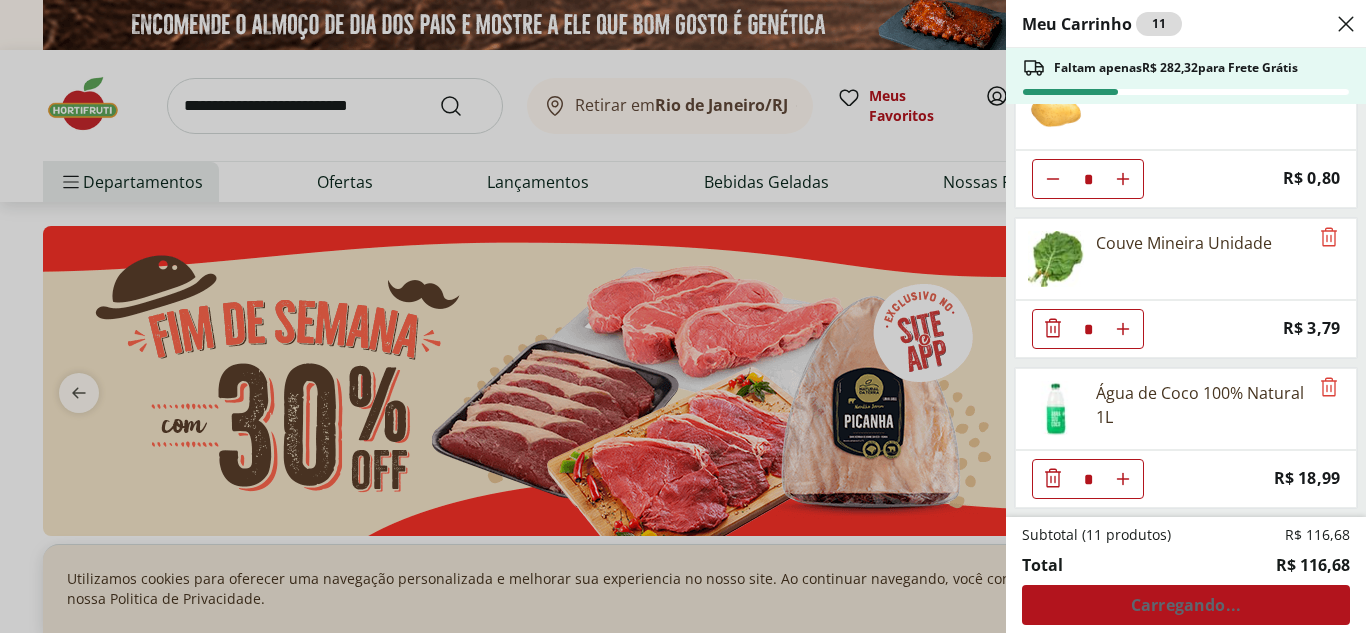 click 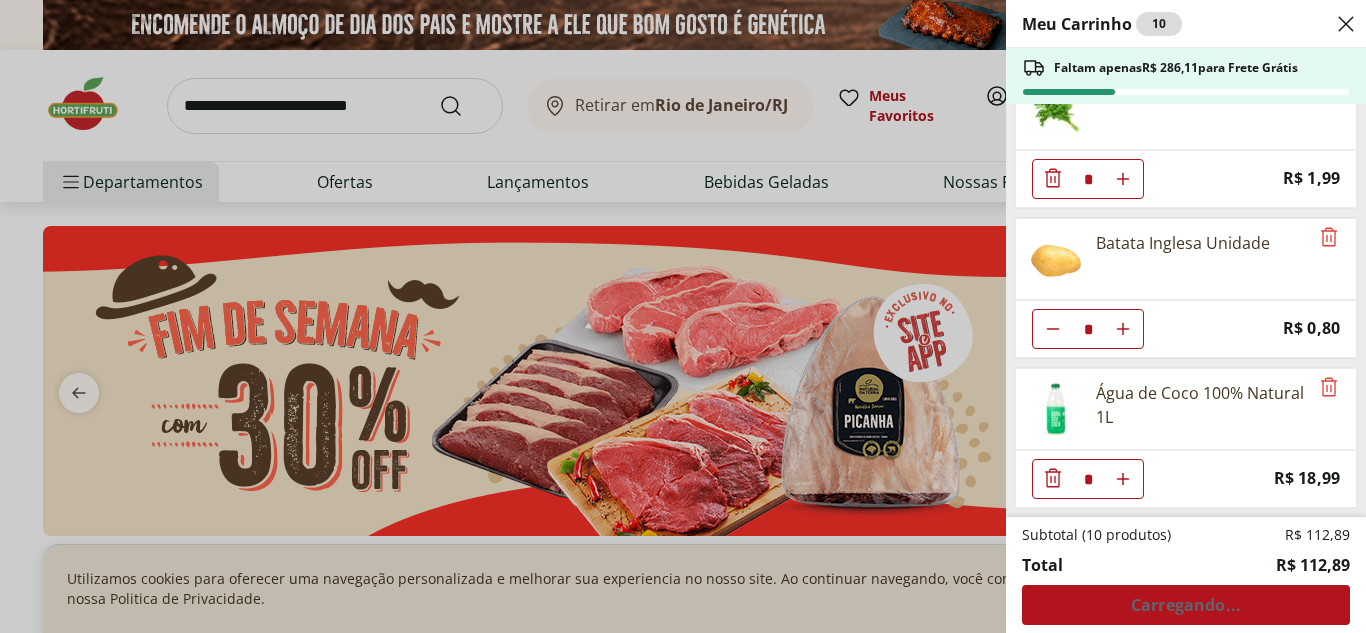 scroll, scrollTop: 345, scrollLeft: 0, axis: vertical 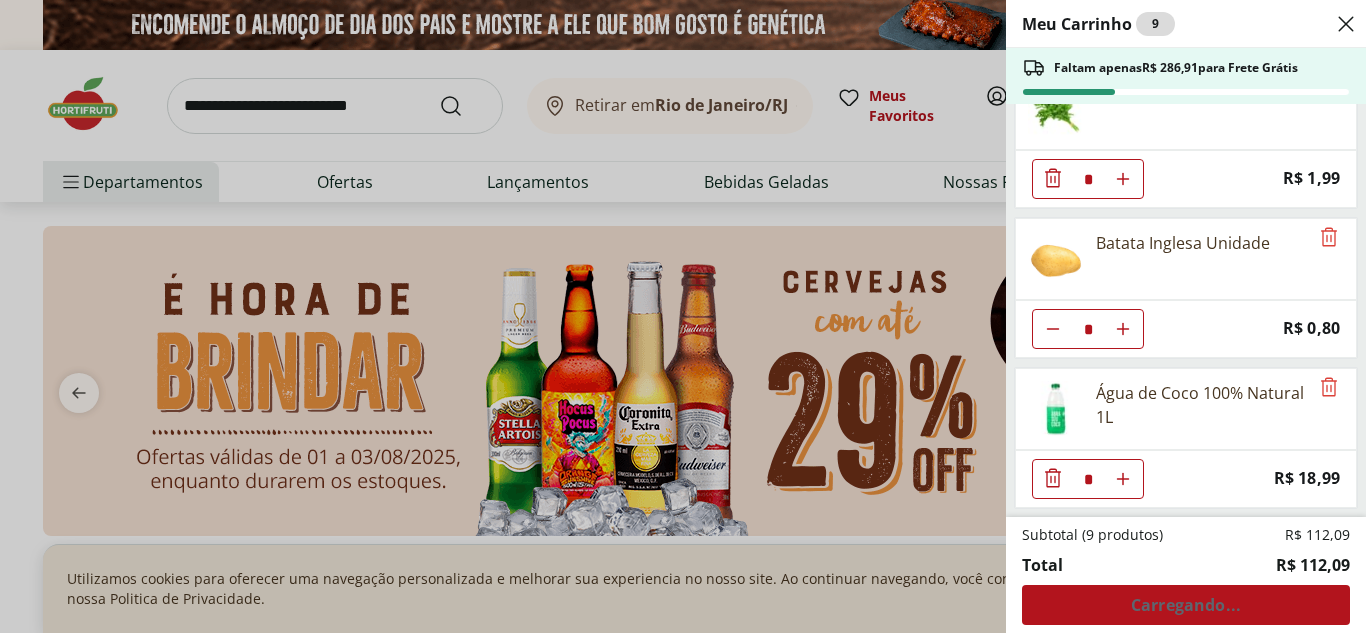 click 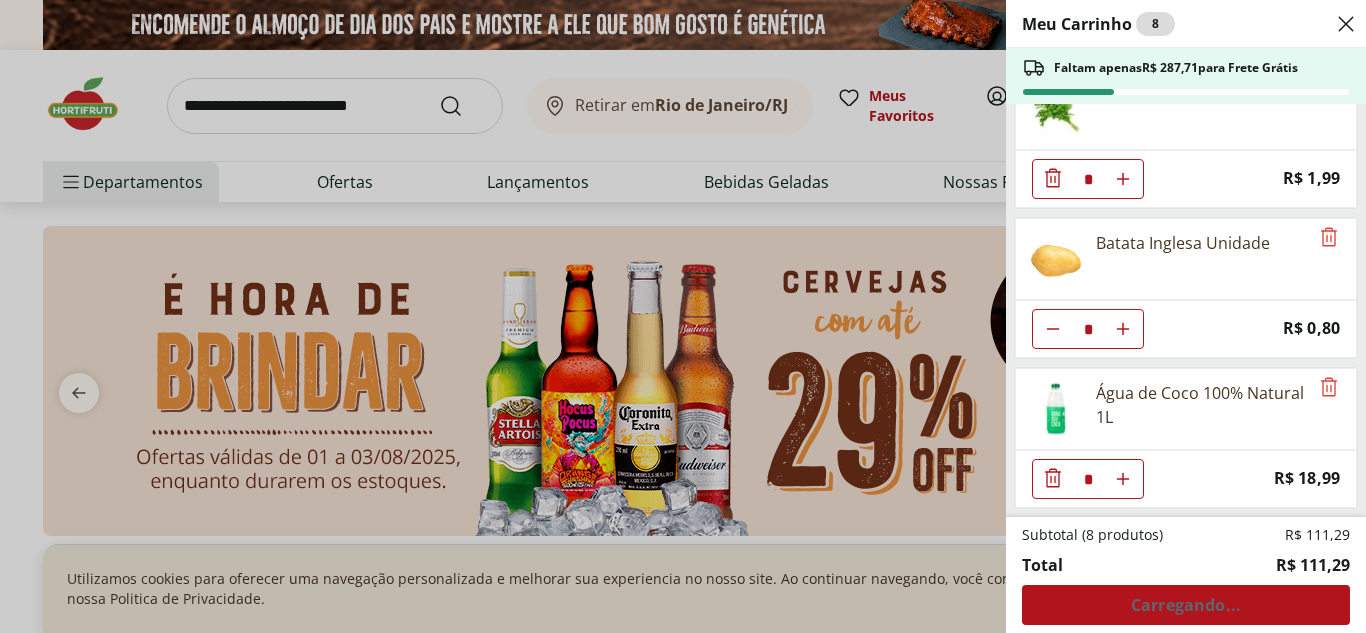 click 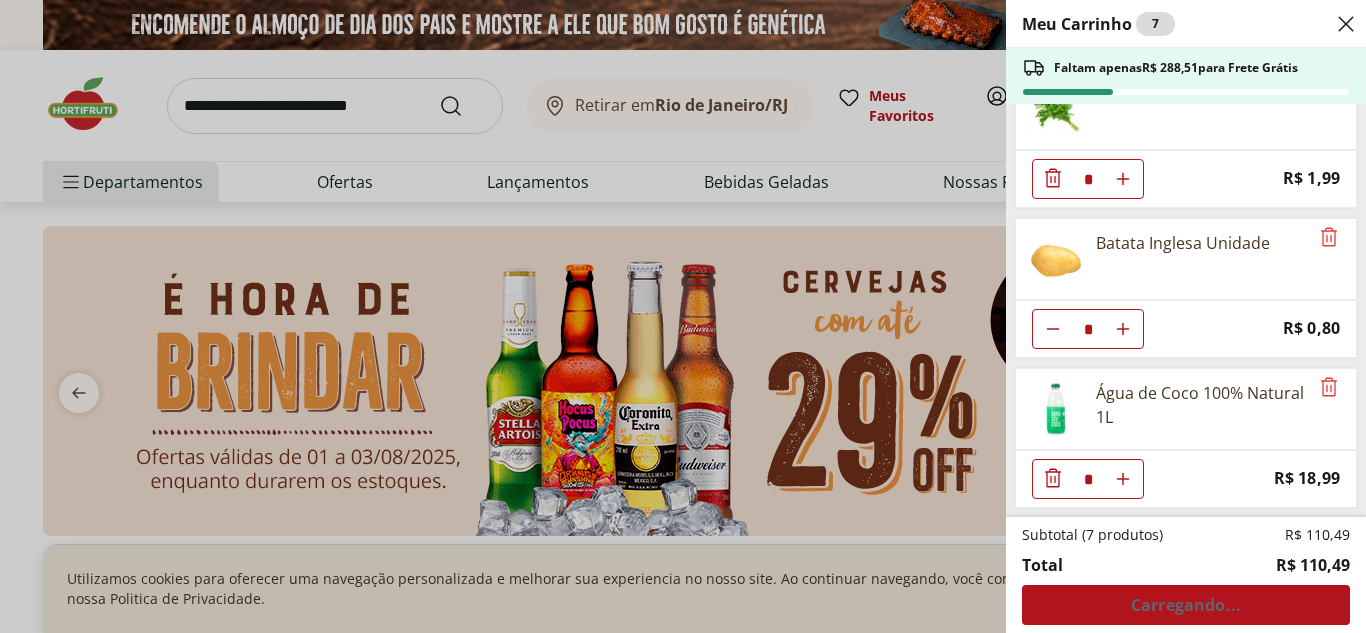 click 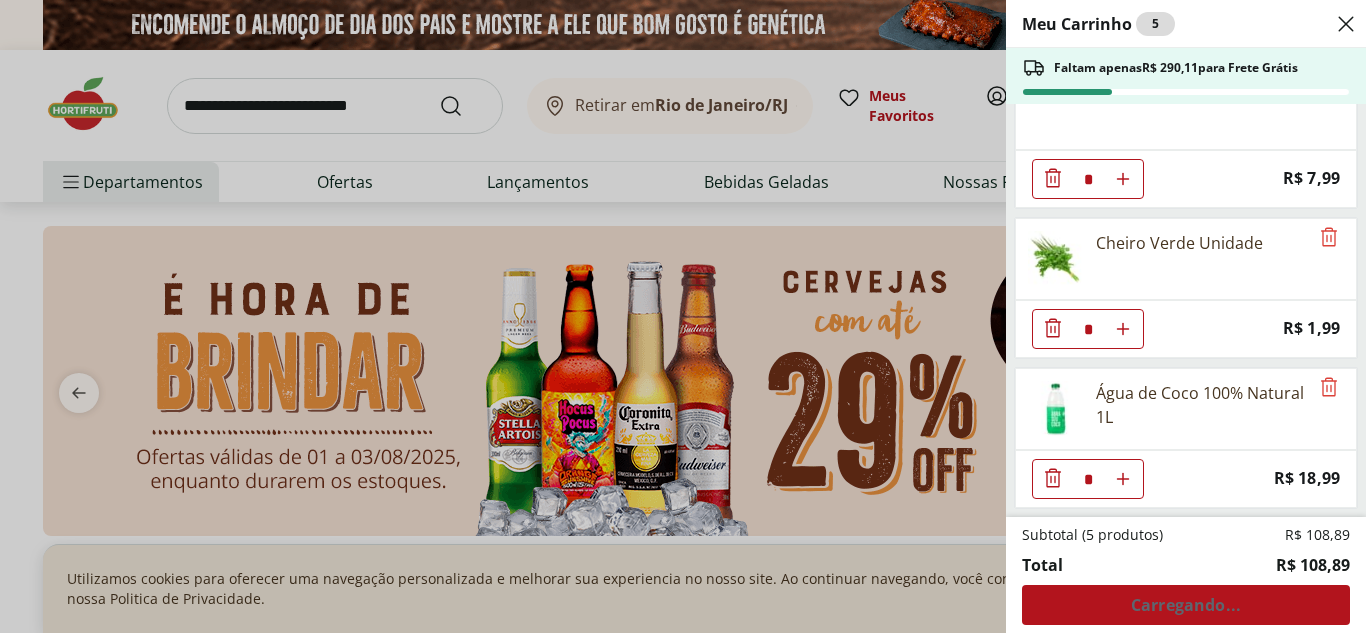 scroll, scrollTop: 195, scrollLeft: 0, axis: vertical 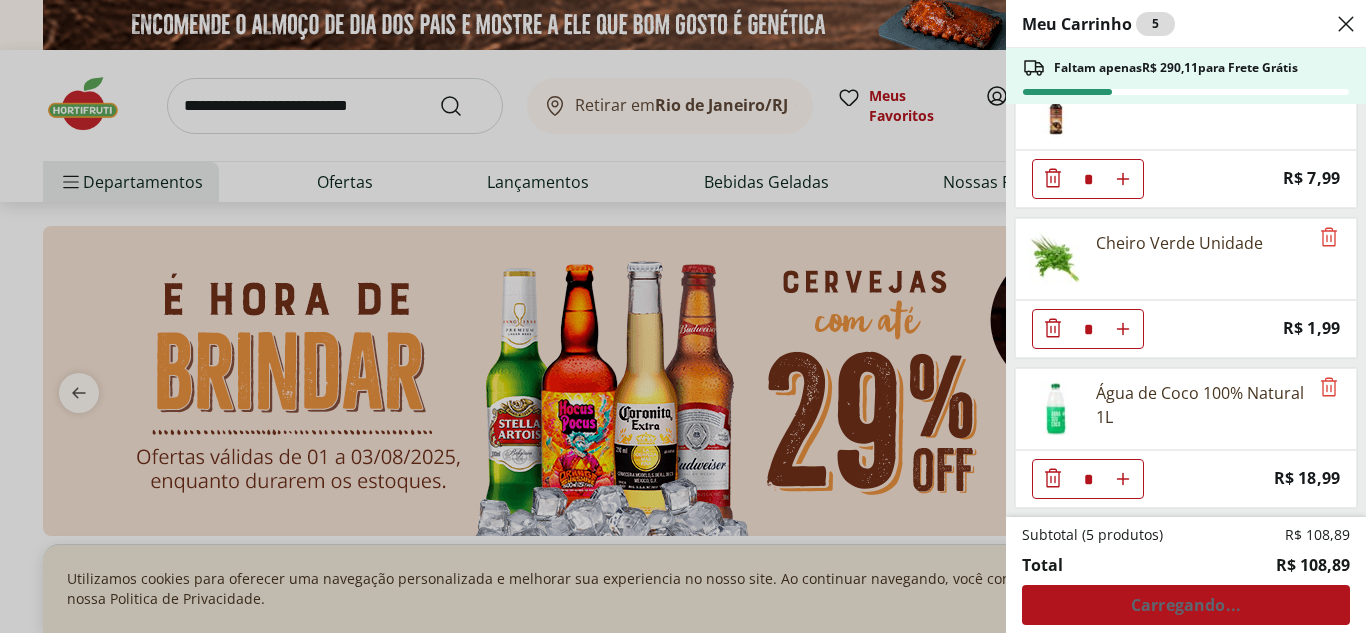 click 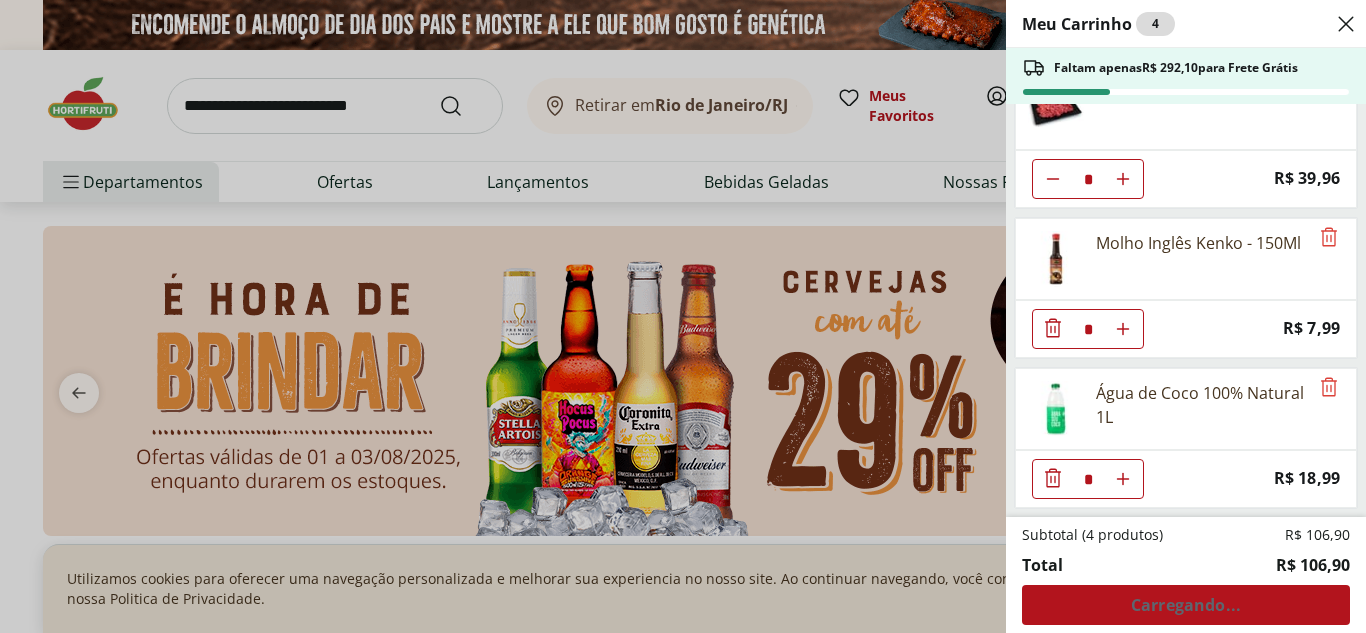 scroll, scrollTop: 45, scrollLeft: 0, axis: vertical 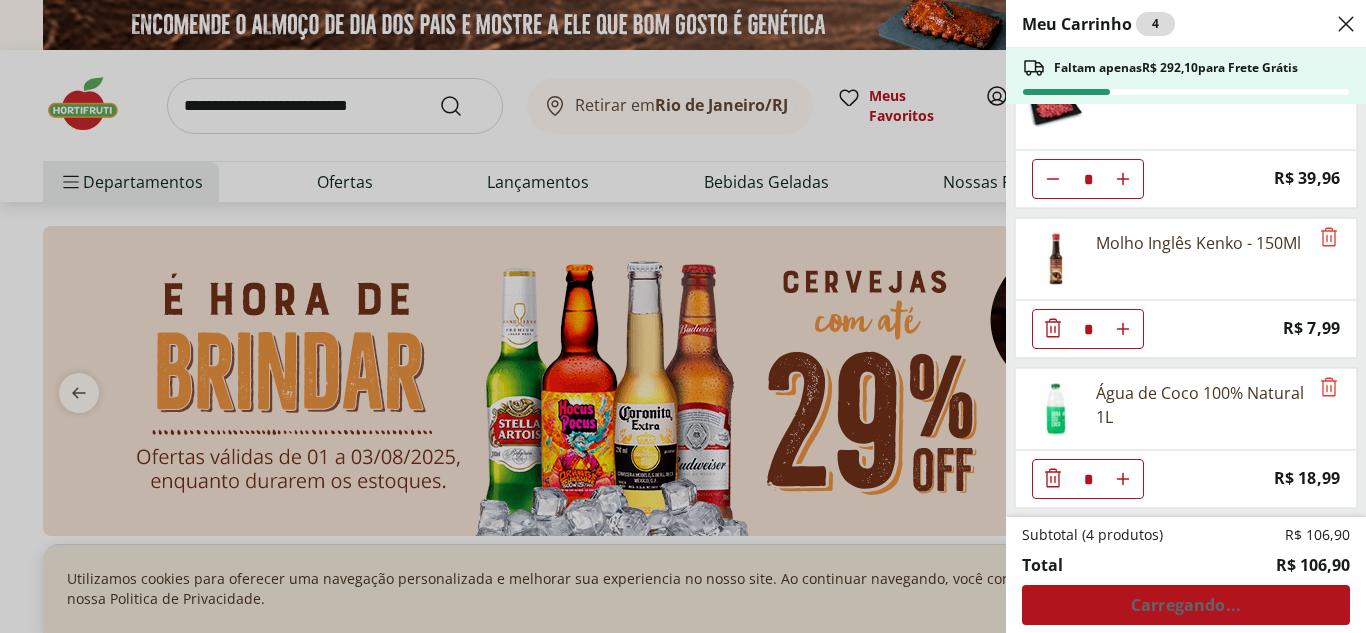 click 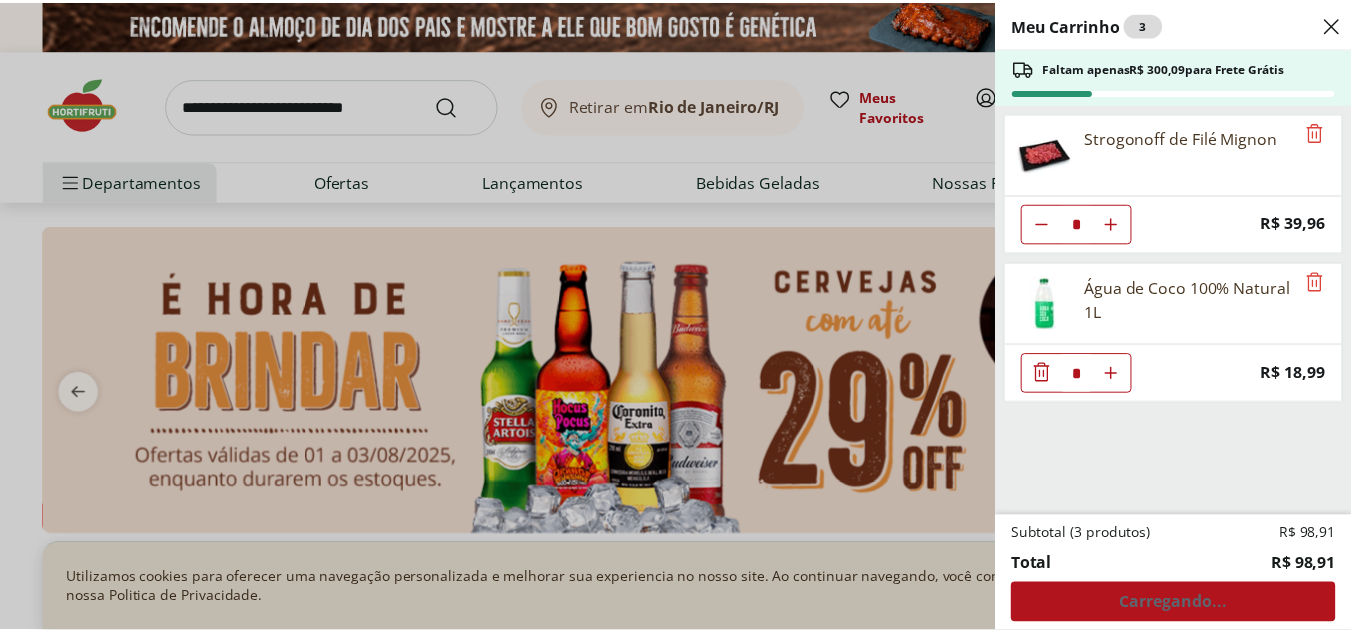 scroll, scrollTop: 0, scrollLeft: 0, axis: both 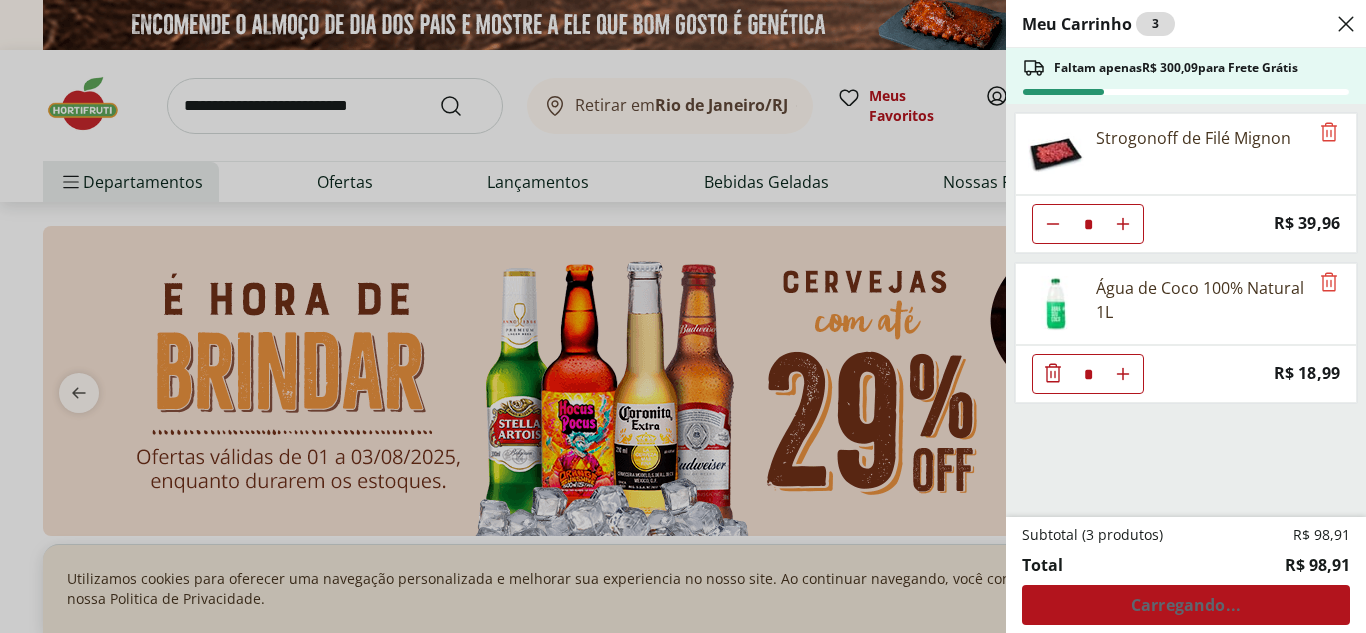 click at bounding box center [1053, 224] 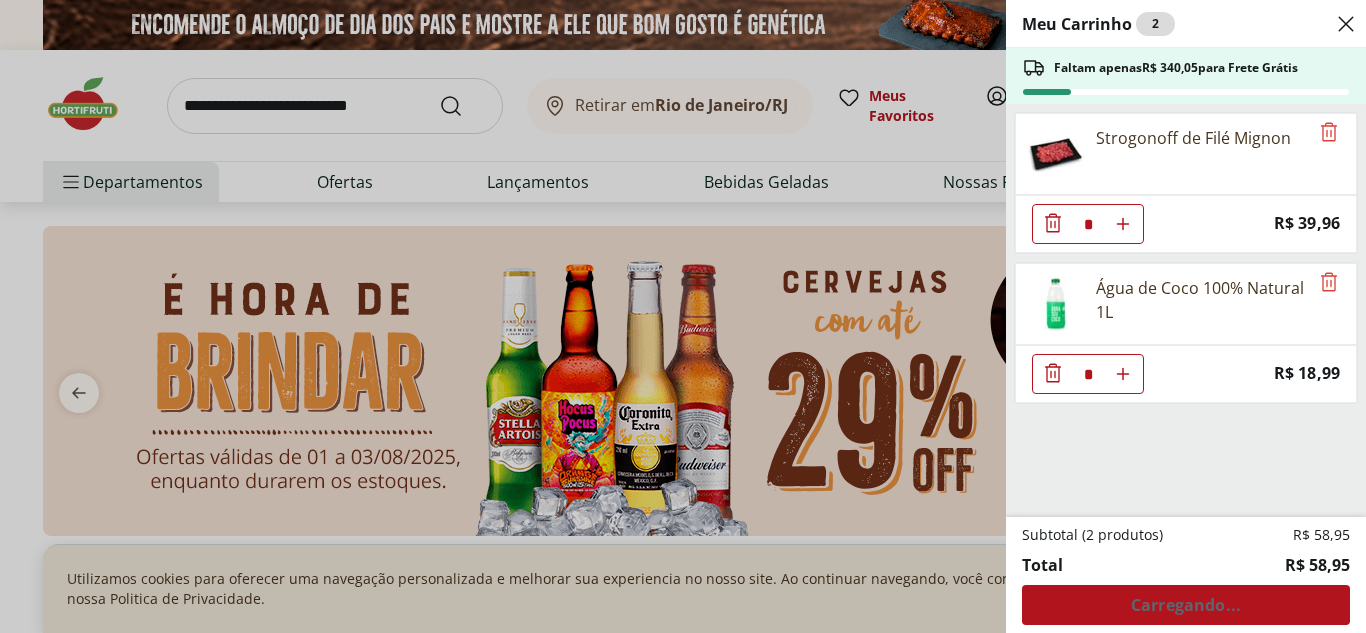 click 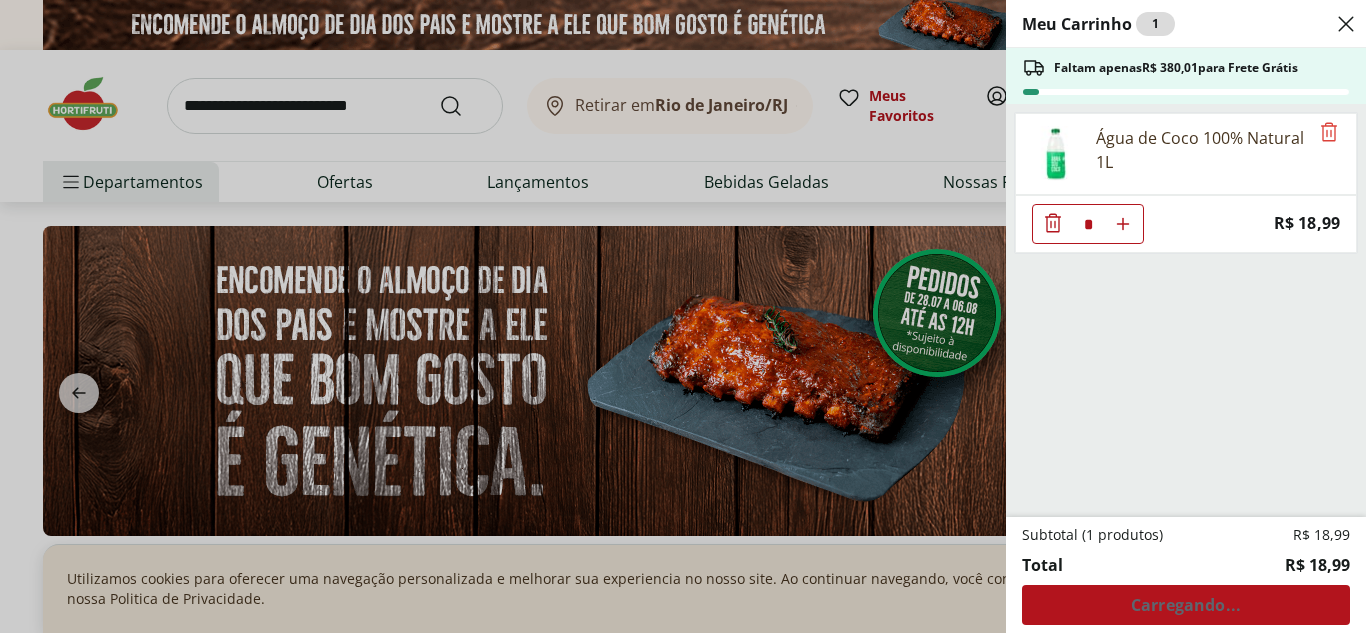 click 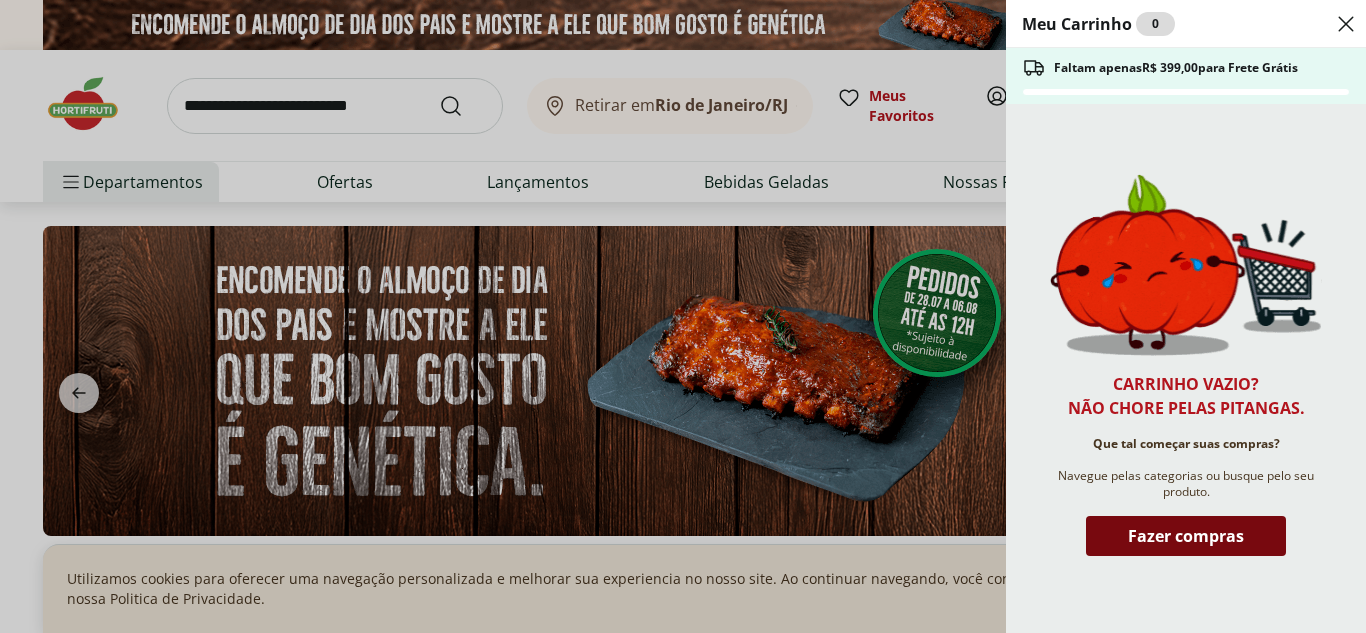 click on "Fazer compras" at bounding box center (1186, 536) 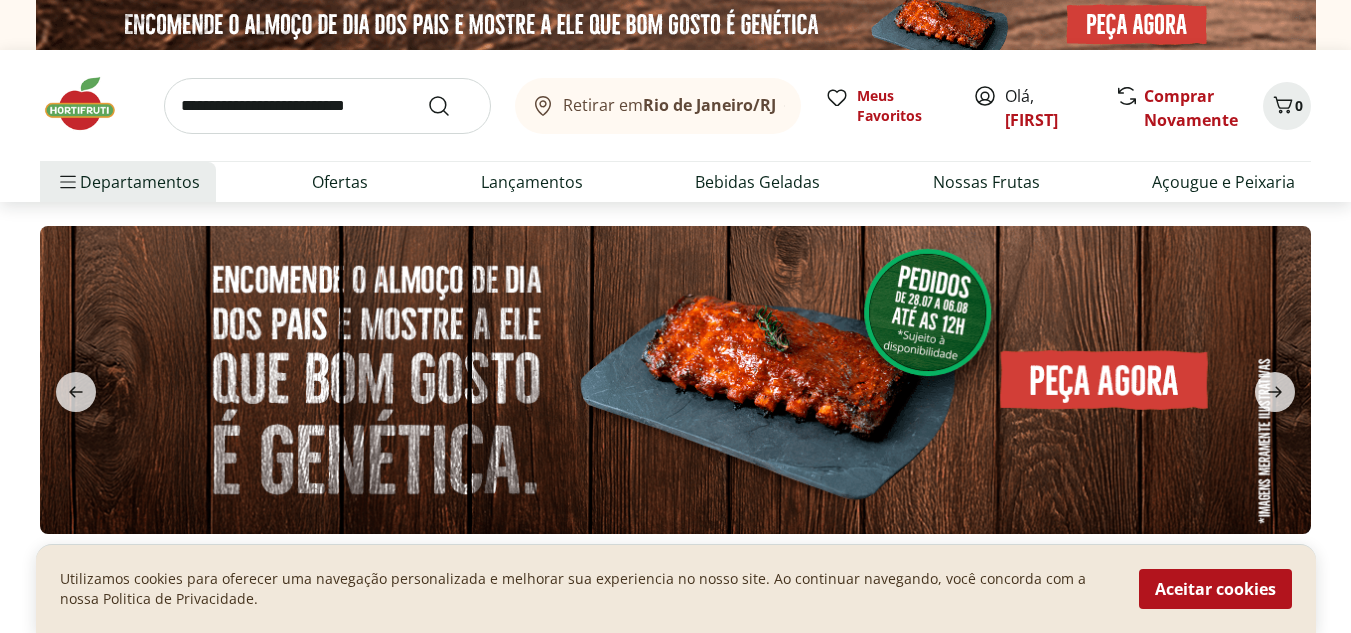 click on "Rio de Janeiro/RJ" at bounding box center (709, 105) 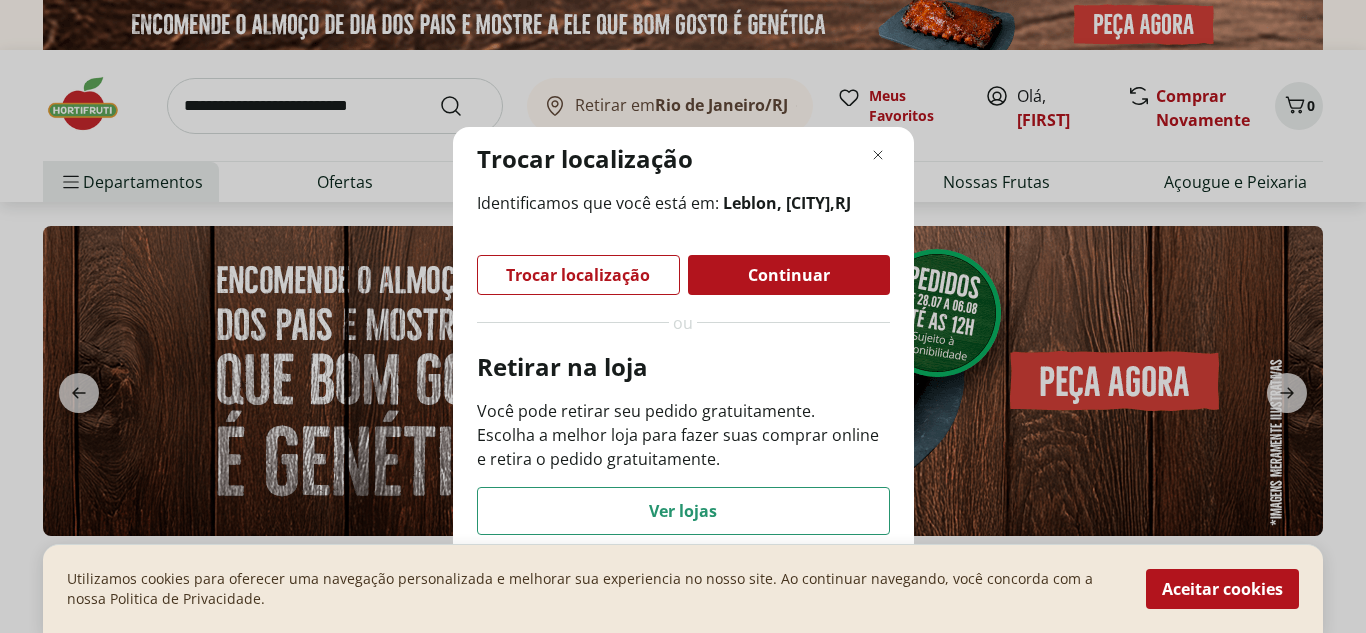 click on "Trocar localização" at bounding box center (578, 275) 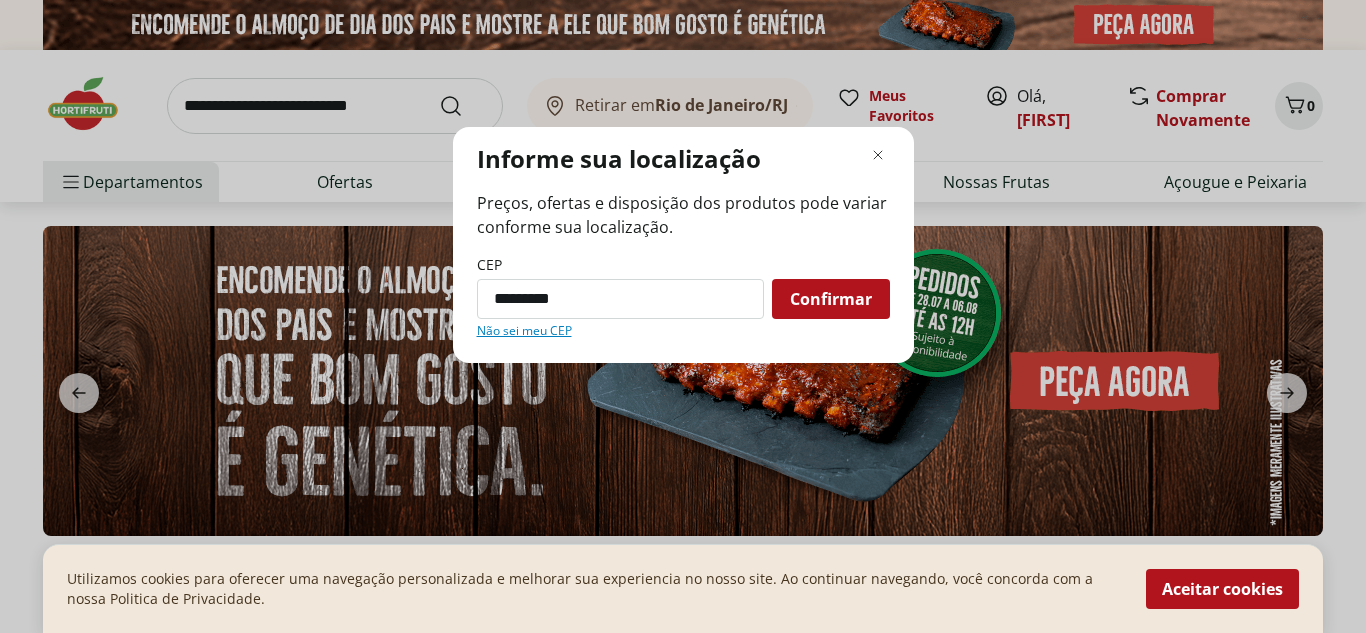 click on "Confirmar" at bounding box center (831, 299) 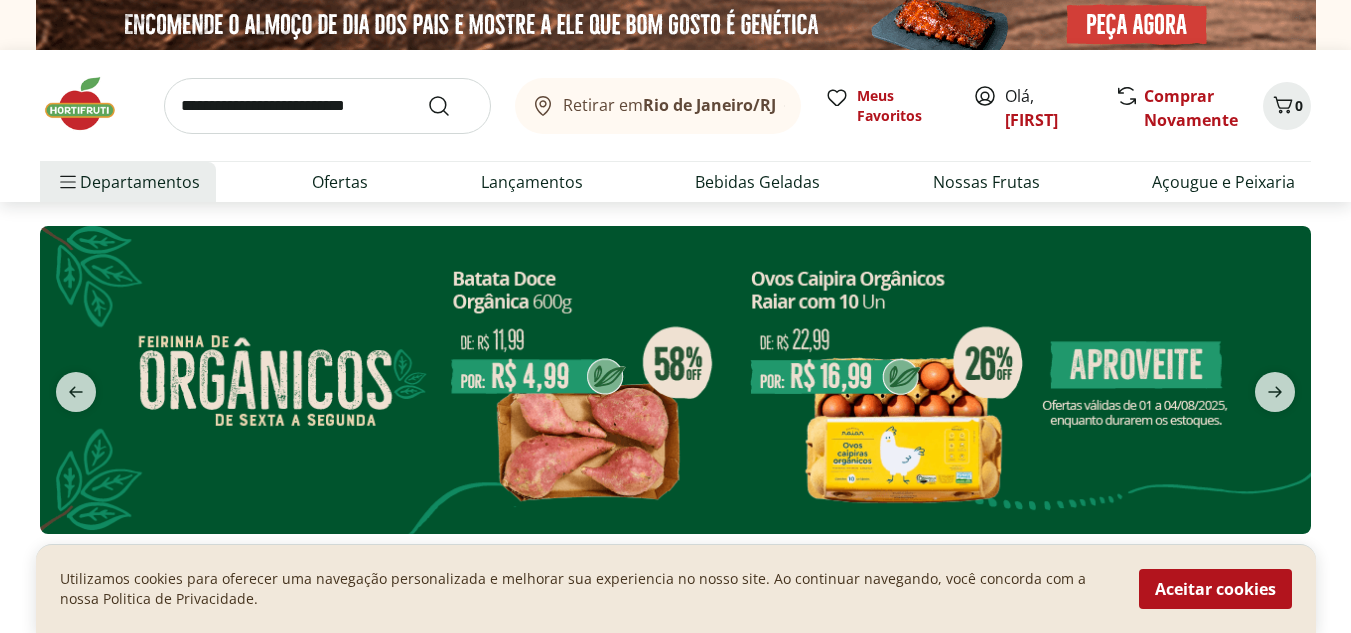 click on "Rio de Janeiro/RJ" at bounding box center [709, 105] 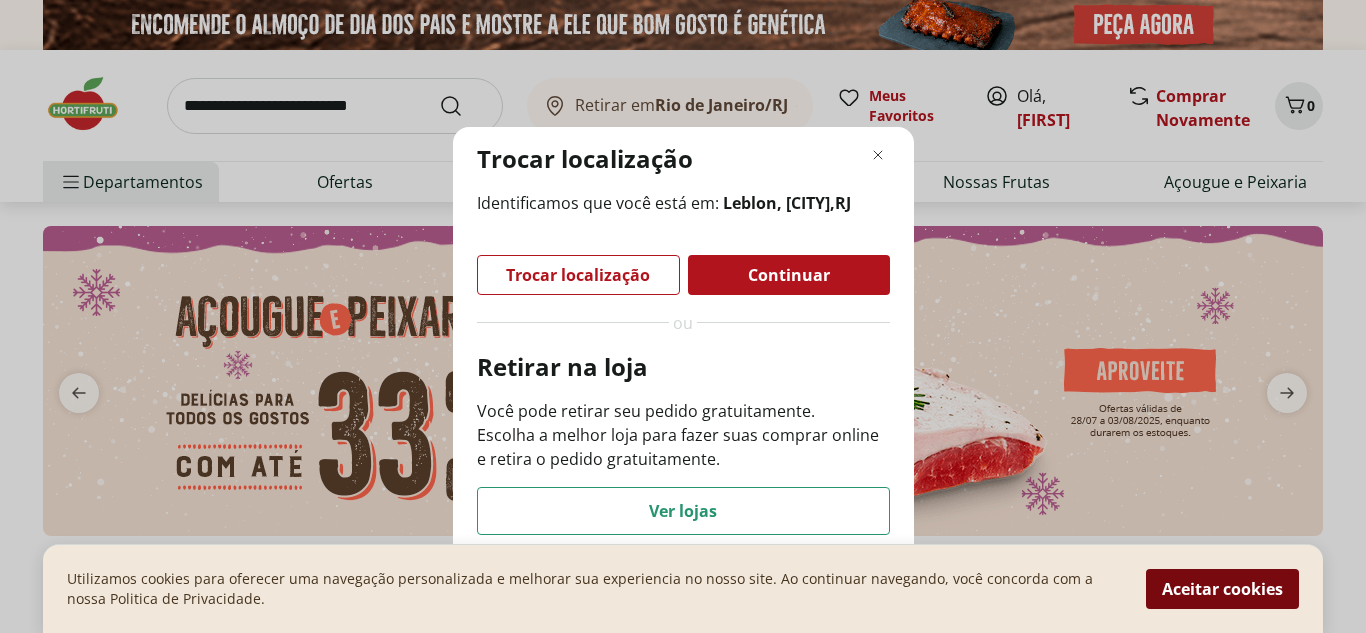 click on "Aceitar cookies" at bounding box center [1222, 589] 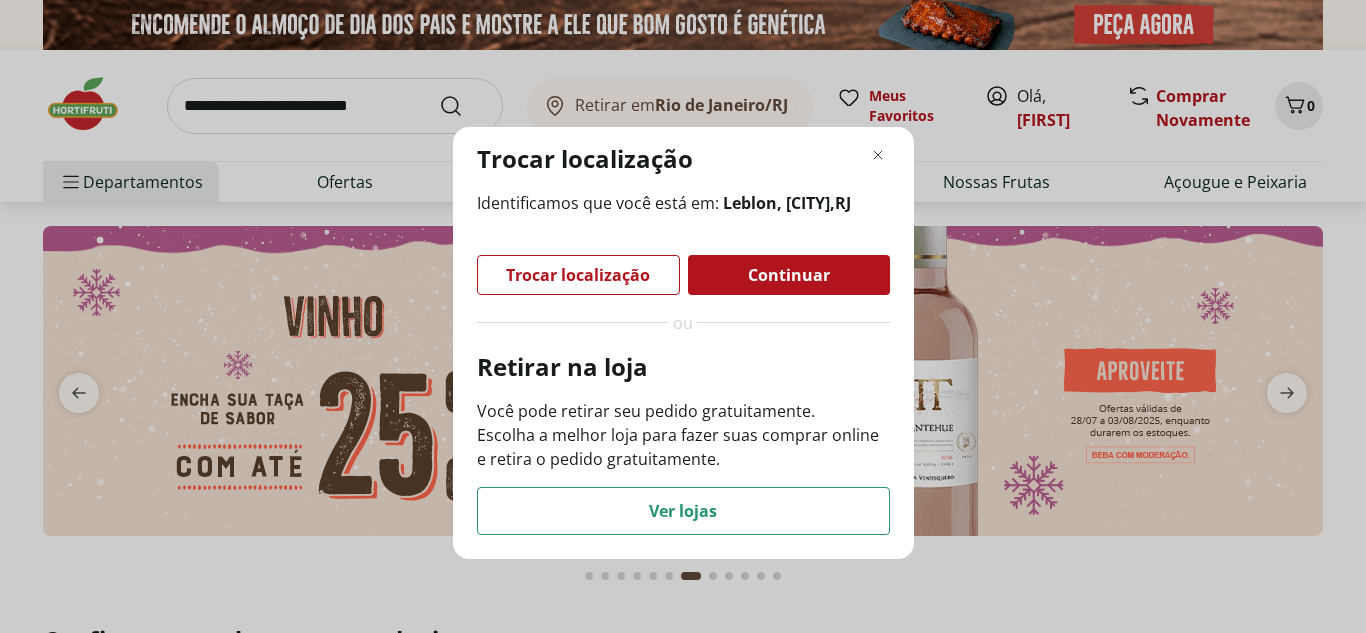 click on "Continuar" at bounding box center (789, 275) 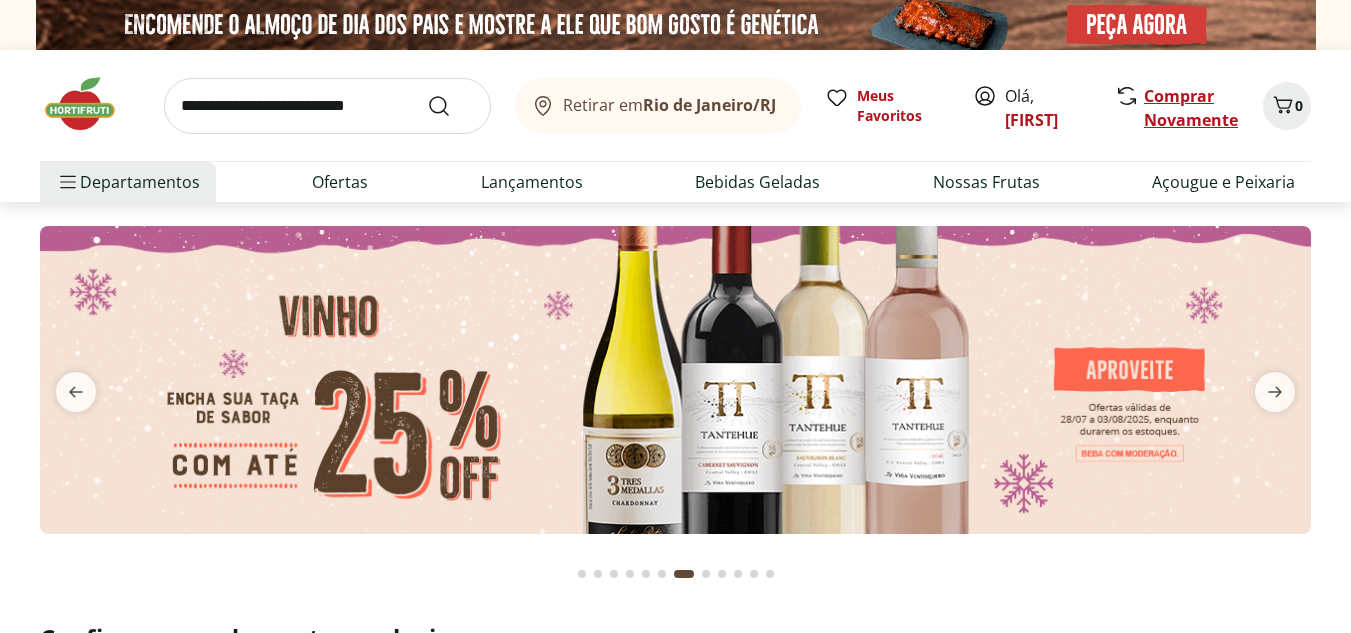 click on "Comprar Novamente" at bounding box center [1191, 108] 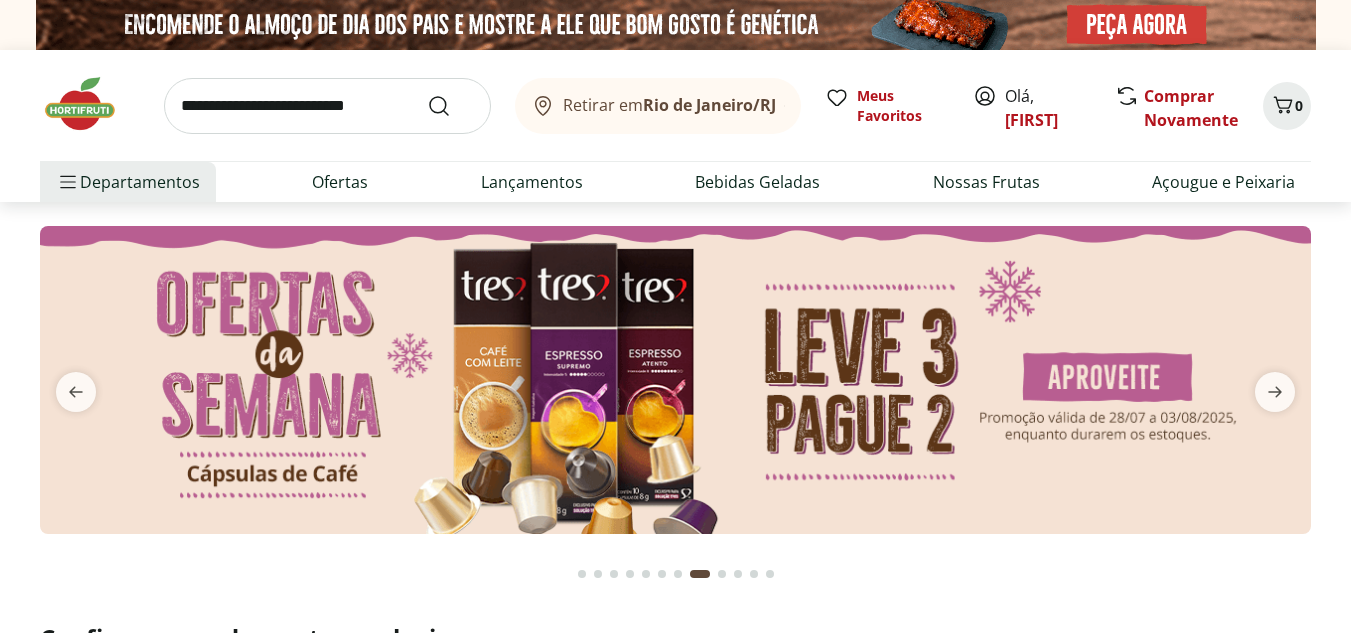 click on "Retirar em  Rio de Janeiro/RJ Meus Favoritos Olá,  Debora Comprar Novamente 0  Departamentos Nossa Marca Nossa Marca Ver tudo do departamento Açougue & Peixaria Congelados e Refrigerados Frutas, Legumes e Verduras Orgânicos Mercearia Sorvetes Hortifruti Hortifruti Ver tudo do departamento Cogumelos Frutas Legumes Ovos Temperos Frescos Verduras Orgânicos Orgânicos Ver tudo do departamento Bebidas Orgânicas Frutas Orgânicas Legumes Orgânicos Ovos Orgânicos Perecíveis Orgânicos Verduras Orgânicas Temperos Frescos Açougue e Peixaria Açougue e Peixaria Ver tudo do departamento Aves Bovinos Exóticos Frutos do Mar Linguiça e Salsicha Peixes Salgados e Defumados Suínos Prontinhos Prontinhos Ver tudo do departamento Frutas Cortadinhas Pré Preparados Prontos para Consumo Saladas Sucos e Água de Coco Padaria Padaria Ver tudo do departamento Bolos e Mini Bolos Doces Pão Padaria Própria Salgados Torradas Bebidas Bebidas Ver tudo do departamento Água Água de Coco Cerveja Destilados Chá e Mate Vinhos" at bounding box center (675, 126) 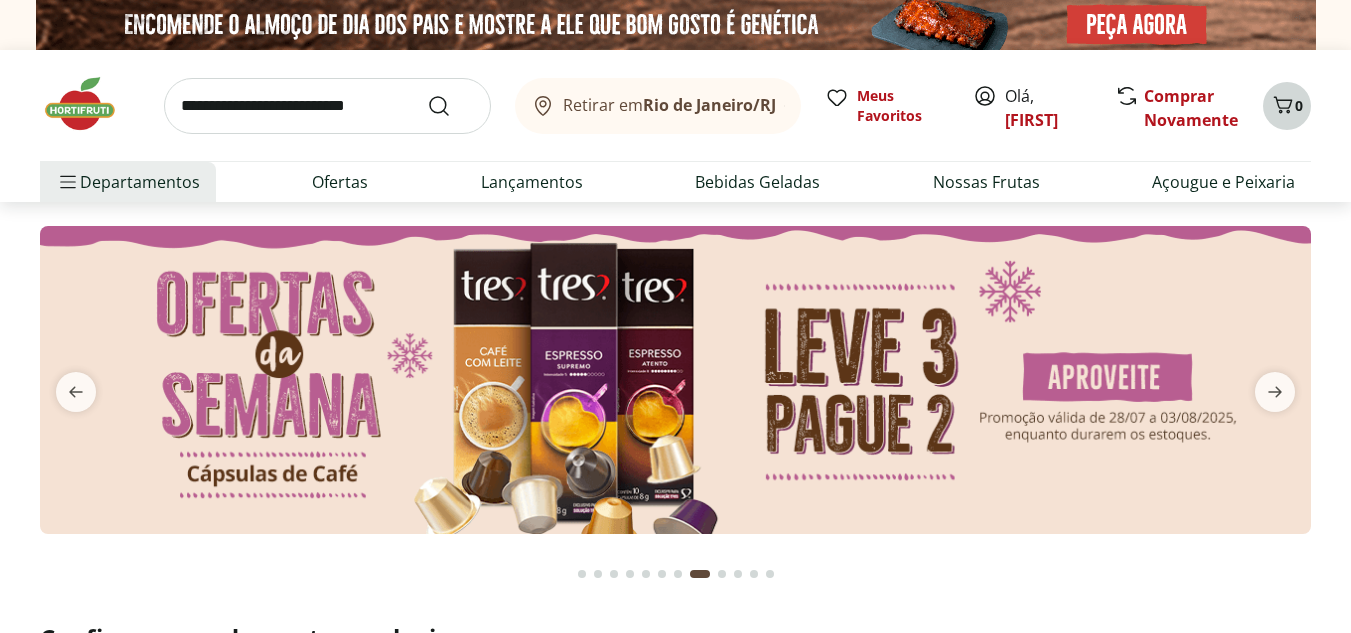 click on "0" at bounding box center (1299, 105) 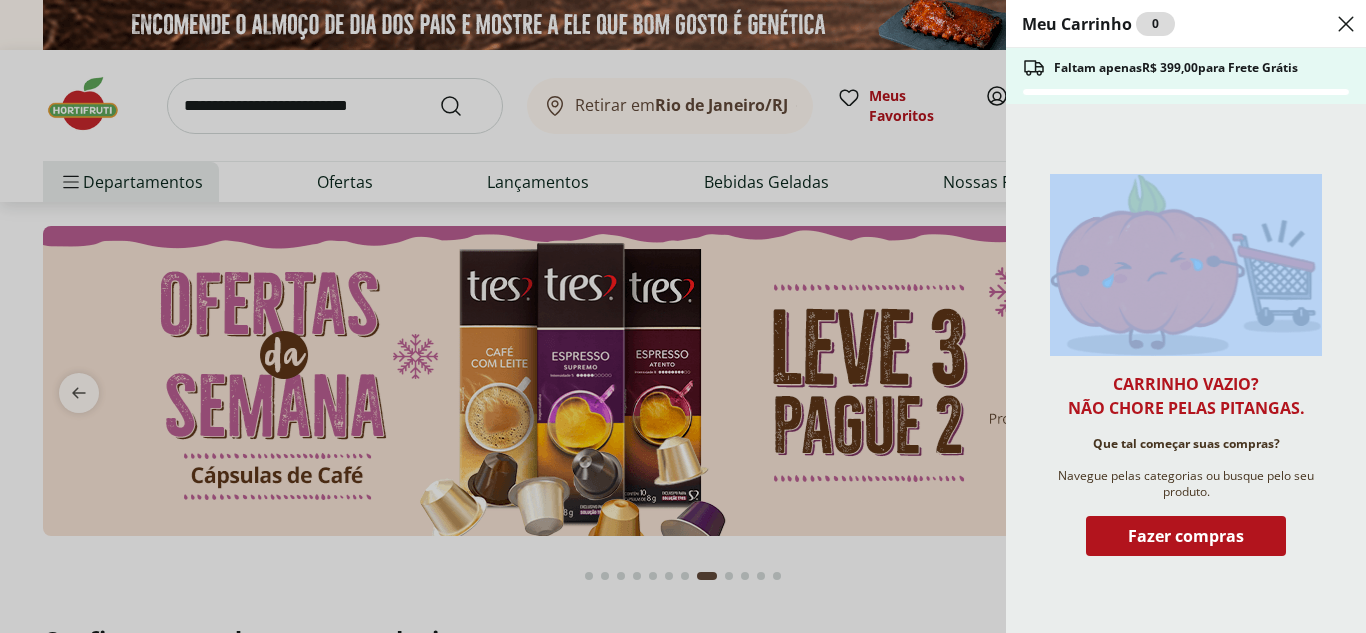drag, startPoint x: 1302, startPoint y: 113, endPoint x: 1307, endPoint y: 236, distance: 123.101585 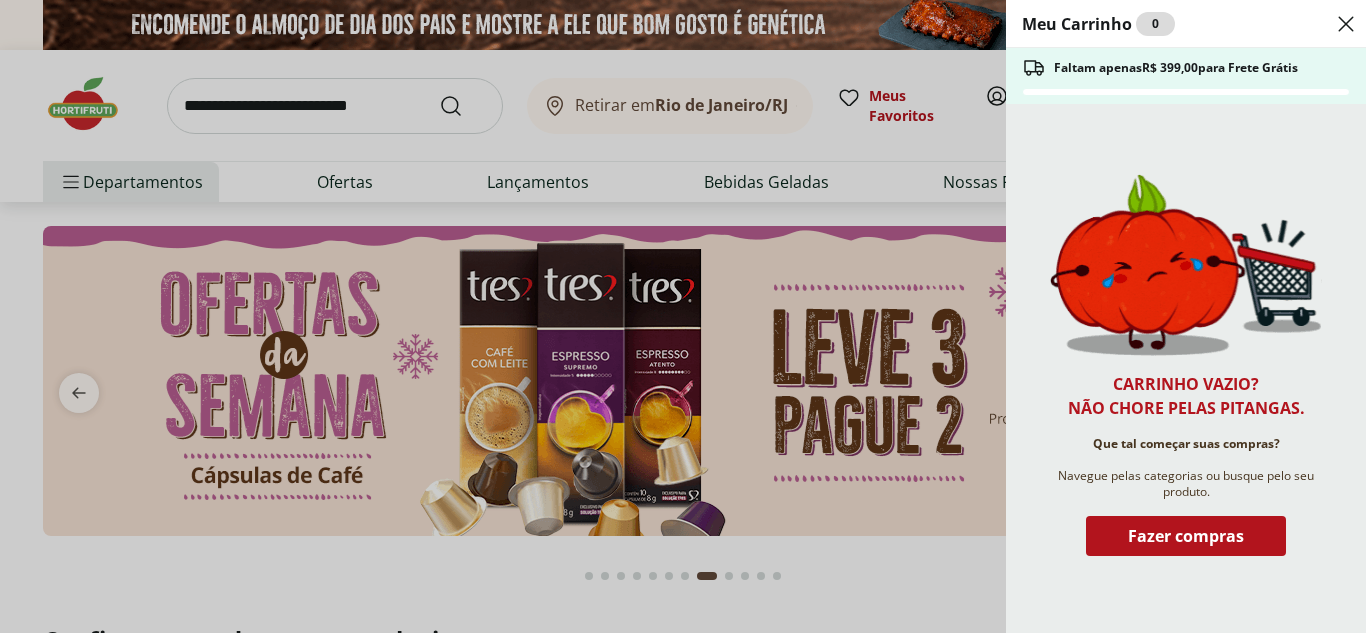 click on "Meu Carrinho 0 Faltam apenas  R$ 399,00  para Frete Grátis Carrinho vazio?   Não chore pelas pitangas. Que tal começar suas compras? Navegue pelas categorias ou busque pelo seu produto. Fazer compras" at bounding box center (683, 316) 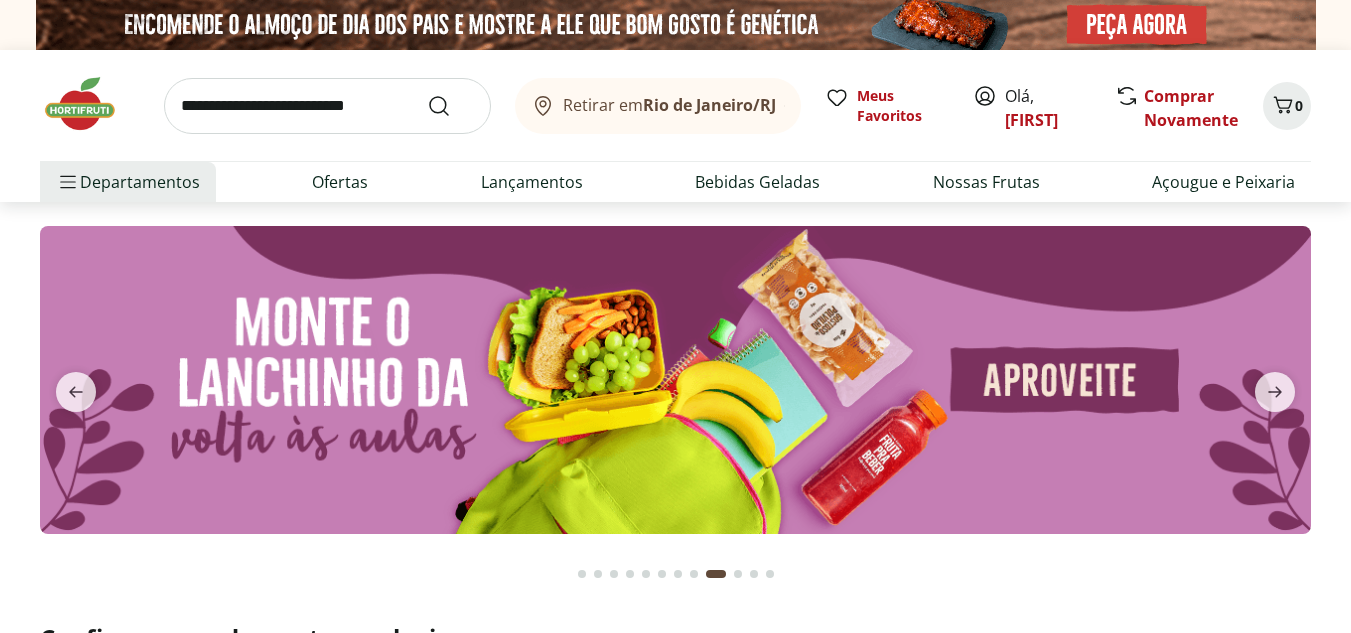 click on "Rio de Janeiro/RJ" at bounding box center (709, 105) 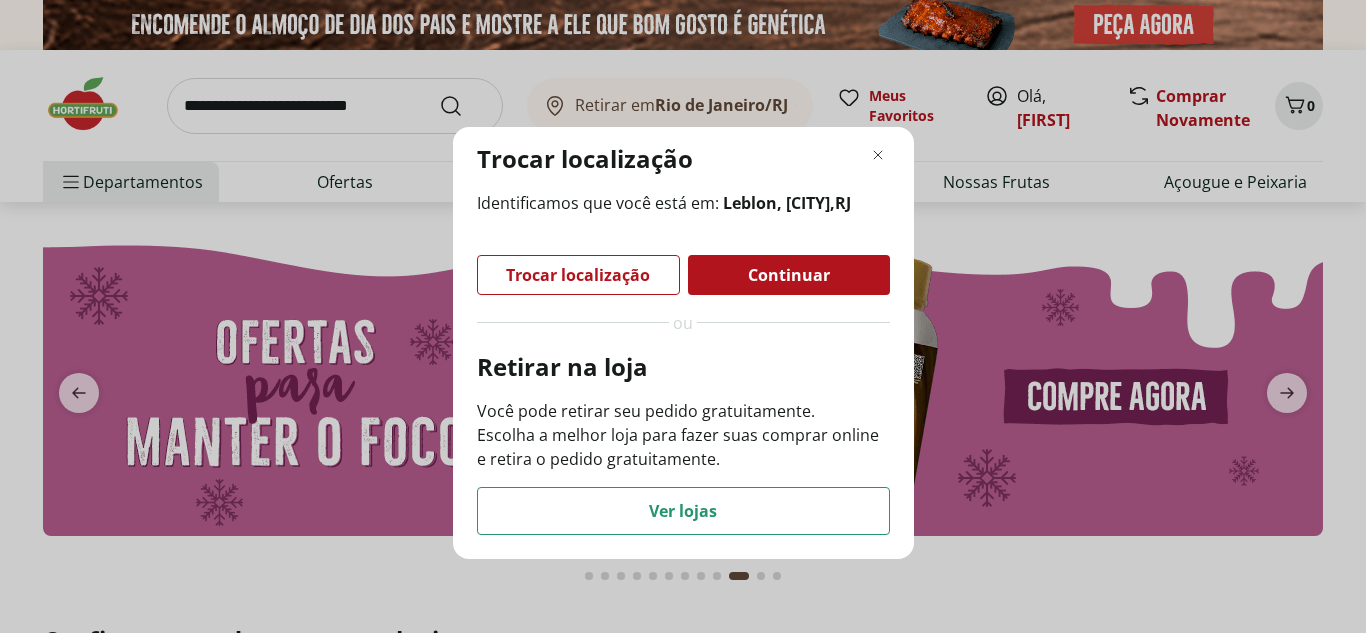 click on "Trocar localização" at bounding box center (683, 159) 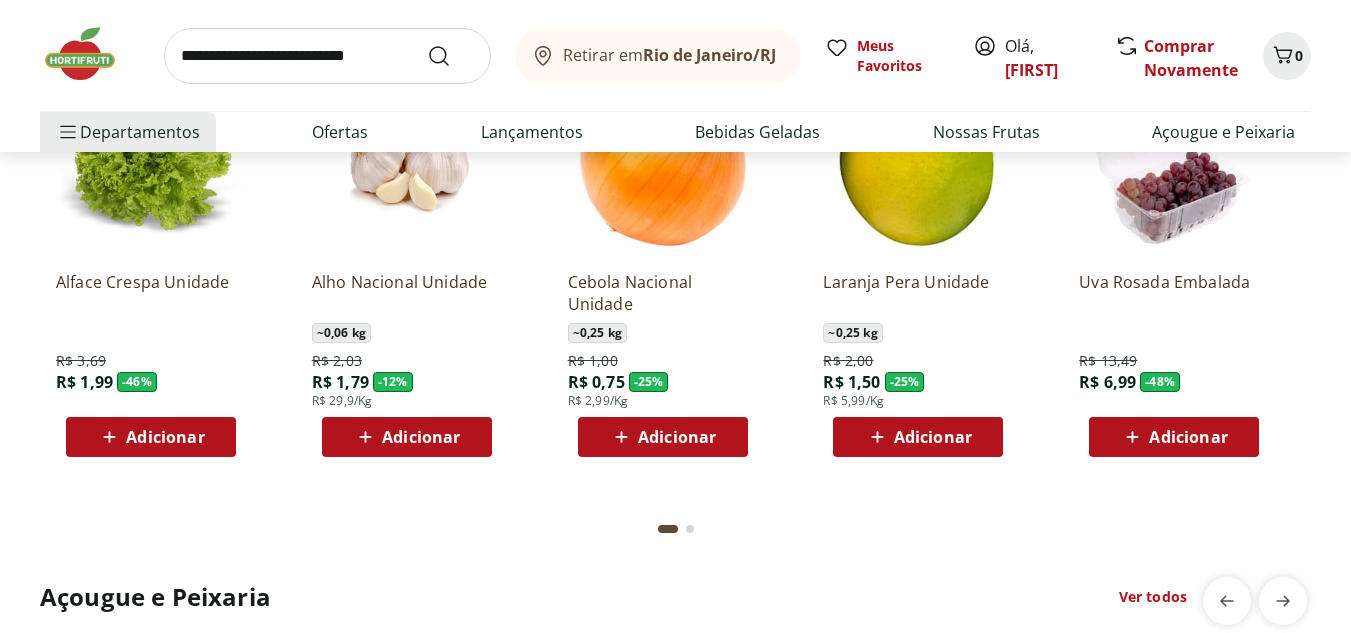scroll, scrollTop: 2340, scrollLeft: 0, axis: vertical 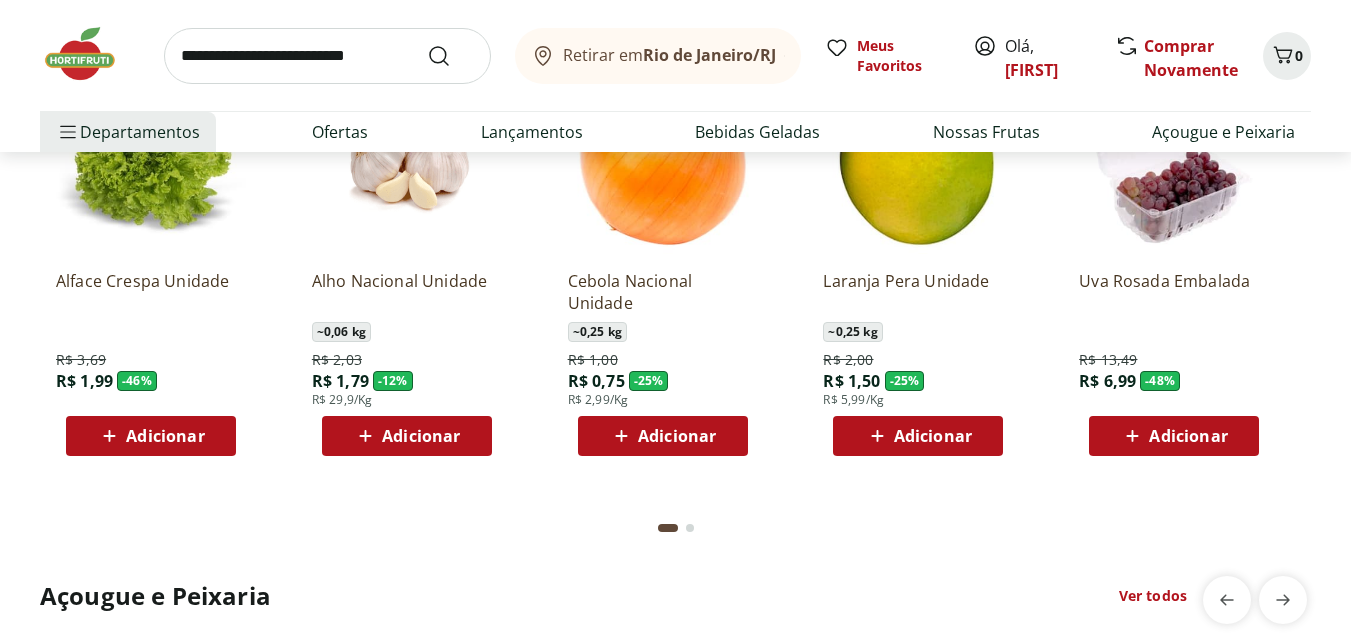 click on "Adicionar" at bounding box center [165, -148] 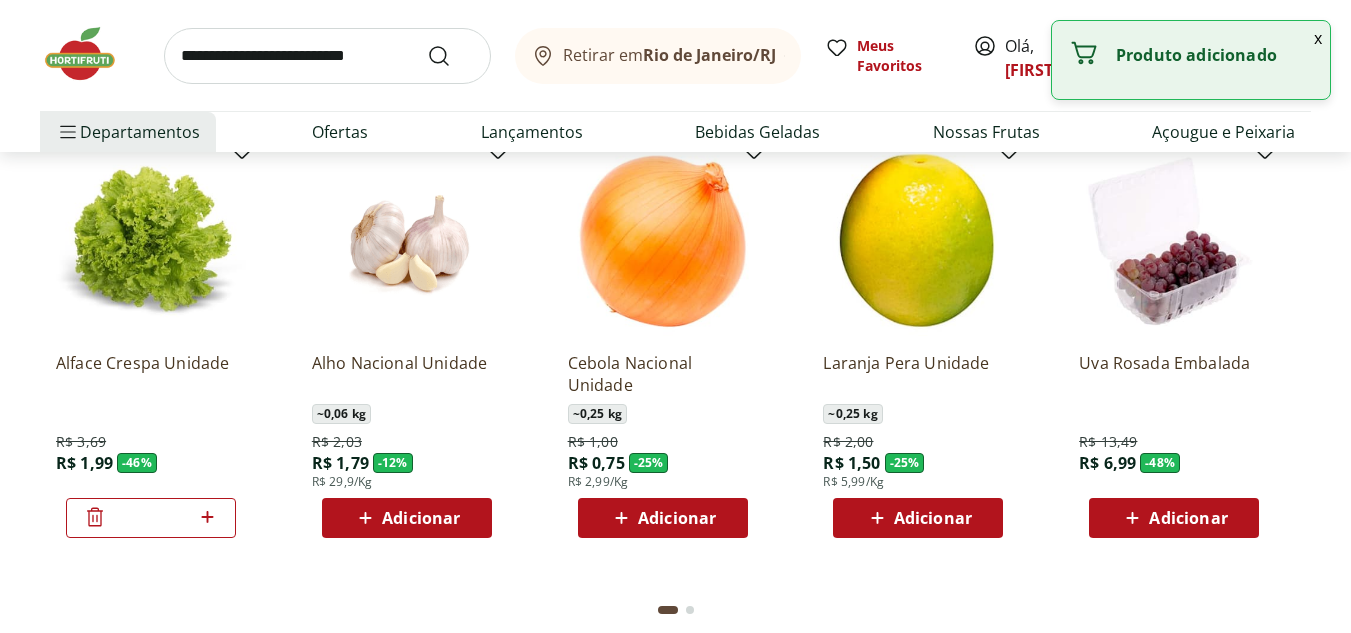 scroll, scrollTop: 2257, scrollLeft: 0, axis: vertical 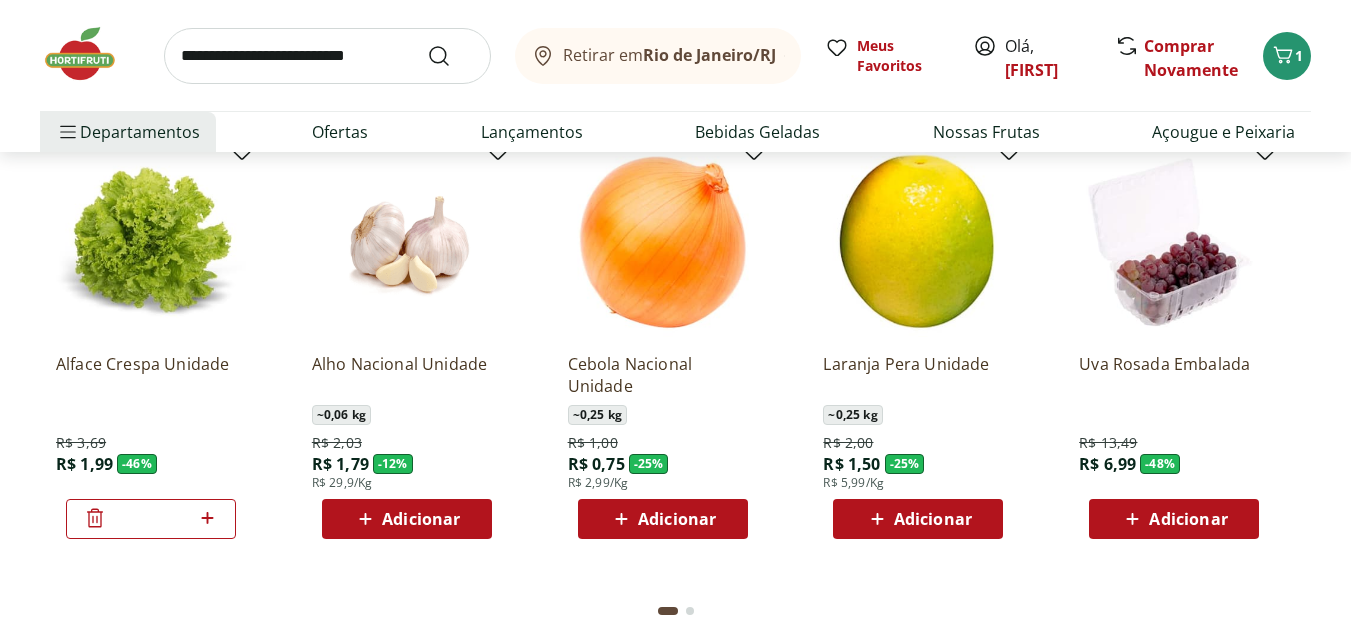 click on "Adicionar" at bounding box center (677, -65) 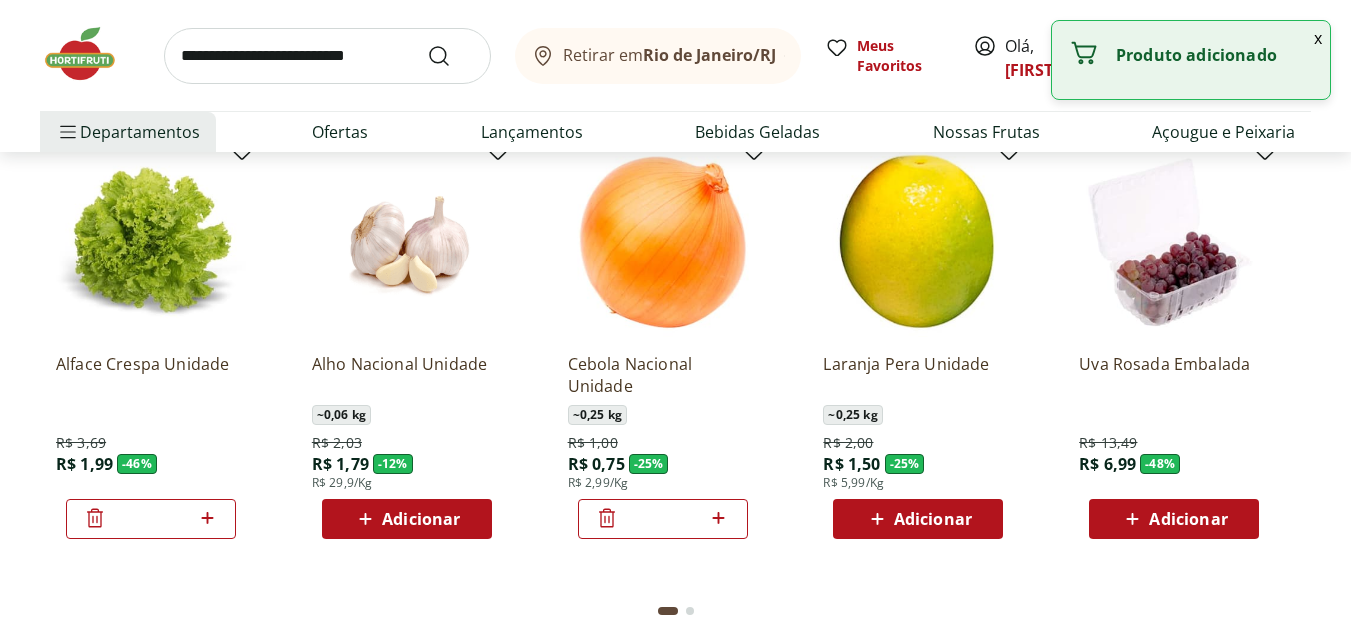 click 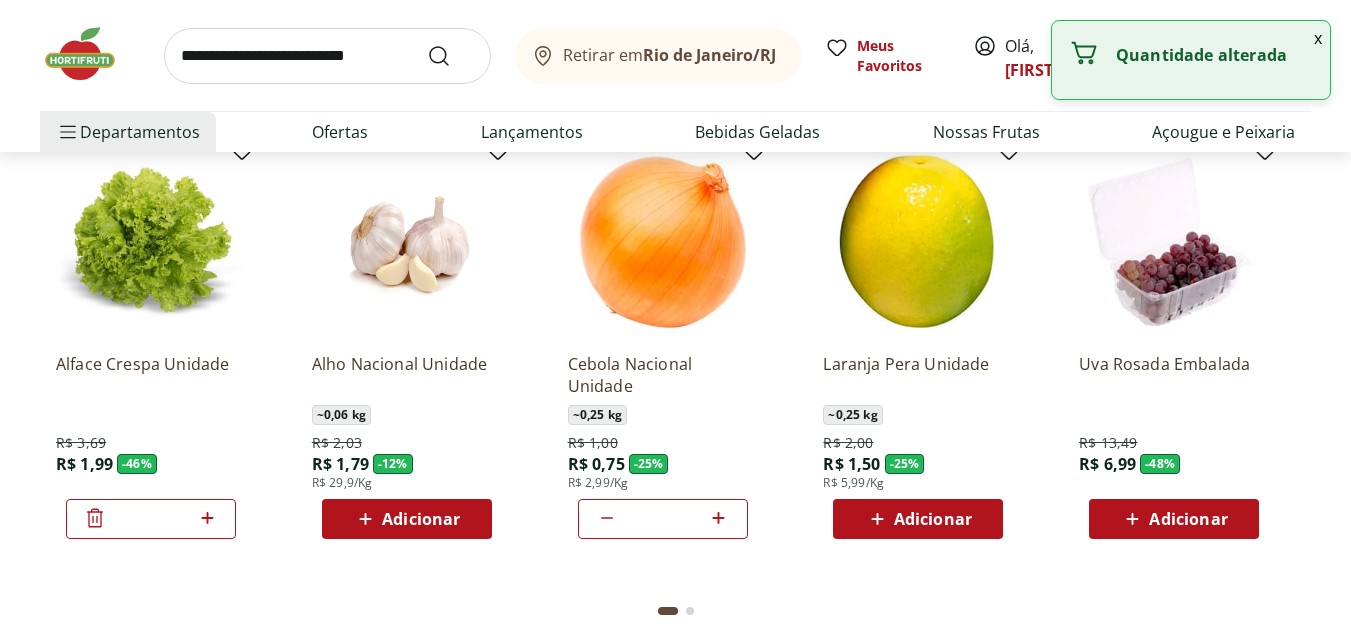 click 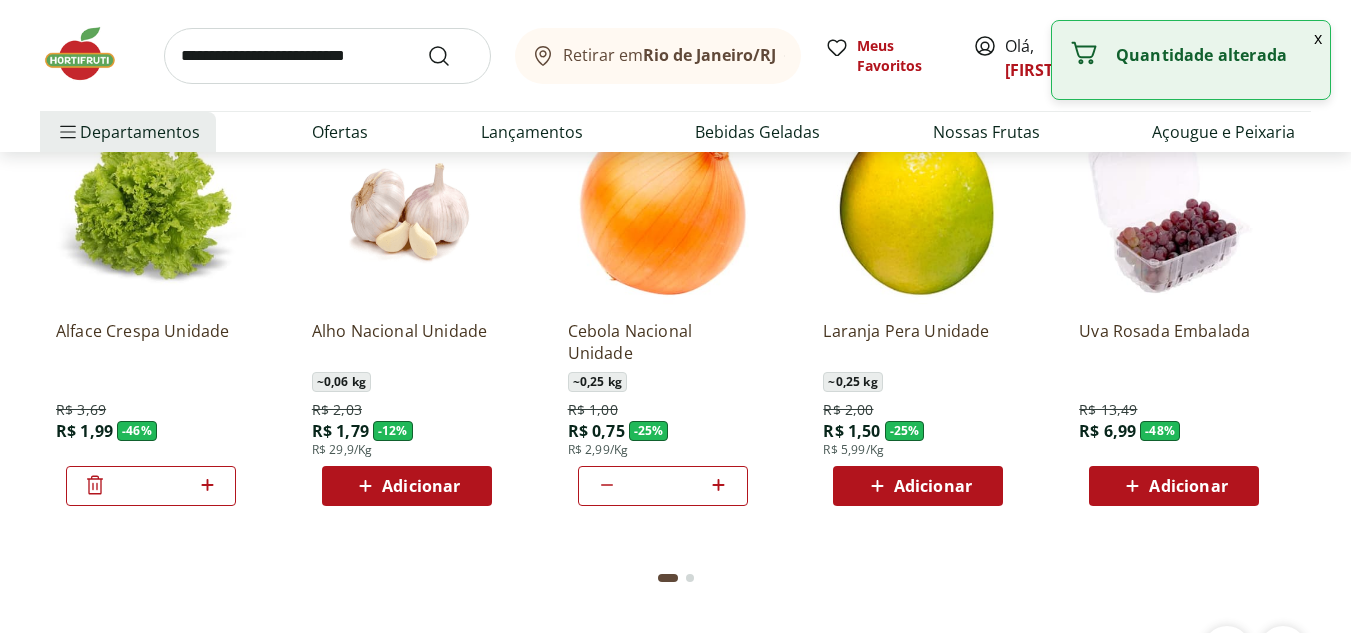 scroll, scrollTop: 2291, scrollLeft: 0, axis: vertical 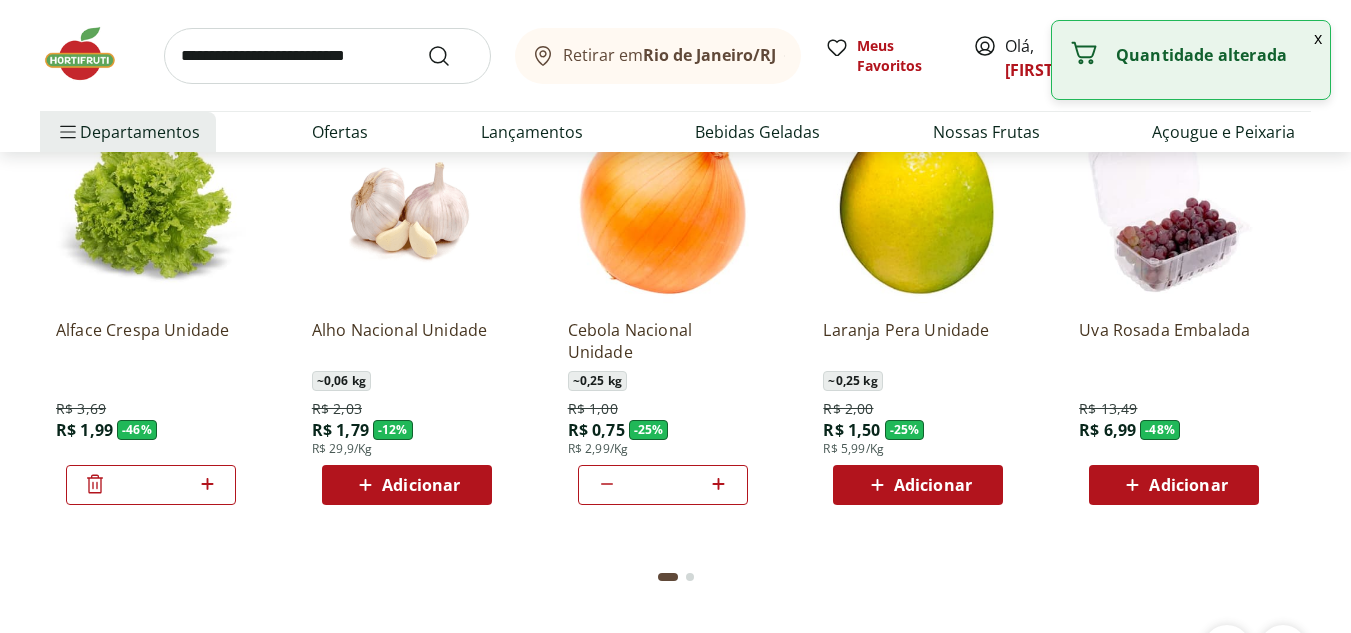 click on "Adicionar" at bounding box center (421, -99) 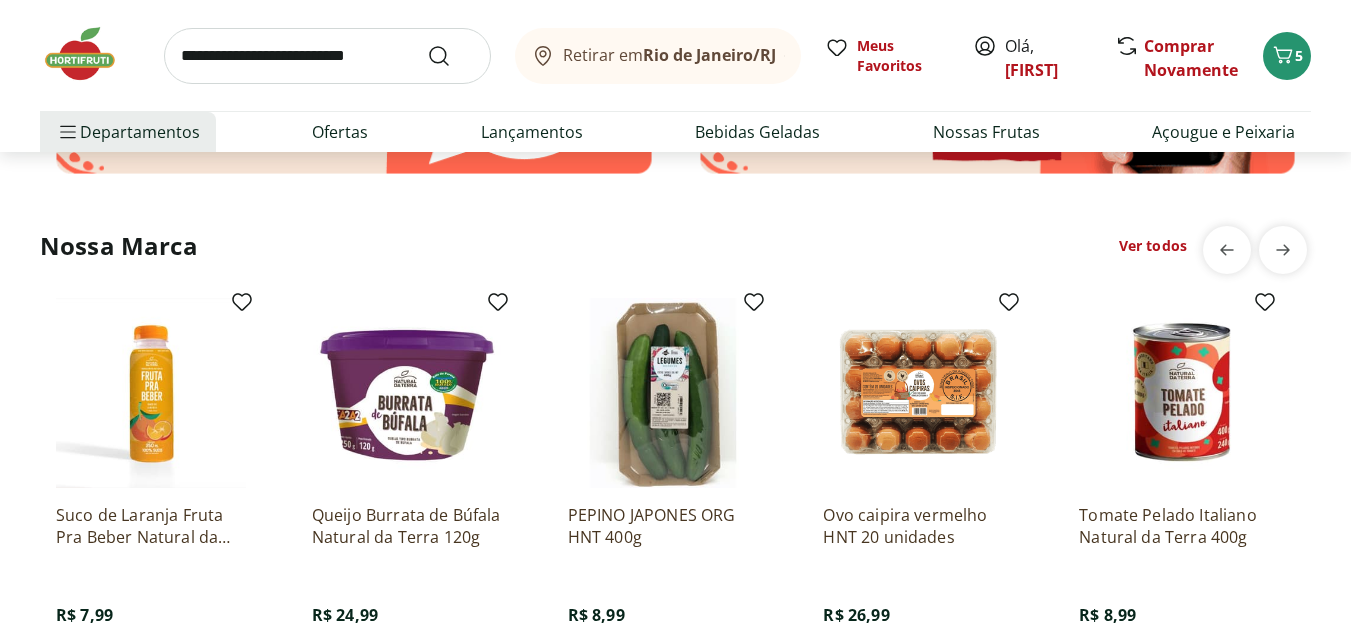 scroll, scrollTop: 4131, scrollLeft: 0, axis: vertical 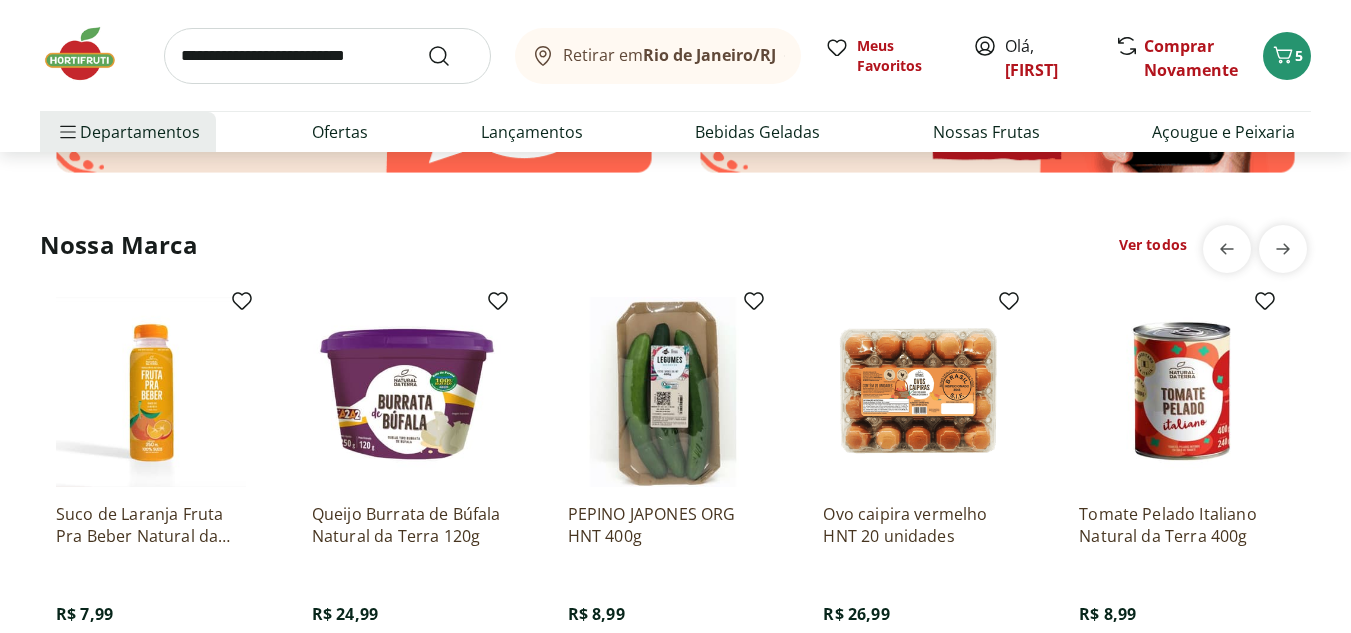 click at bounding box center (327, 56) 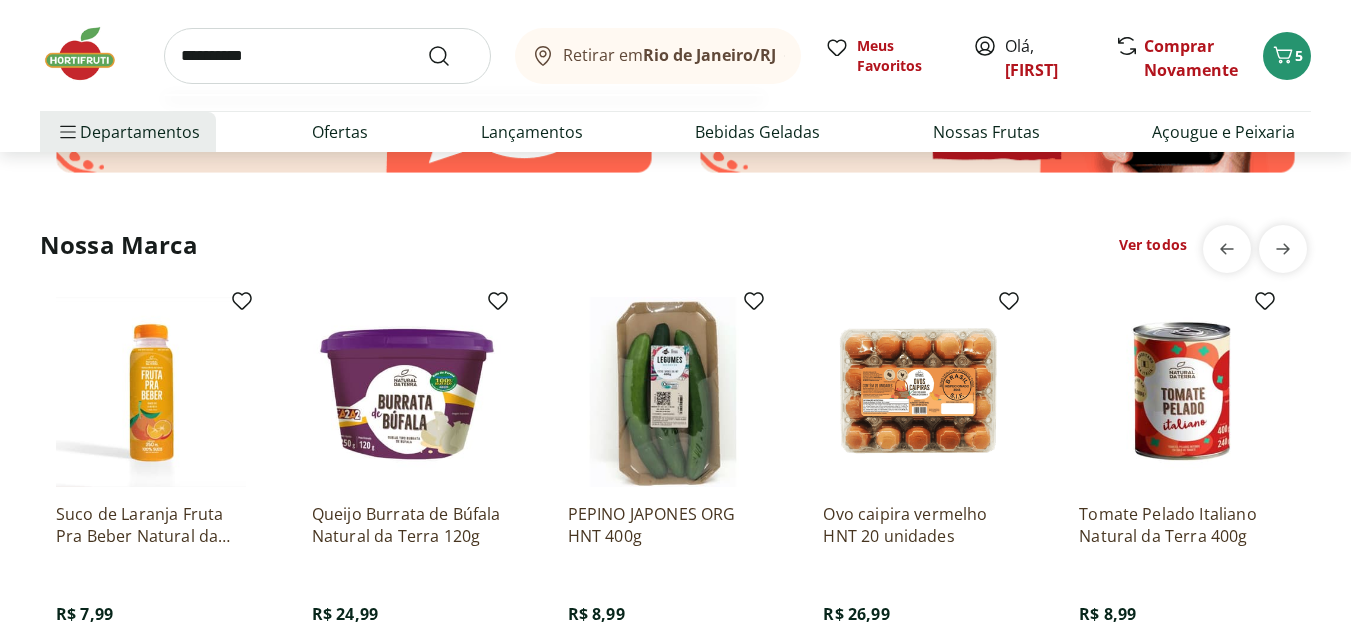 type on "**********" 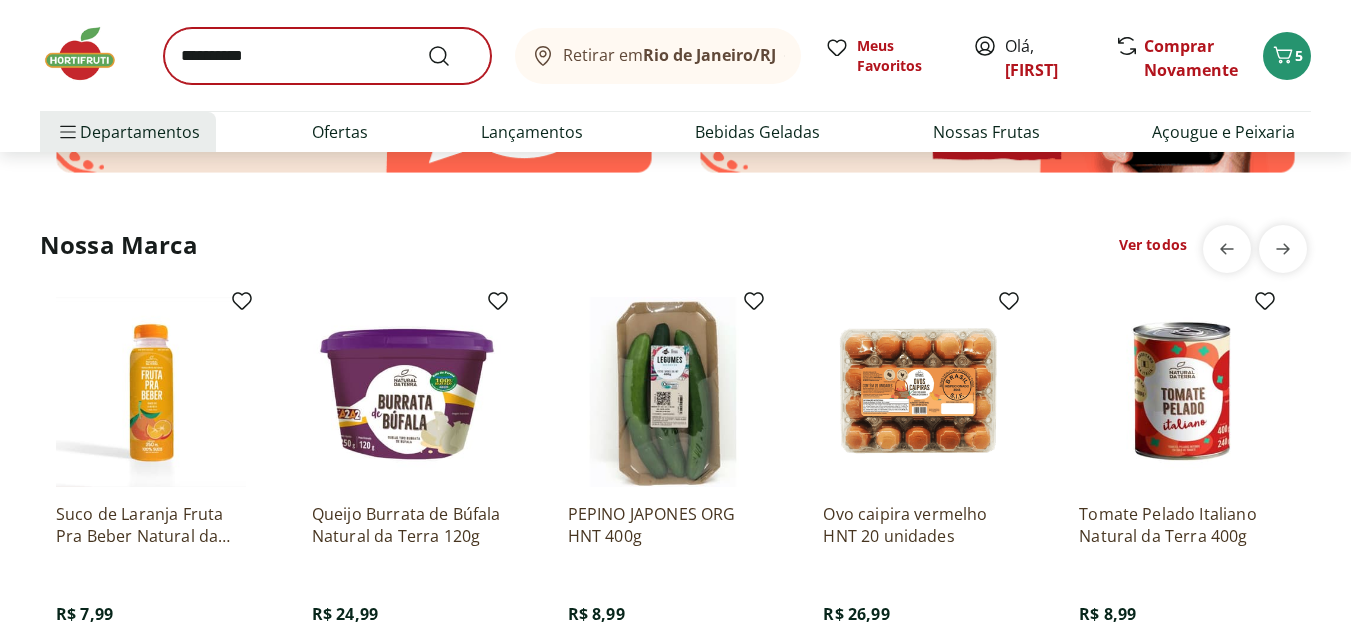 scroll, scrollTop: 0, scrollLeft: 0, axis: both 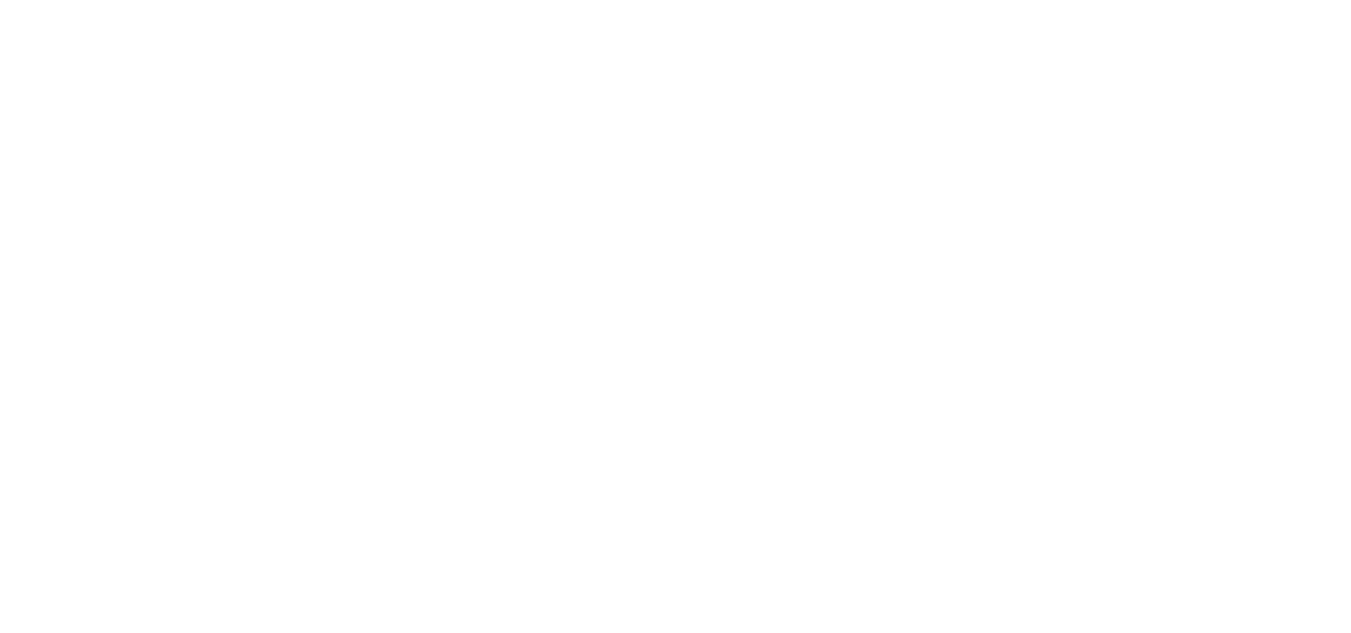 select on "**********" 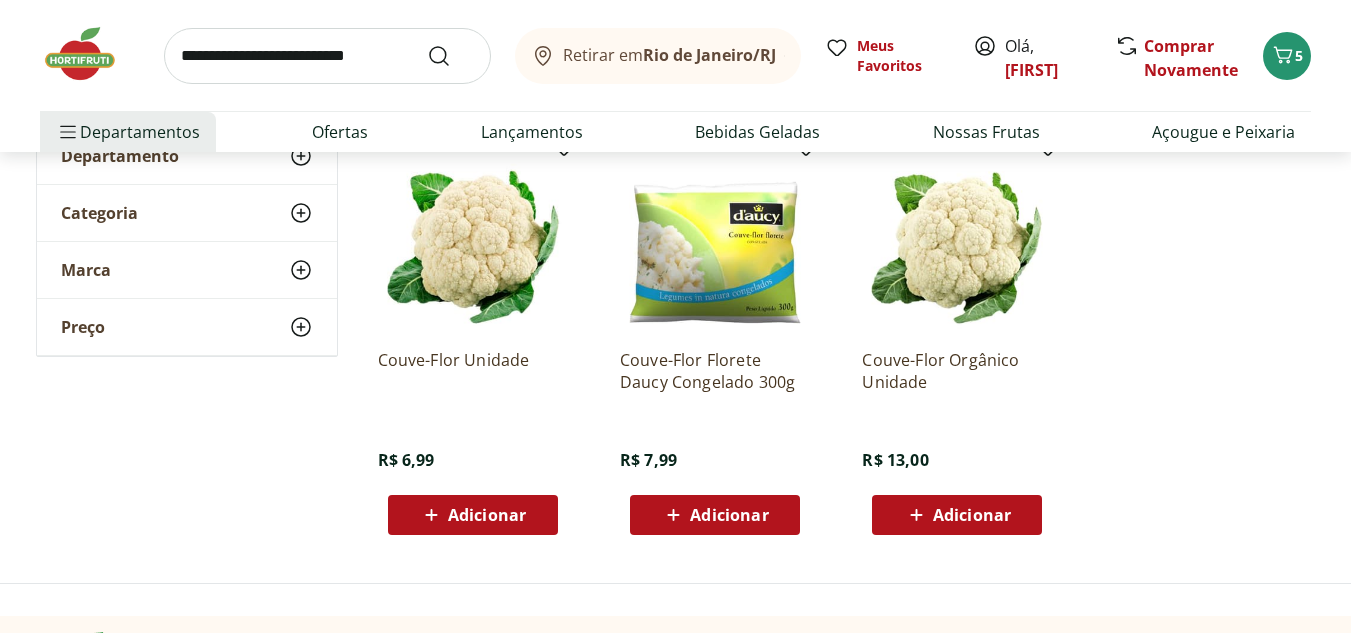 scroll, scrollTop: 281, scrollLeft: 0, axis: vertical 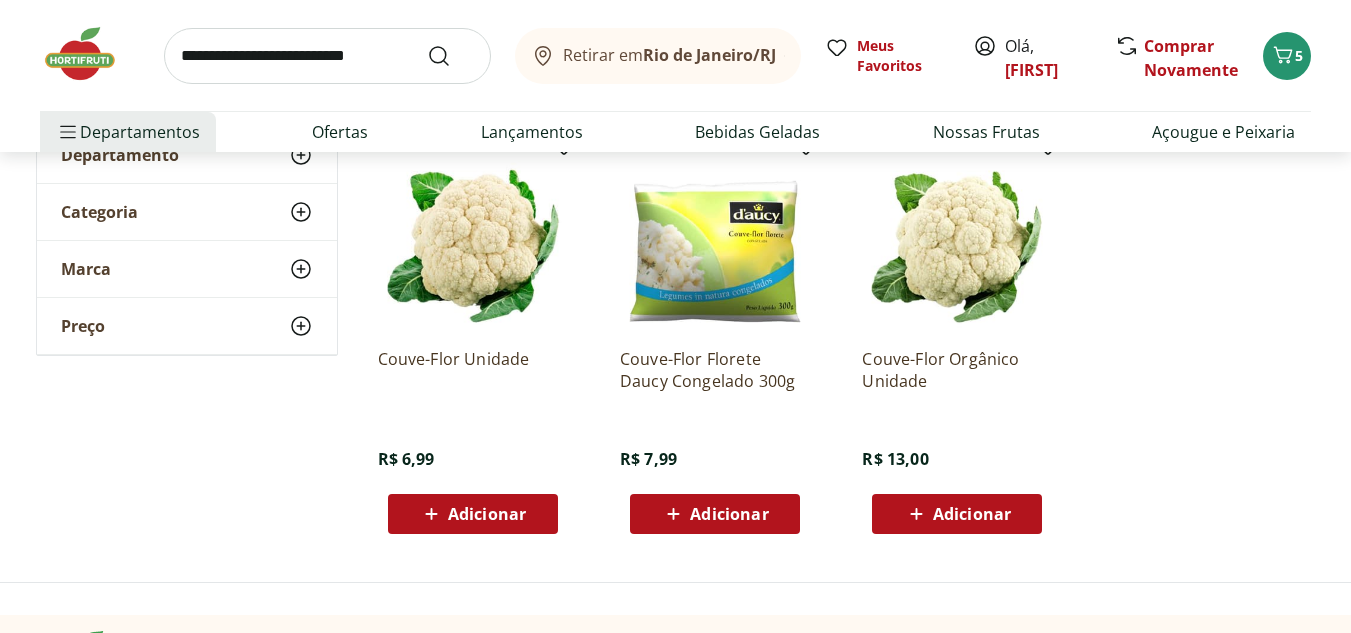 click on "Adicionar" at bounding box center (487, 514) 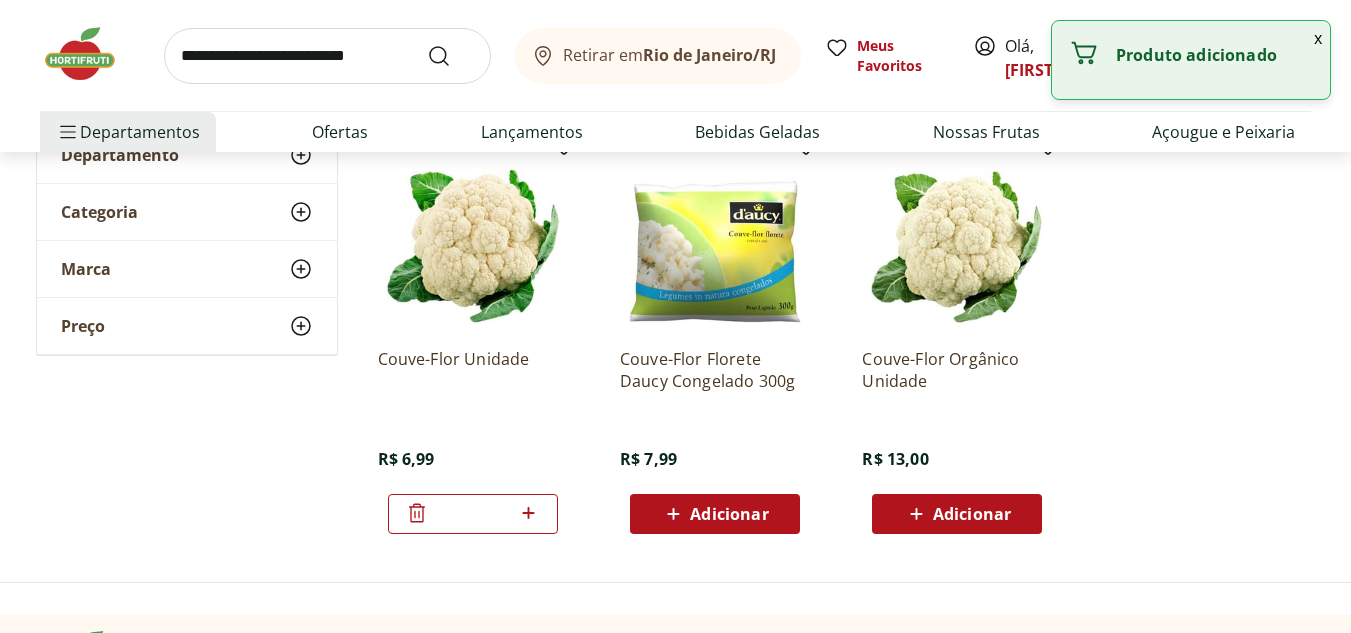 click 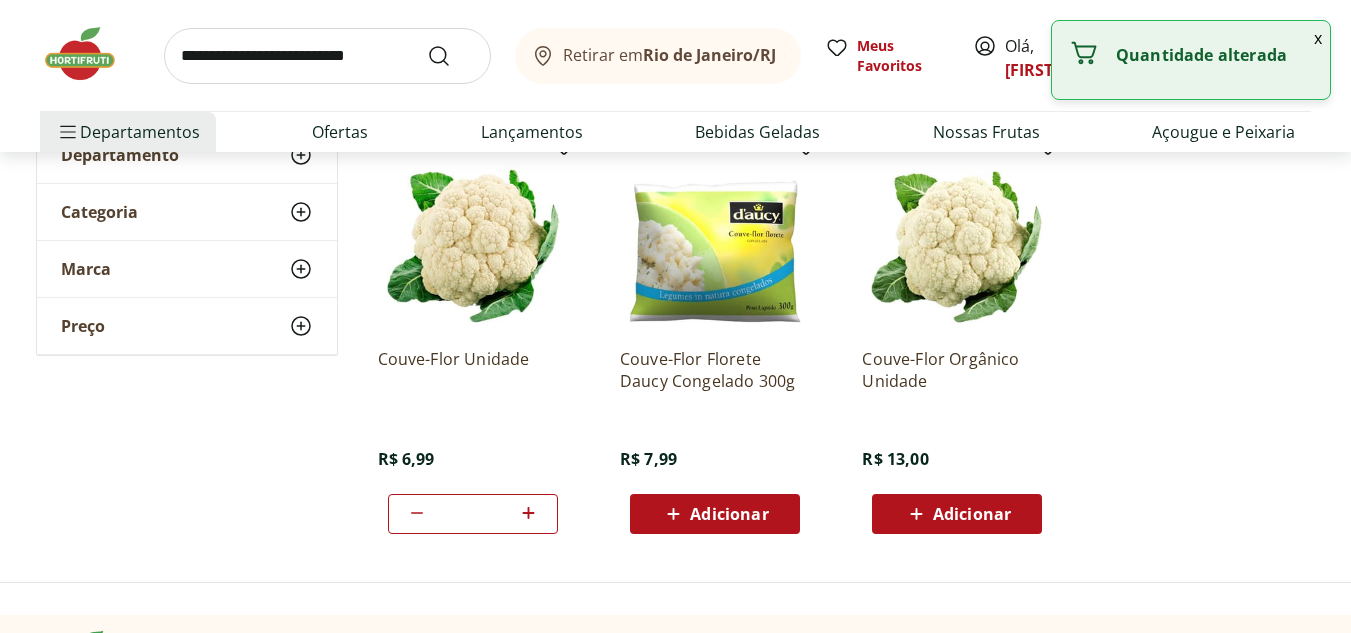 click at bounding box center [327, 56] 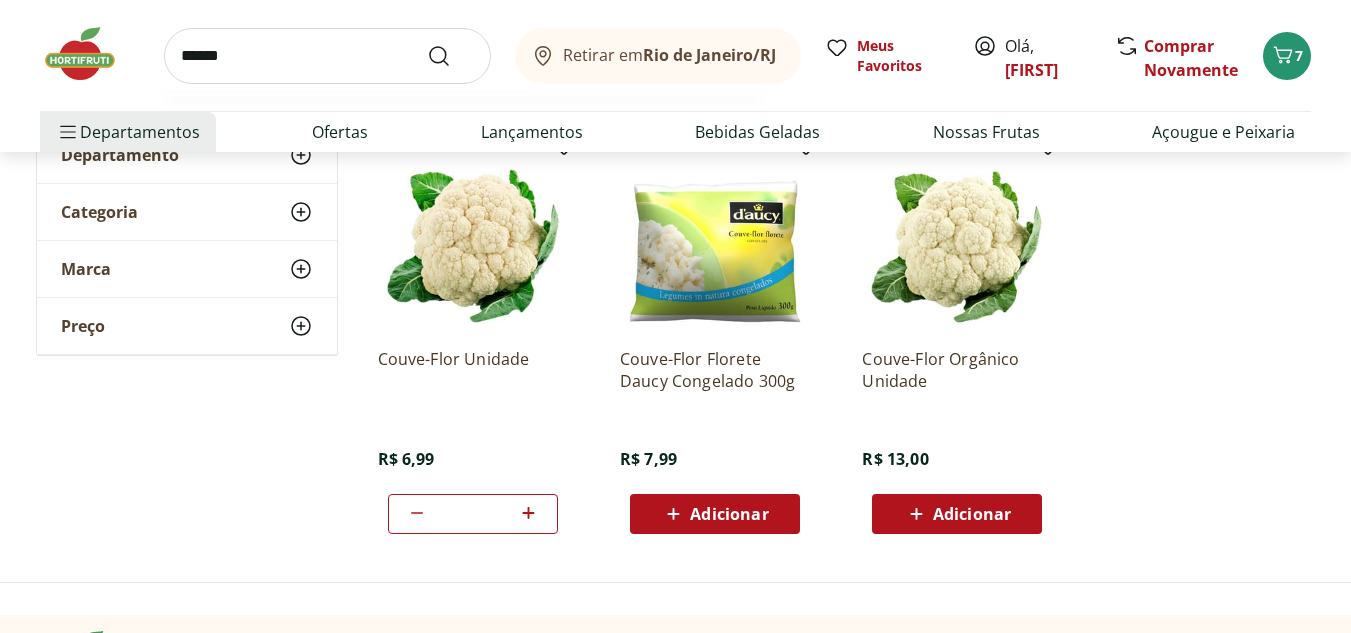 type on "******" 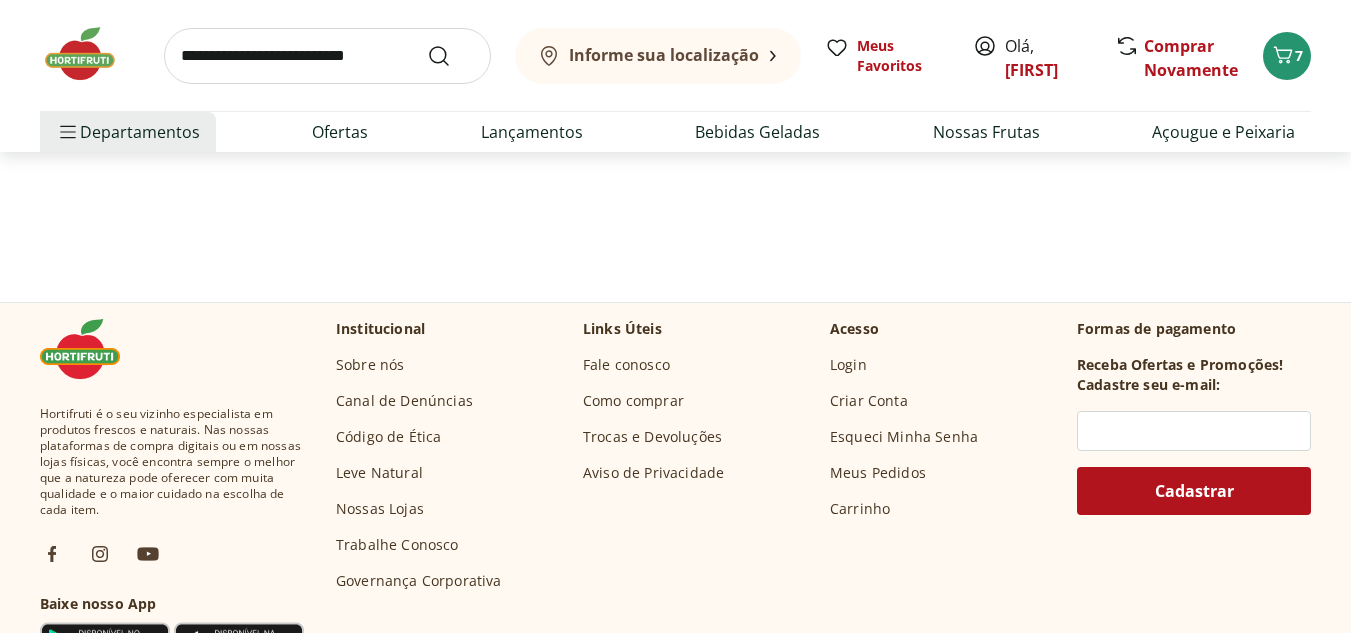 scroll, scrollTop: 0, scrollLeft: 0, axis: both 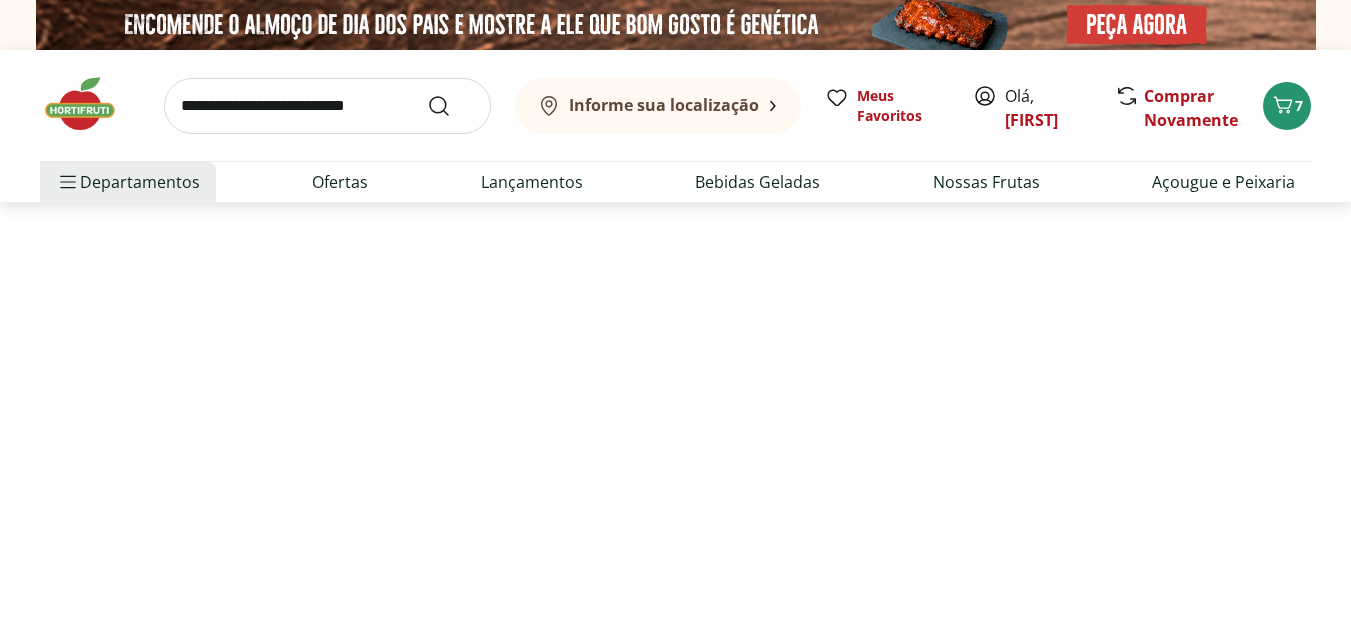 select on "**********" 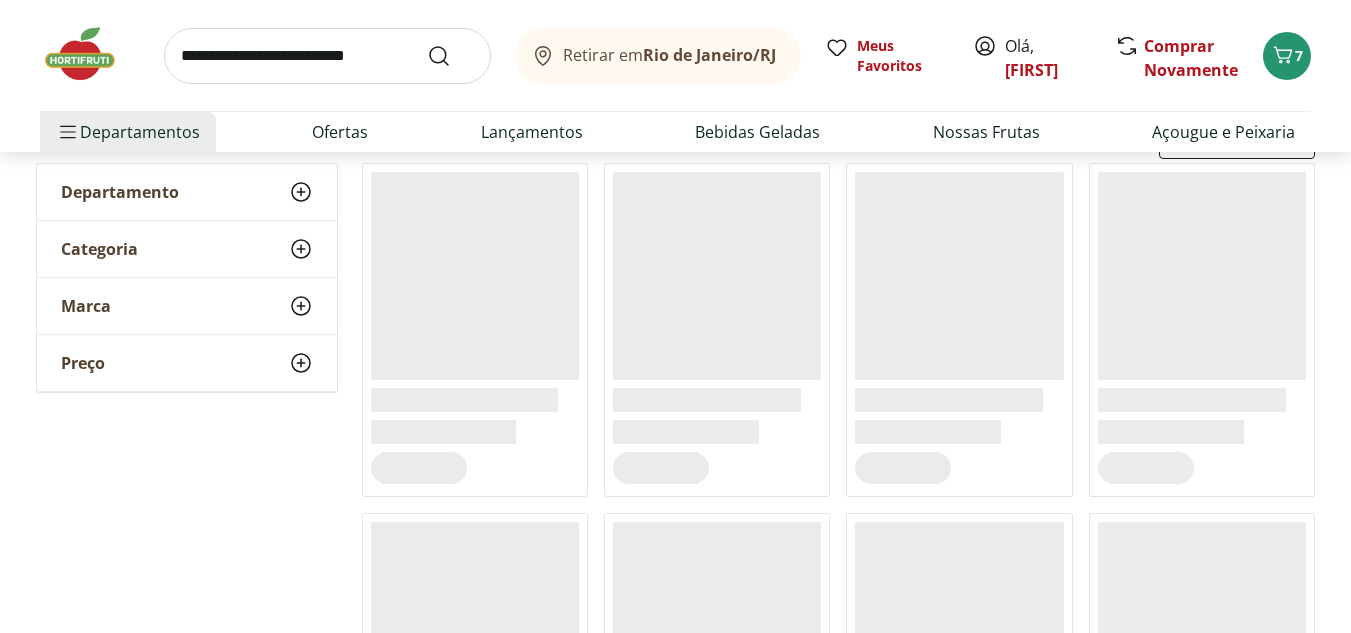 scroll, scrollTop: 245, scrollLeft: 0, axis: vertical 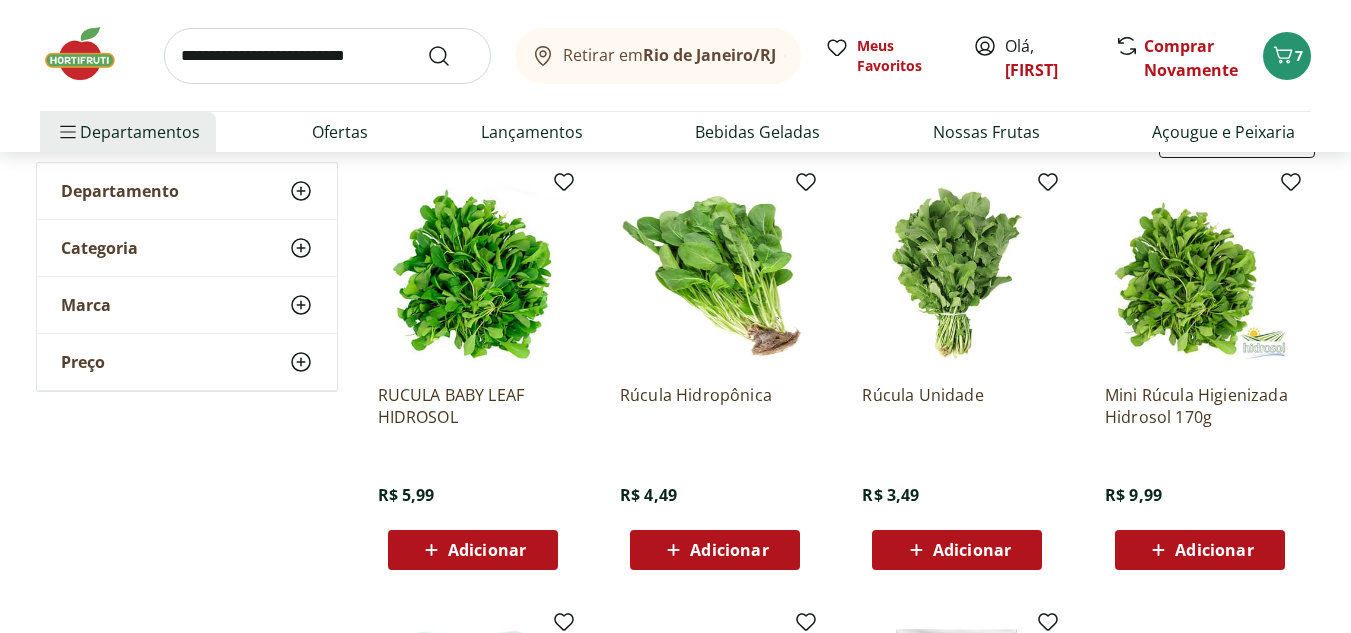 click on "Adicionar" at bounding box center [472, 550] 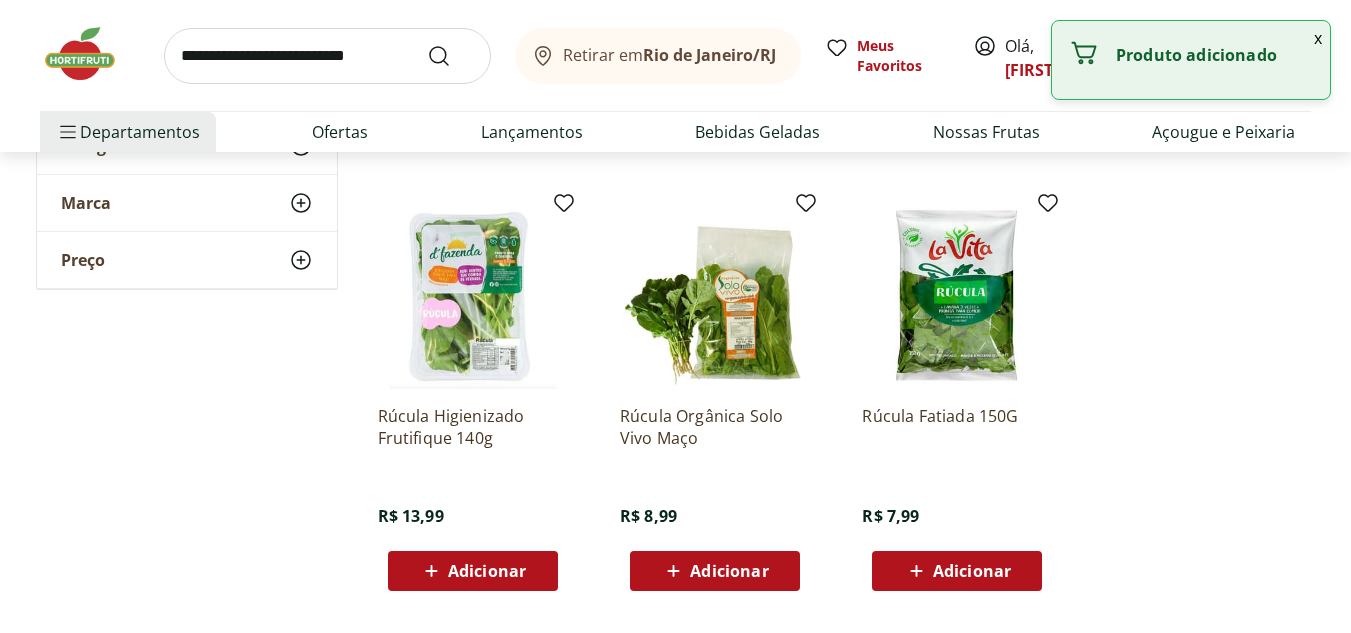 scroll, scrollTop: 665, scrollLeft: 0, axis: vertical 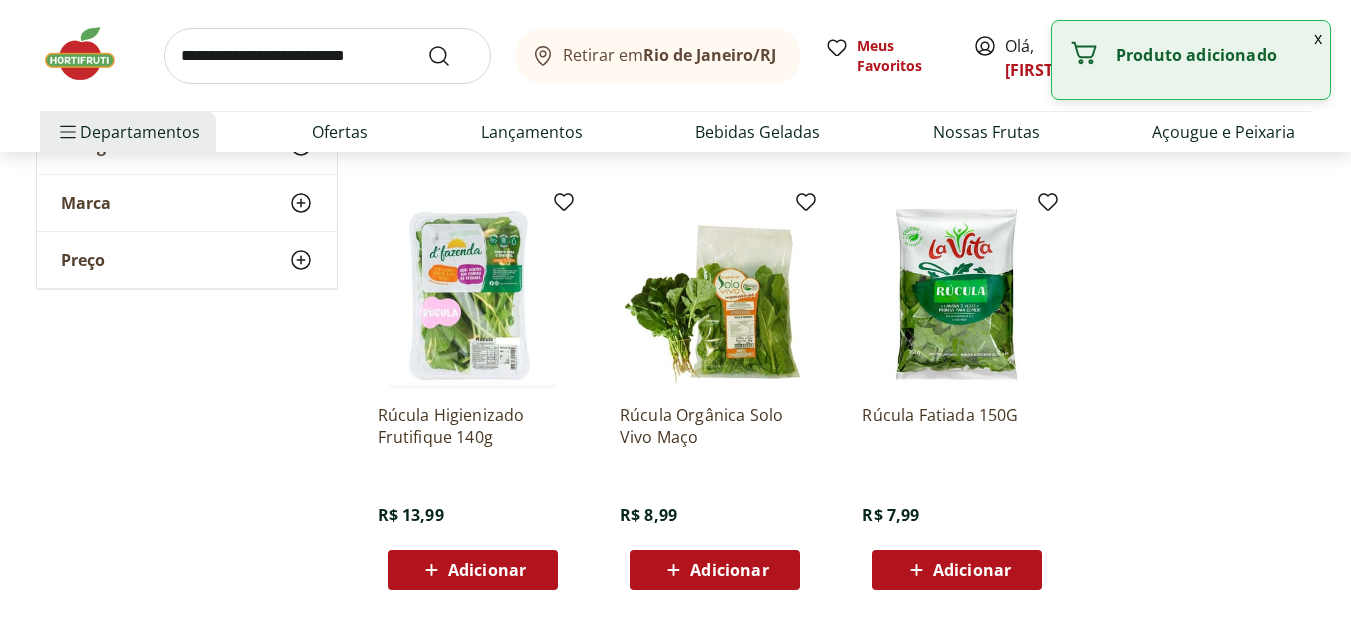 click at bounding box center (327, 56) 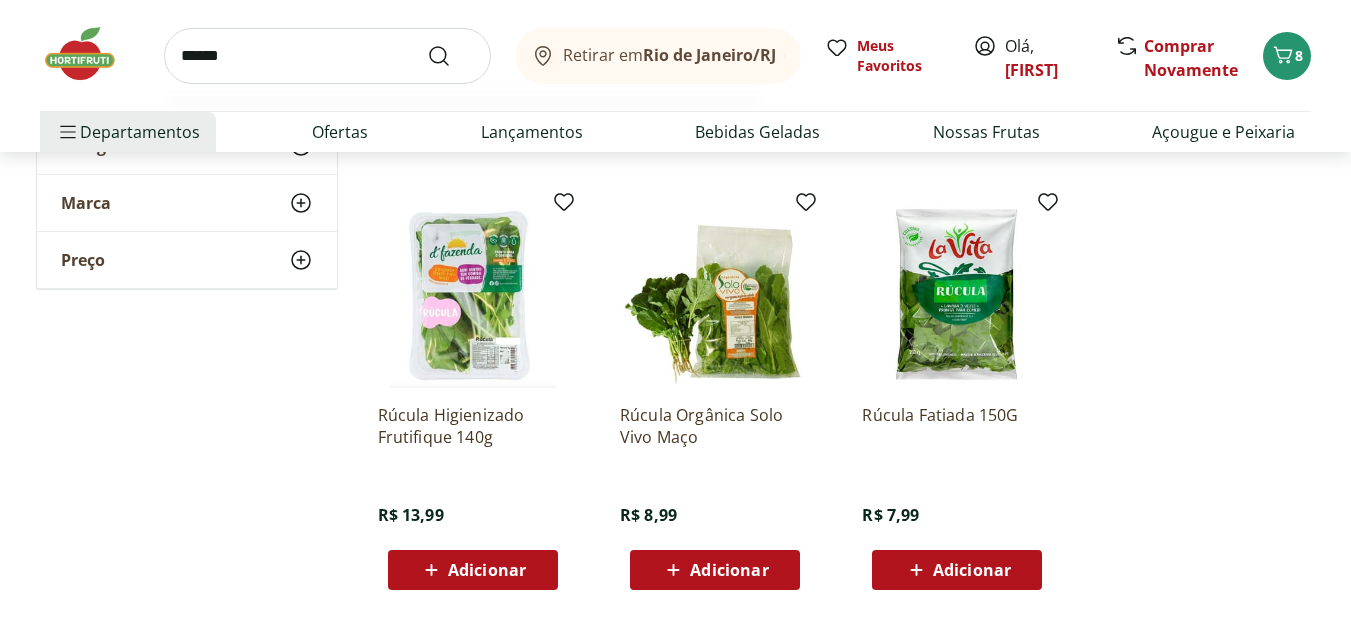 type on "******" 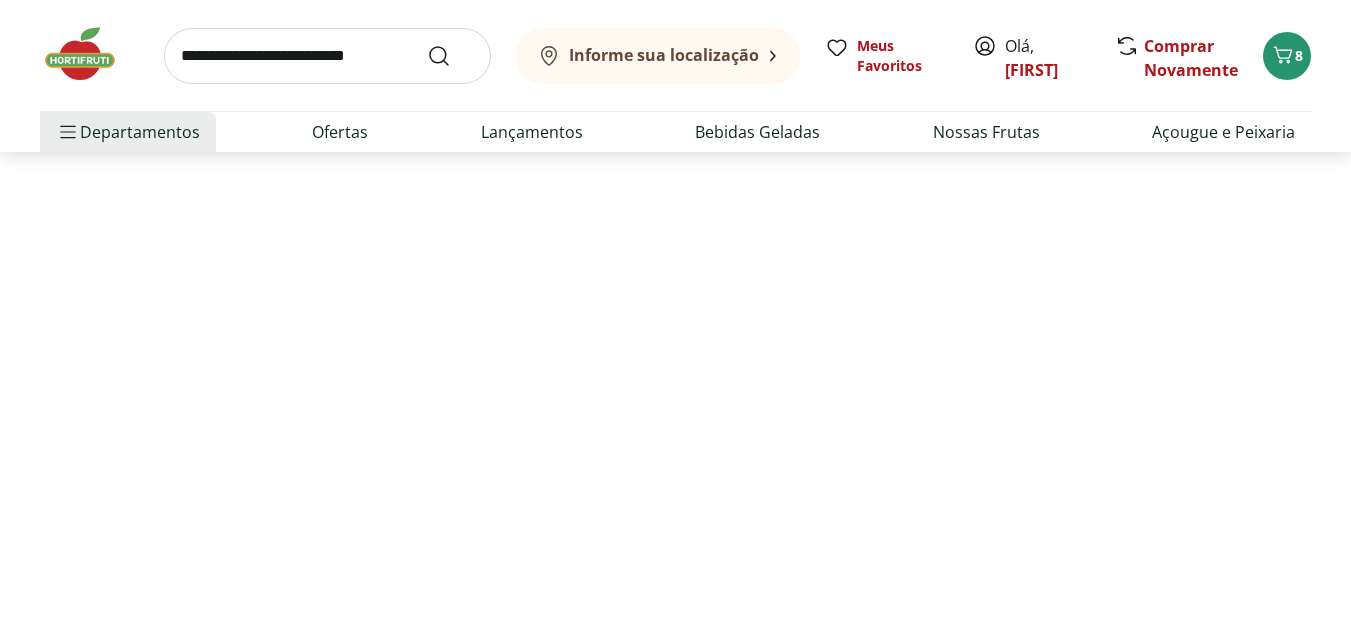 scroll, scrollTop: 0, scrollLeft: 0, axis: both 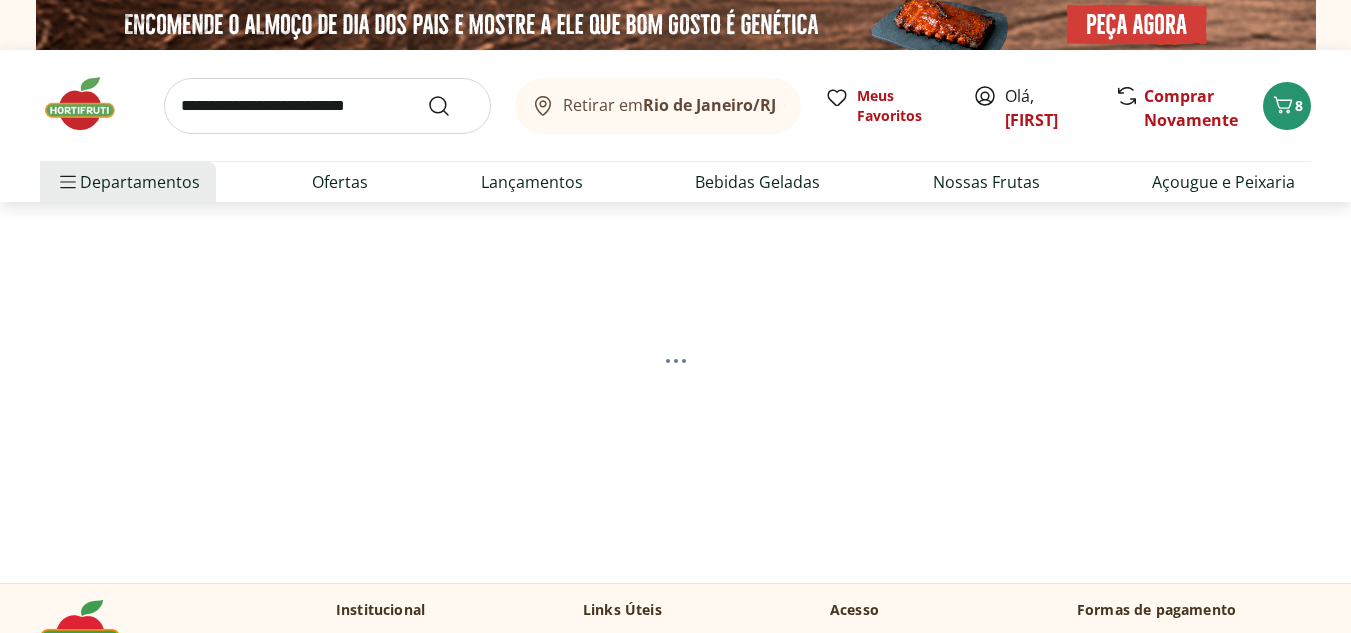 select on "**********" 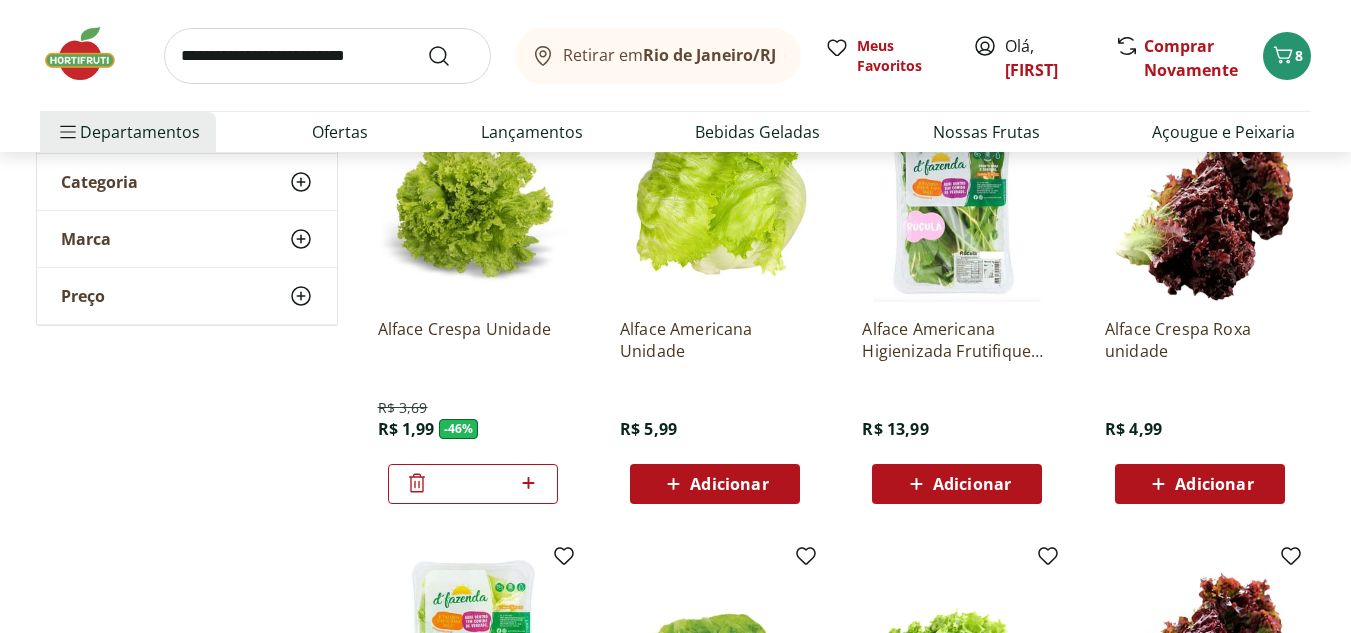 scroll, scrollTop: 265, scrollLeft: 0, axis: vertical 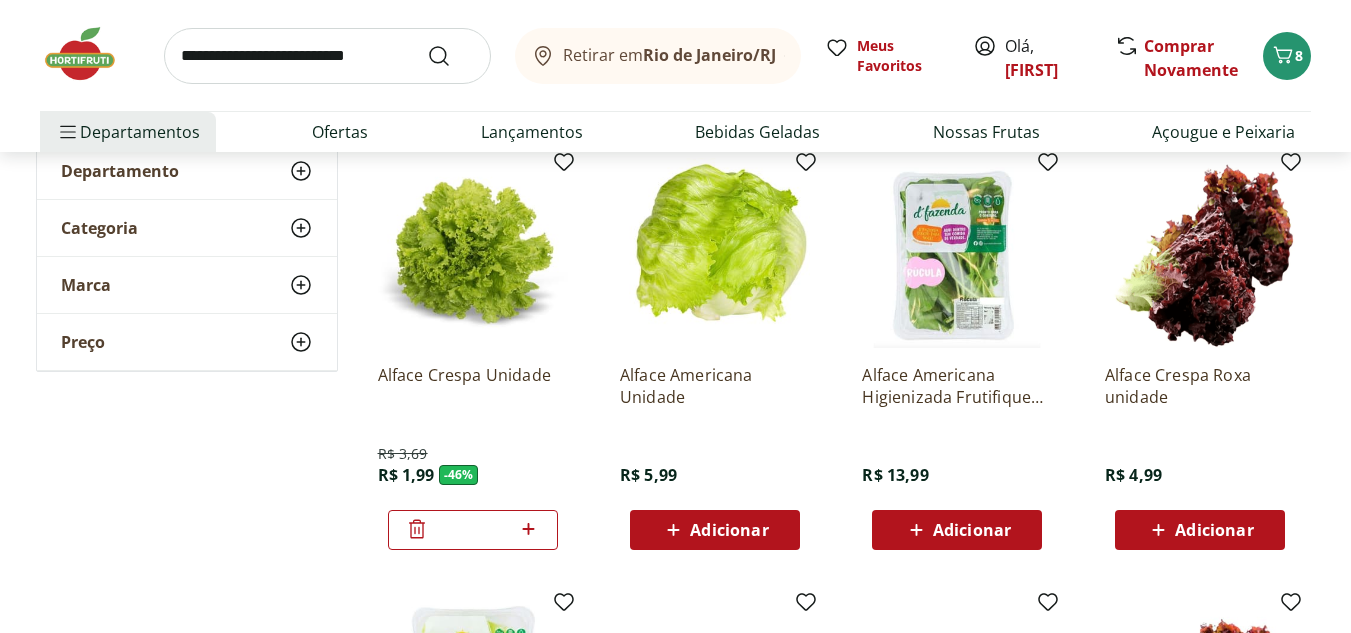 click 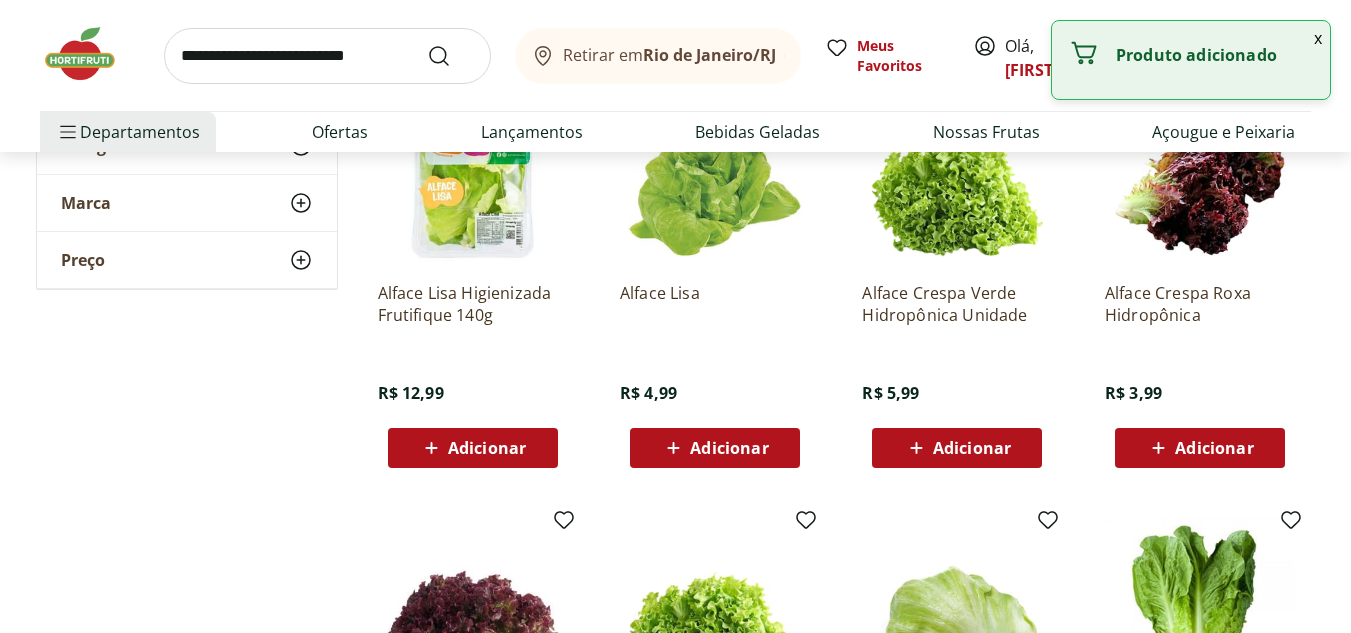 scroll, scrollTop: 788, scrollLeft: 0, axis: vertical 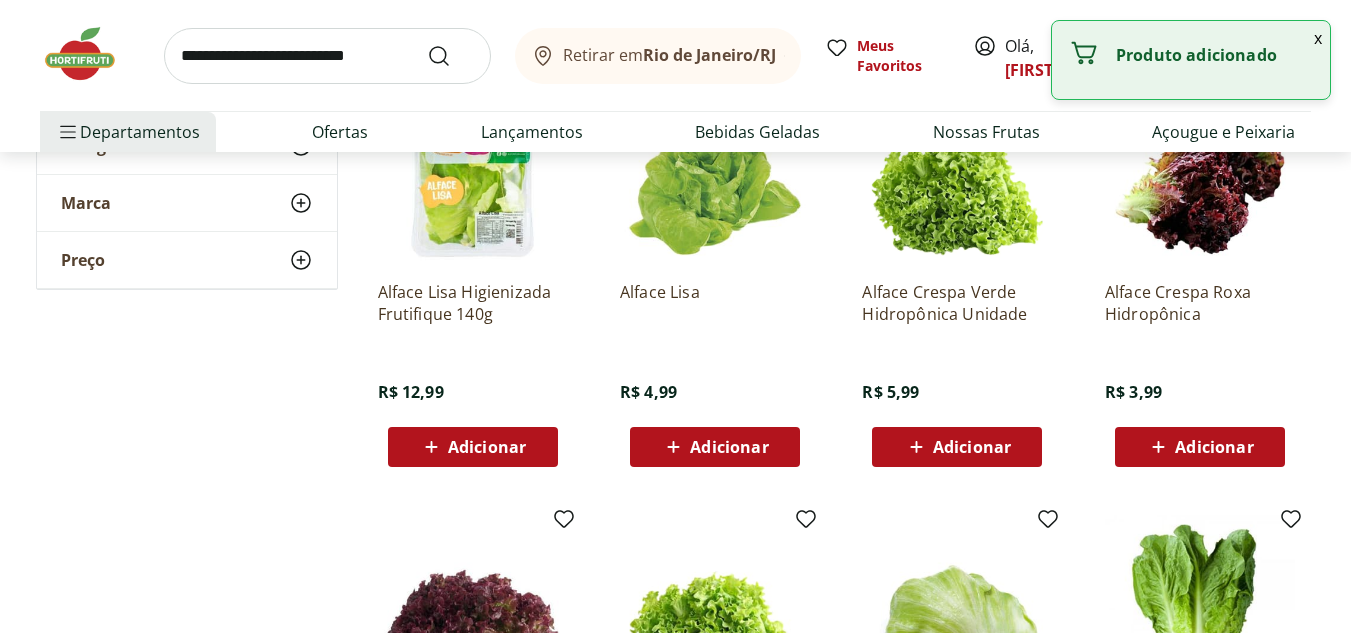 click at bounding box center (327, 56) 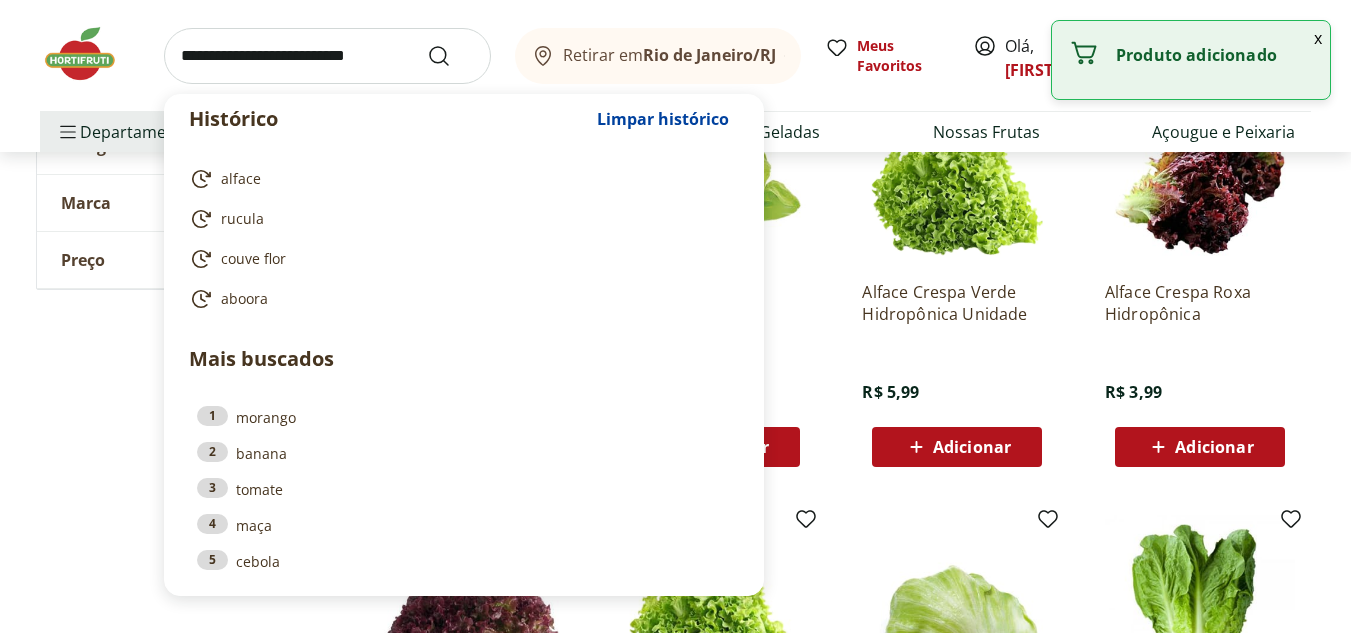 click at bounding box center (327, 56) 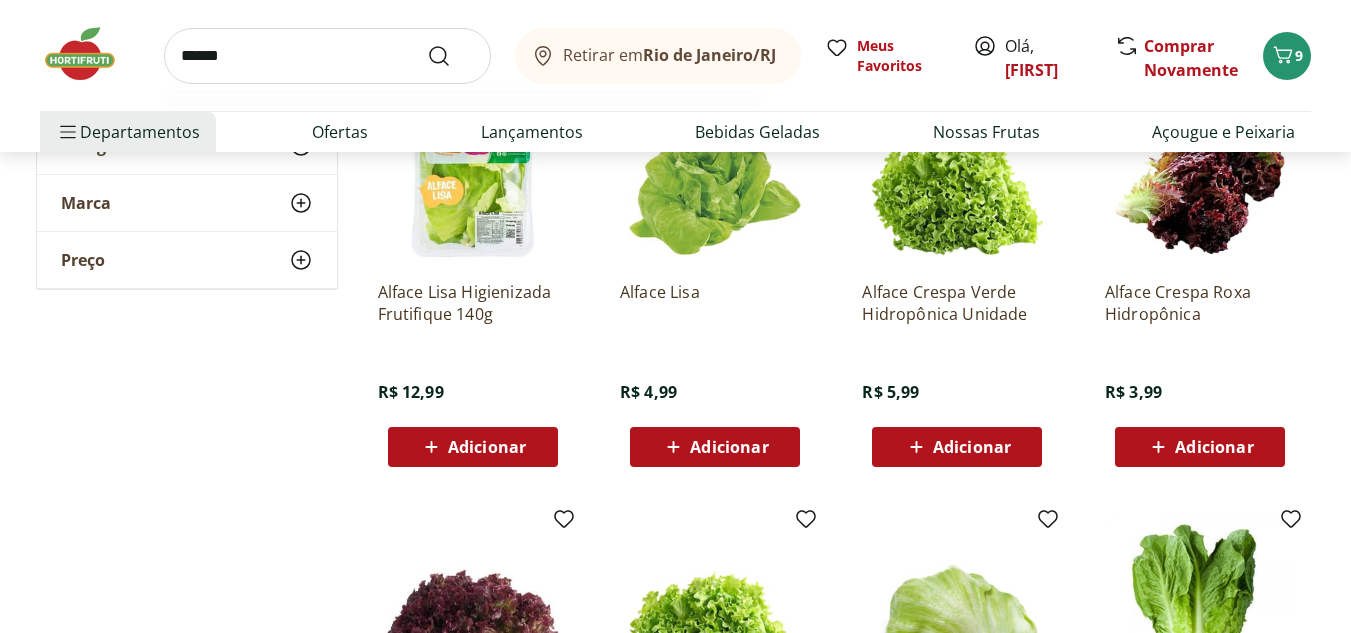 type on "*******" 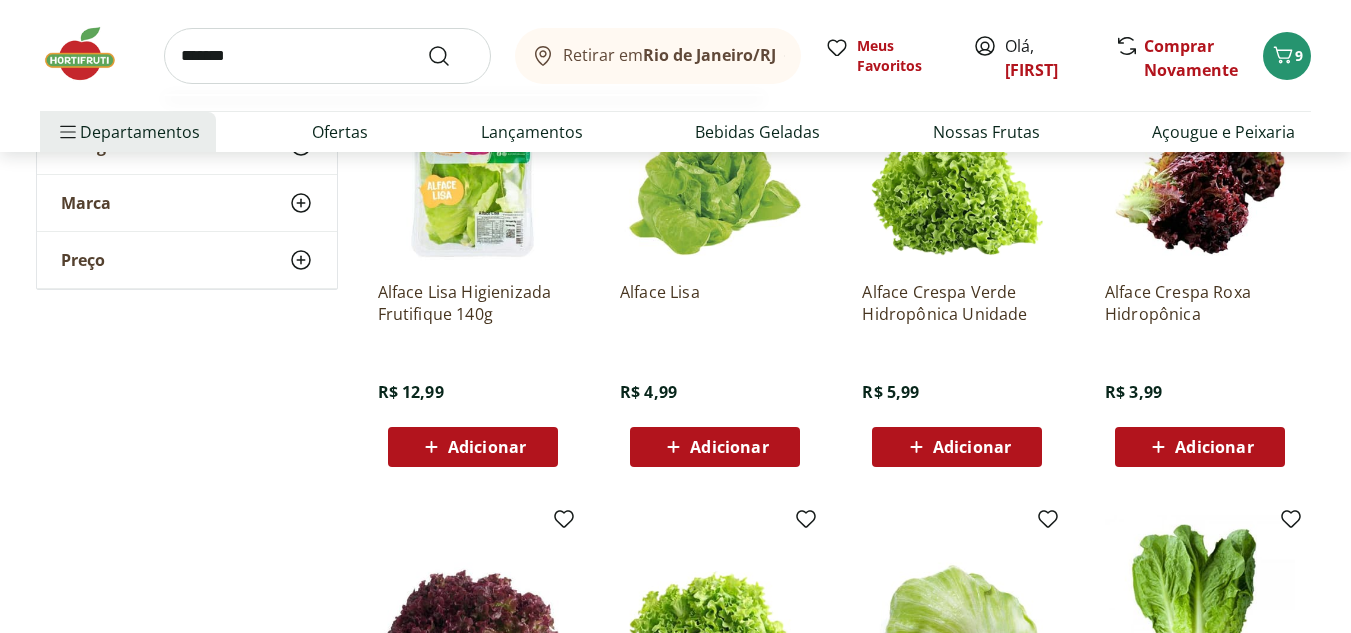 click at bounding box center [451, 56] 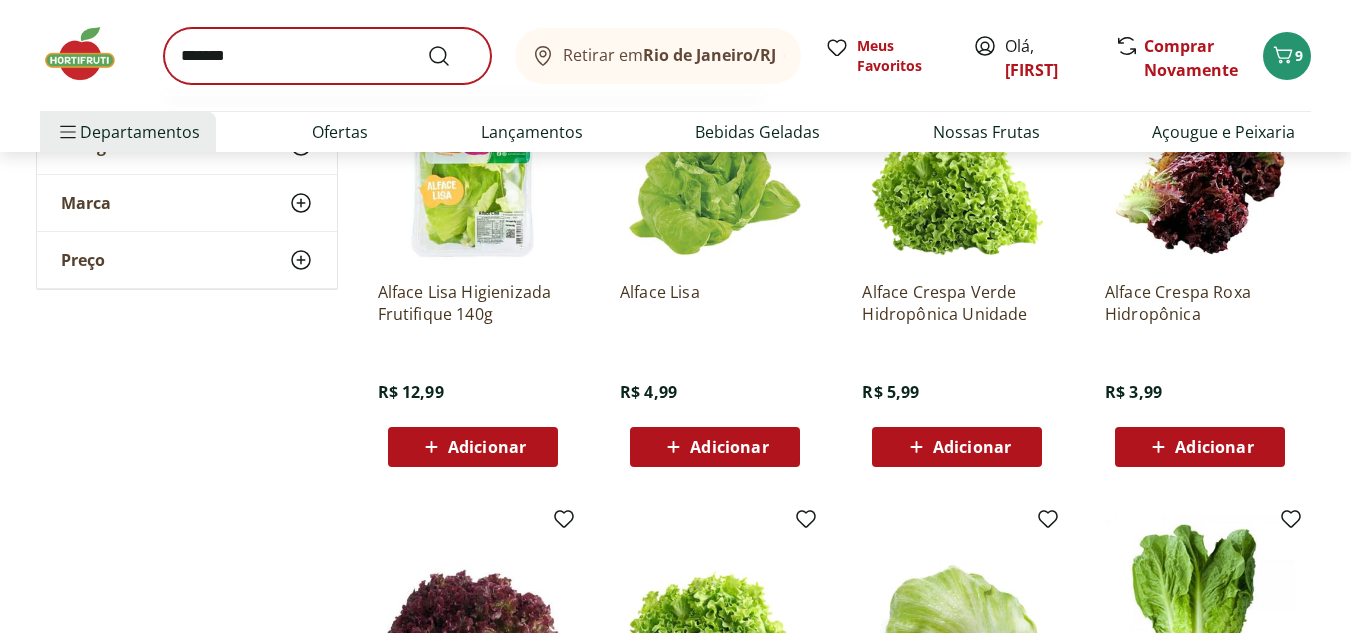 scroll, scrollTop: 0, scrollLeft: 0, axis: both 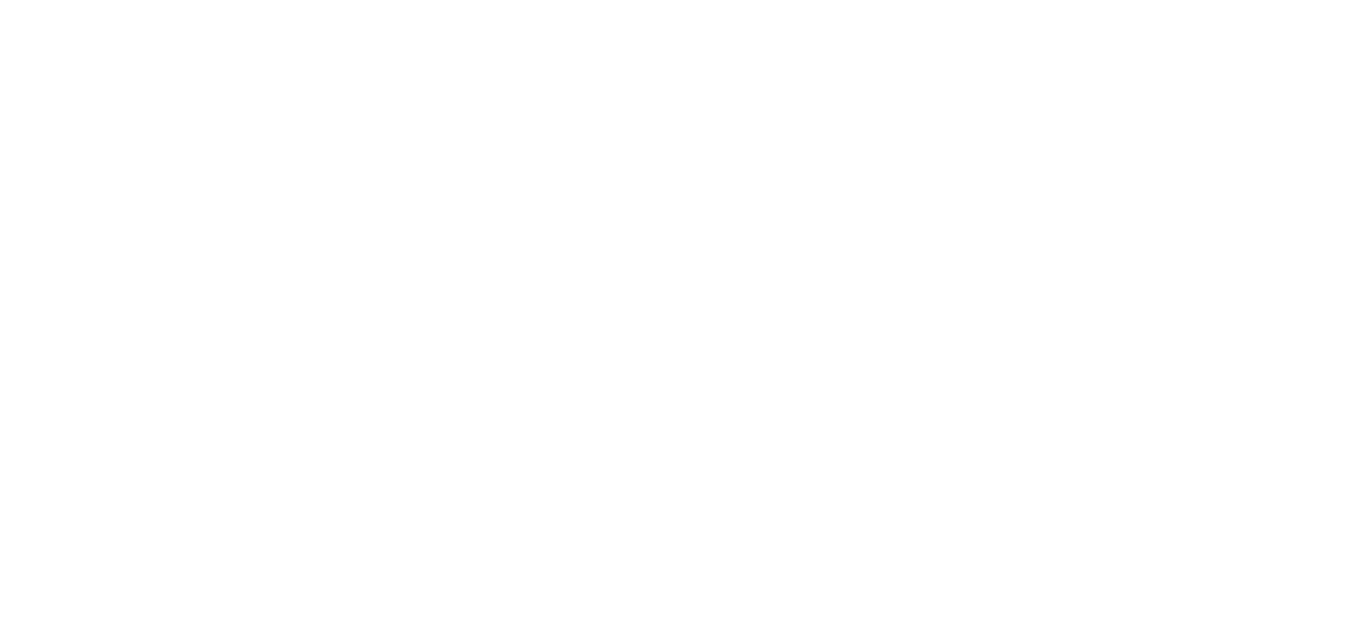 select on "**********" 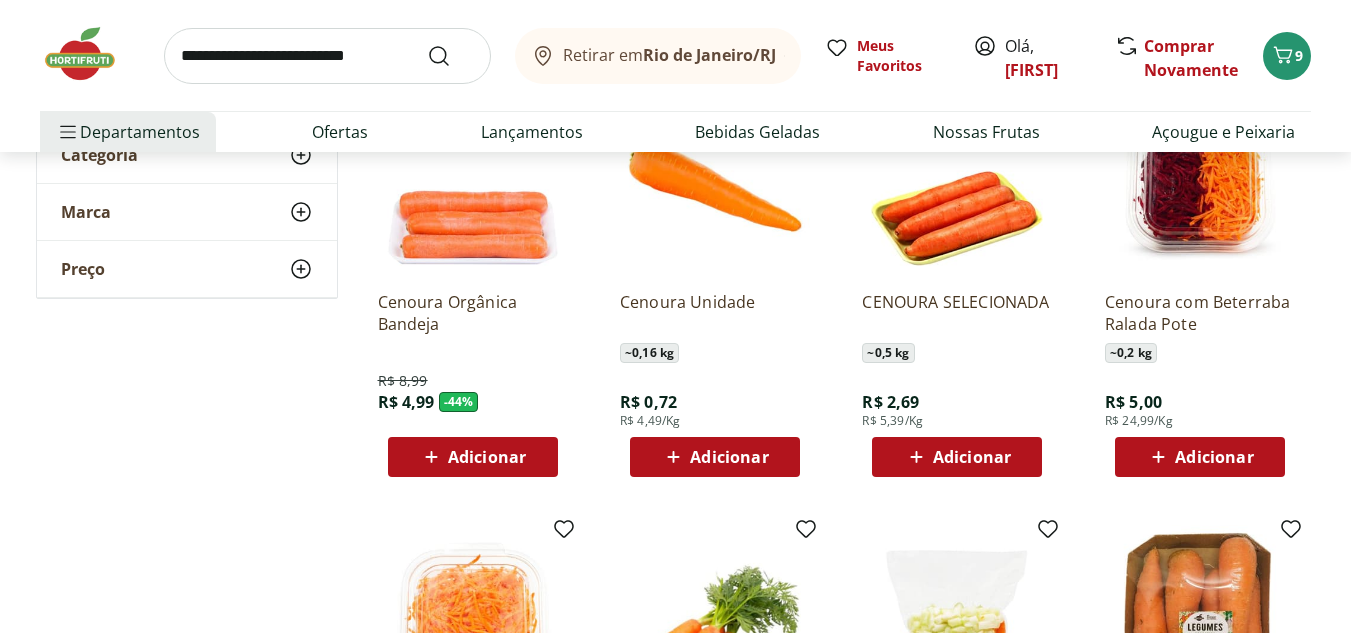 scroll, scrollTop: 340, scrollLeft: 0, axis: vertical 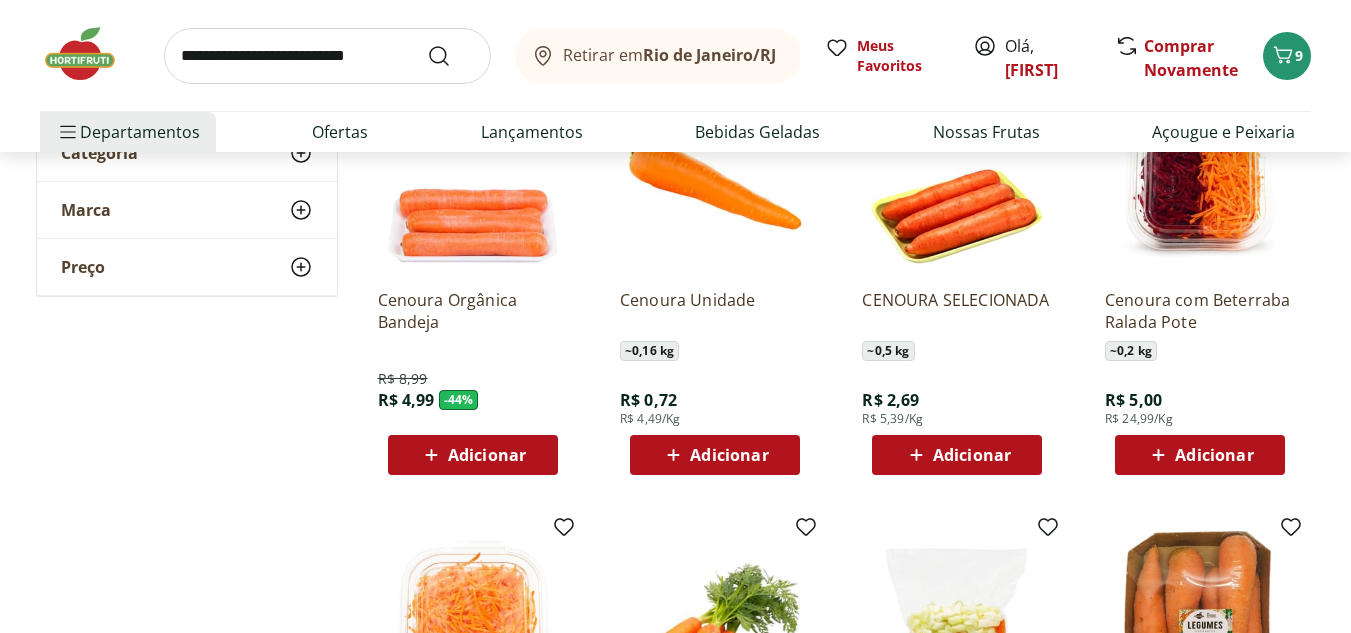 click on "Adicionar" at bounding box center (714, 455) 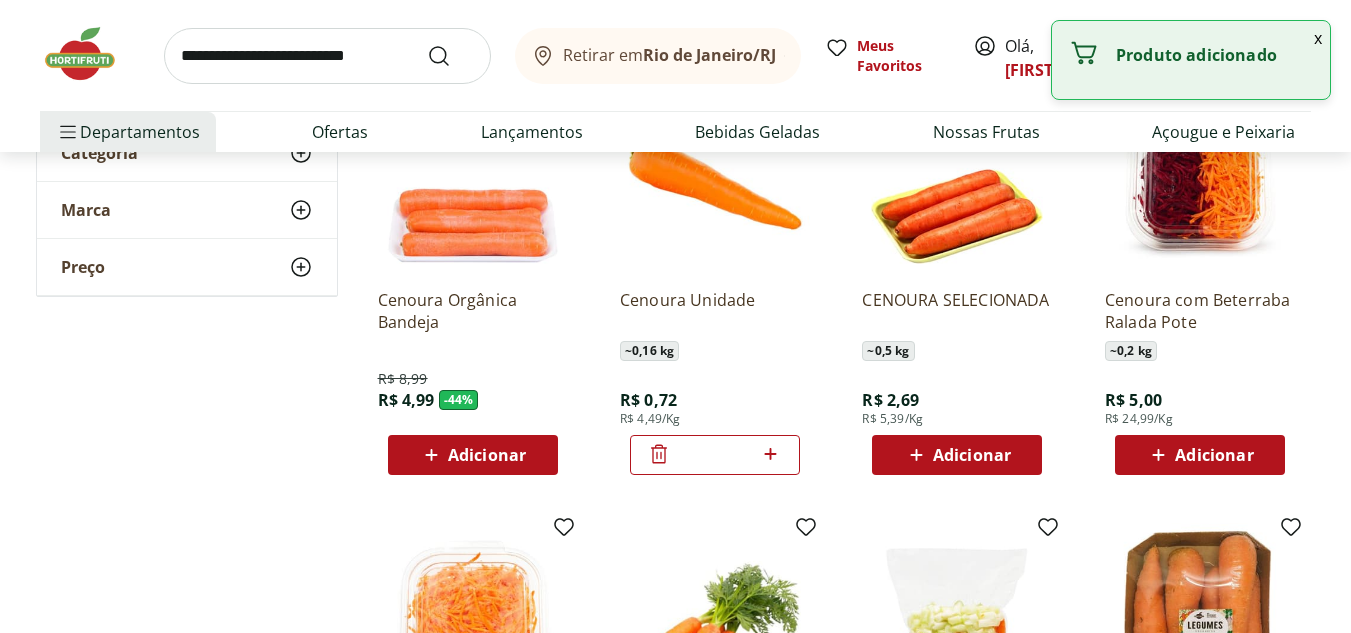 click on "*" at bounding box center (715, 455) 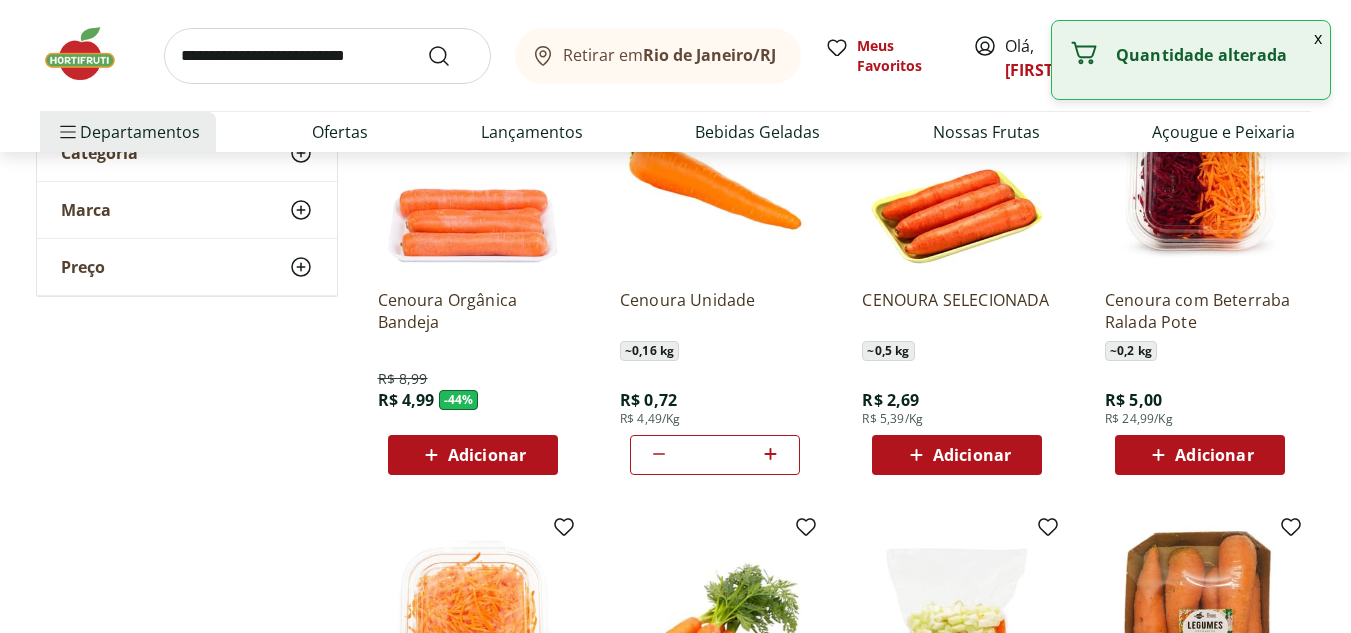 click 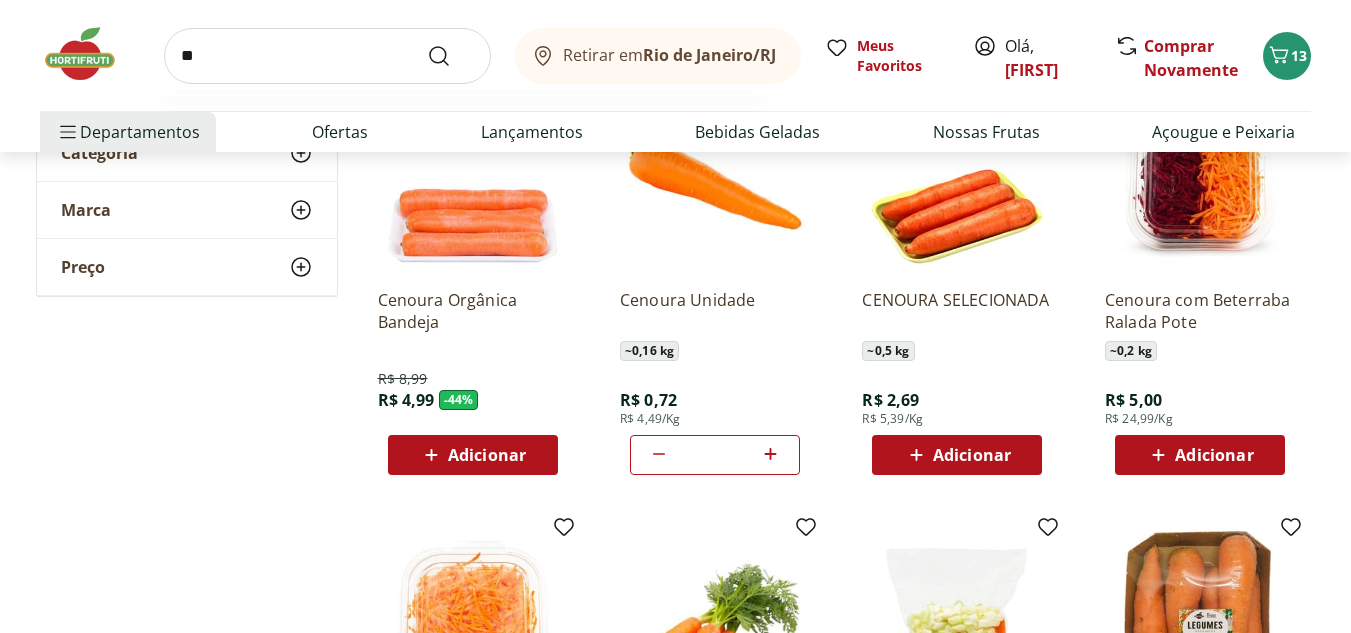 type on "*" 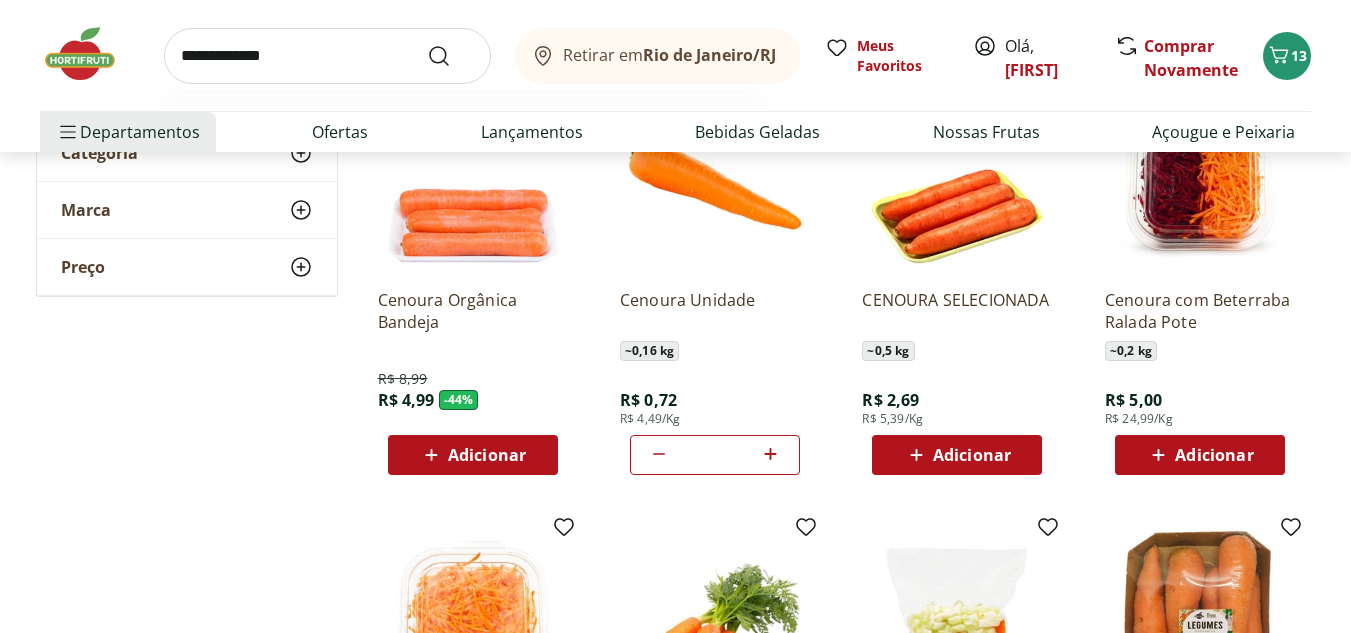 type on "**********" 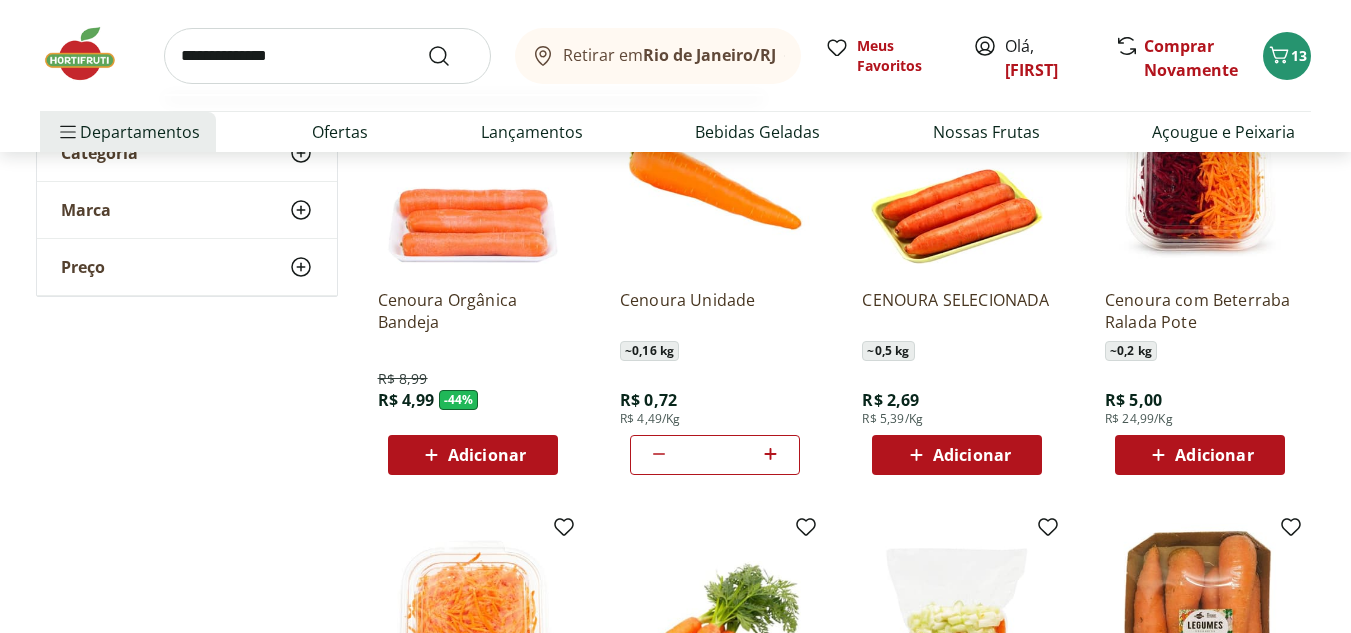 click at bounding box center (451, 56) 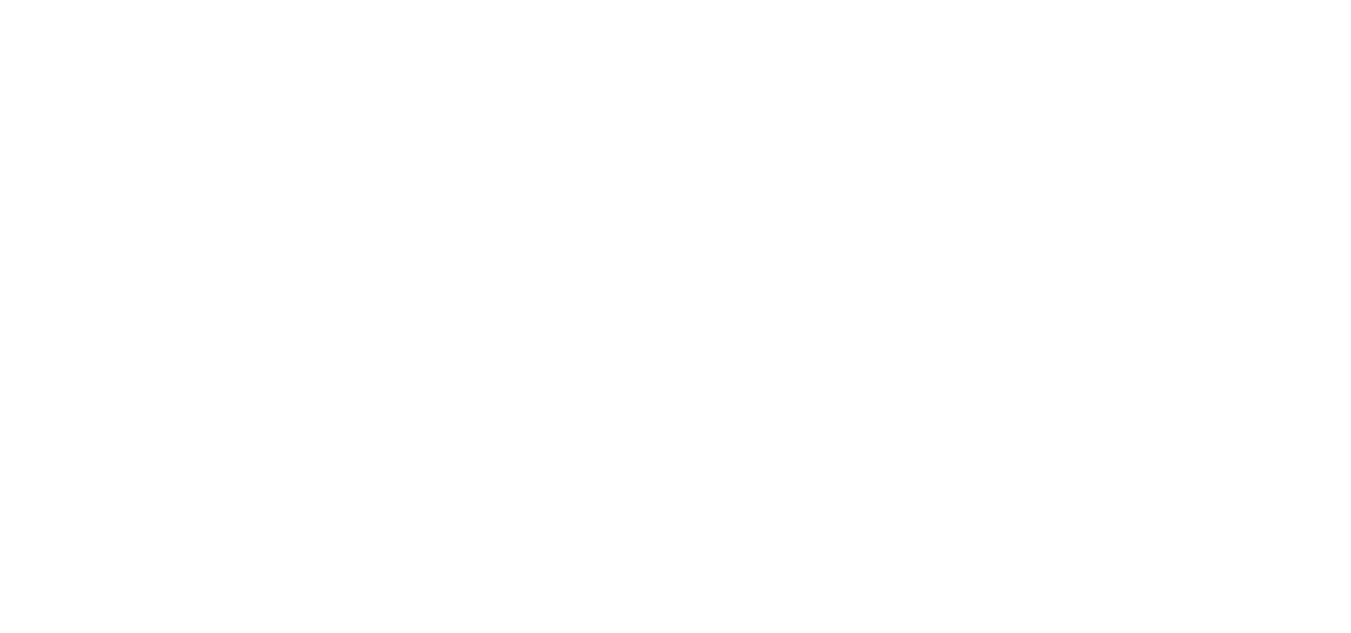 scroll, scrollTop: 0, scrollLeft: 0, axis: both 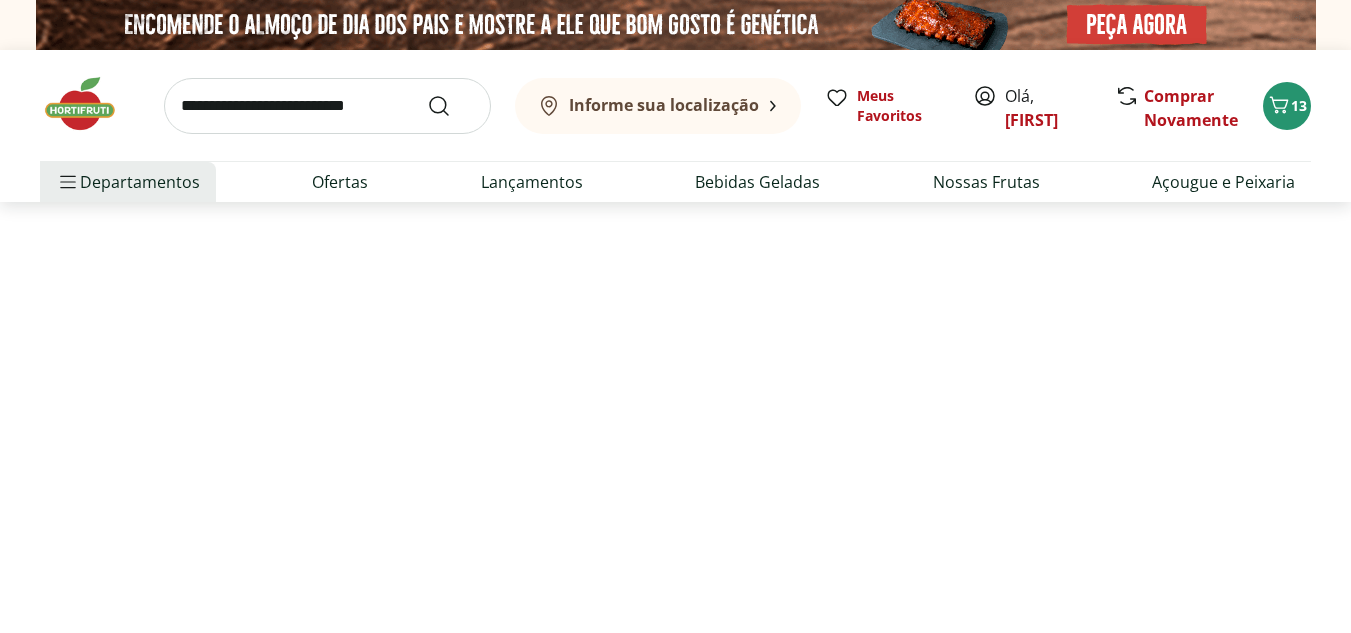 select on "**********" 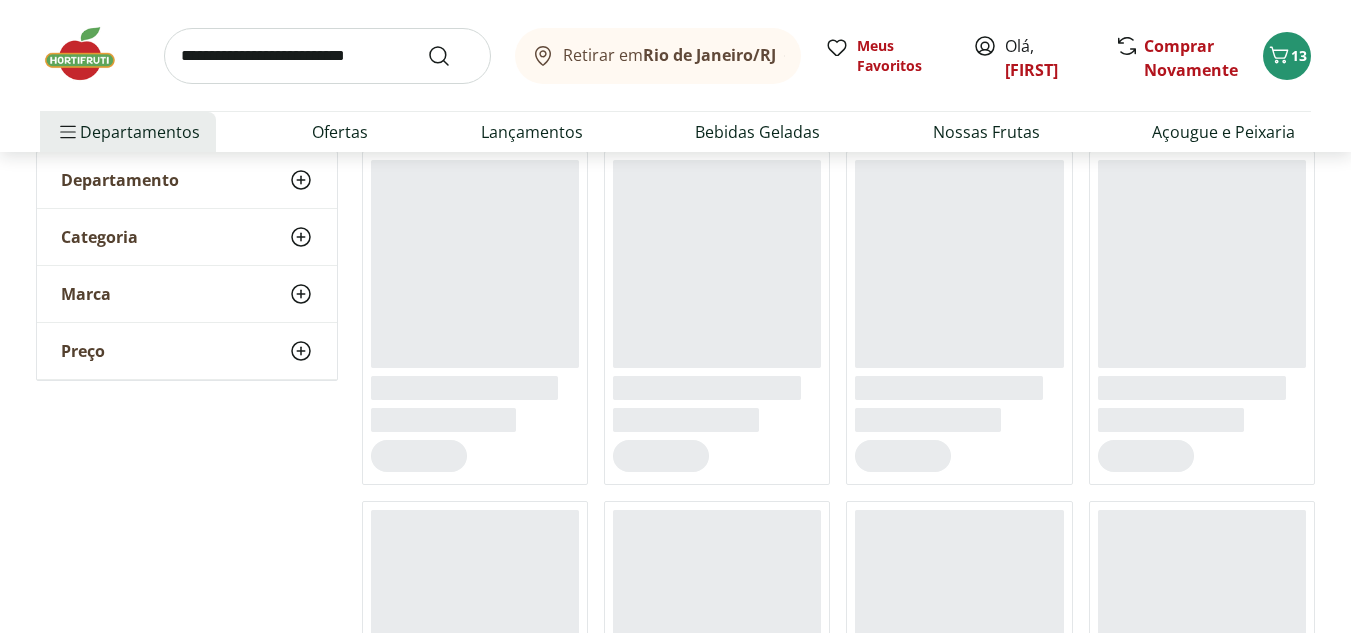 scroll, scrollTop: 257, scrollLeft: 0, axis: vertical 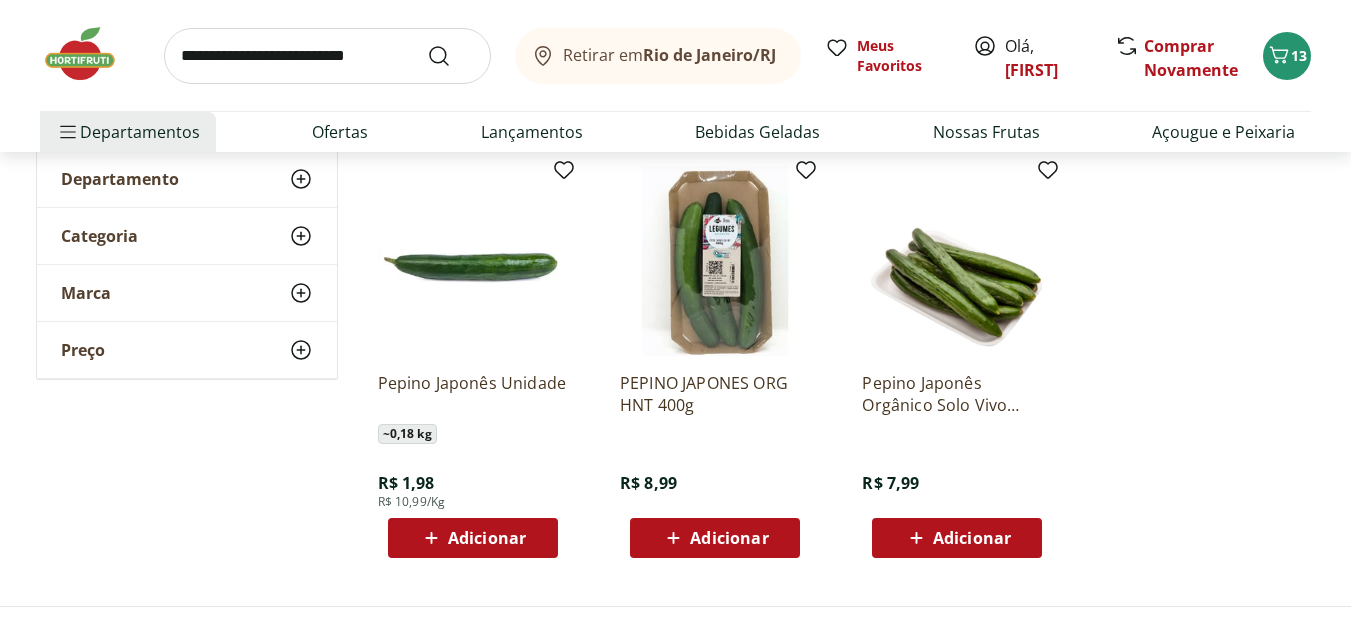 click on "Adicionar" at bounding box center (487, 538) 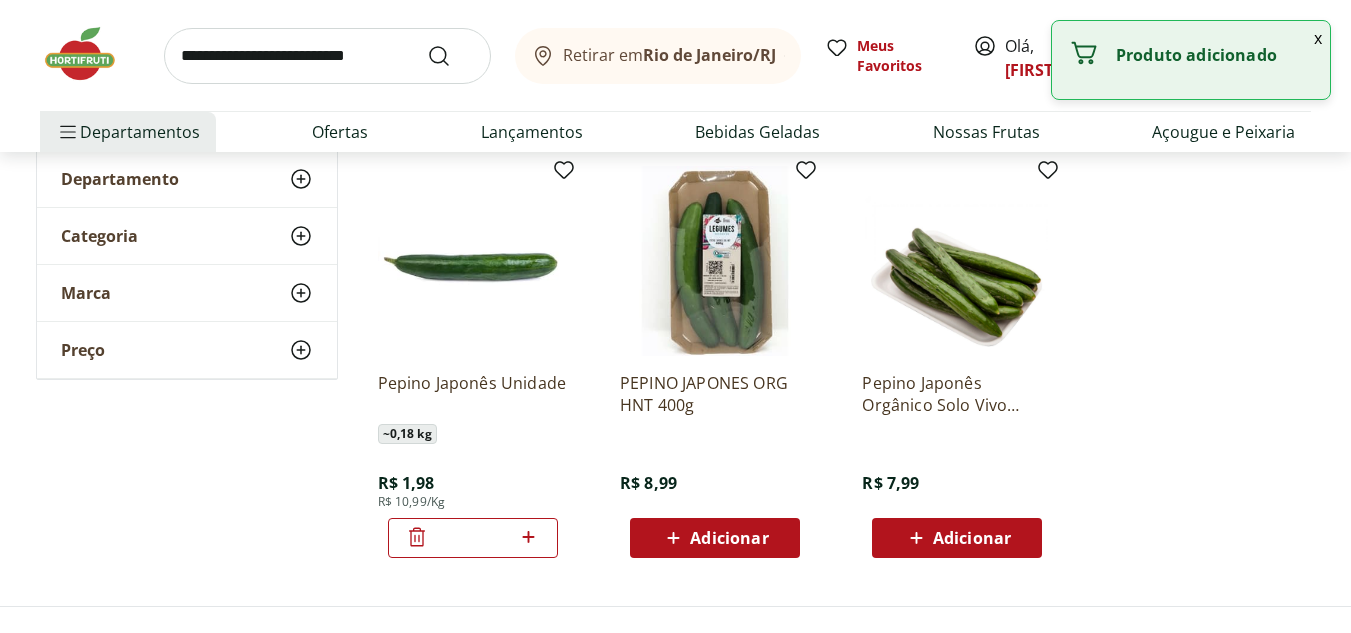 click 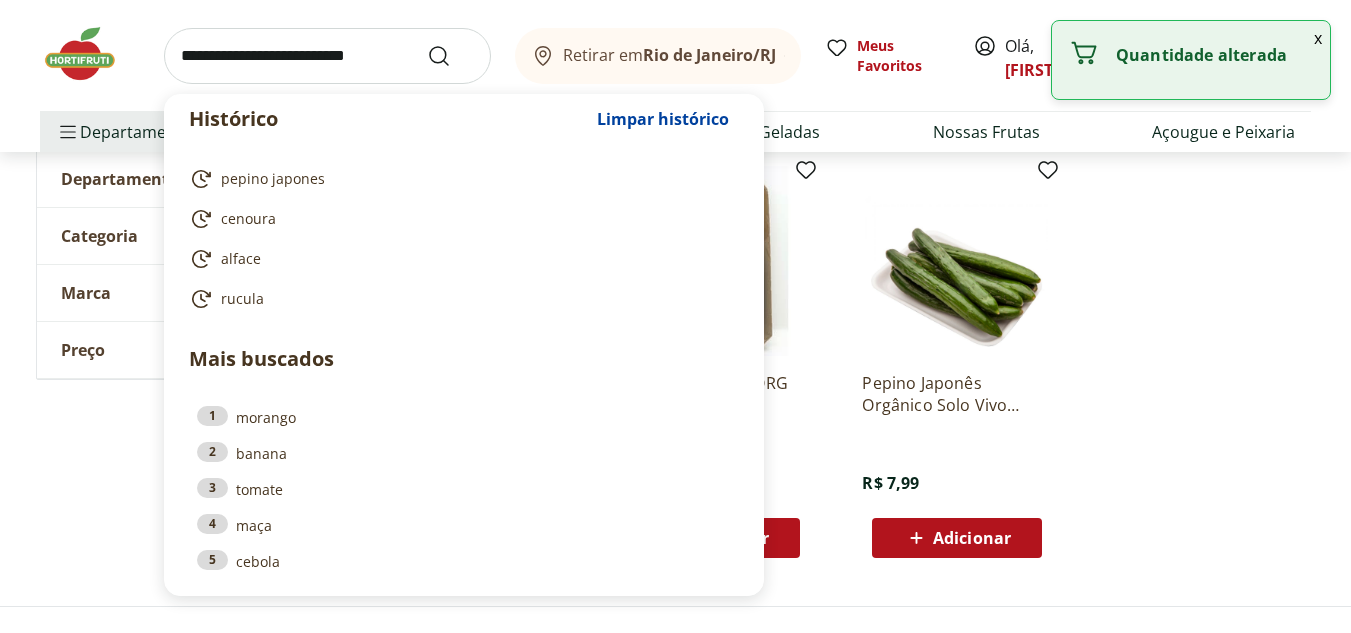 click at bounding box center (327, 56) 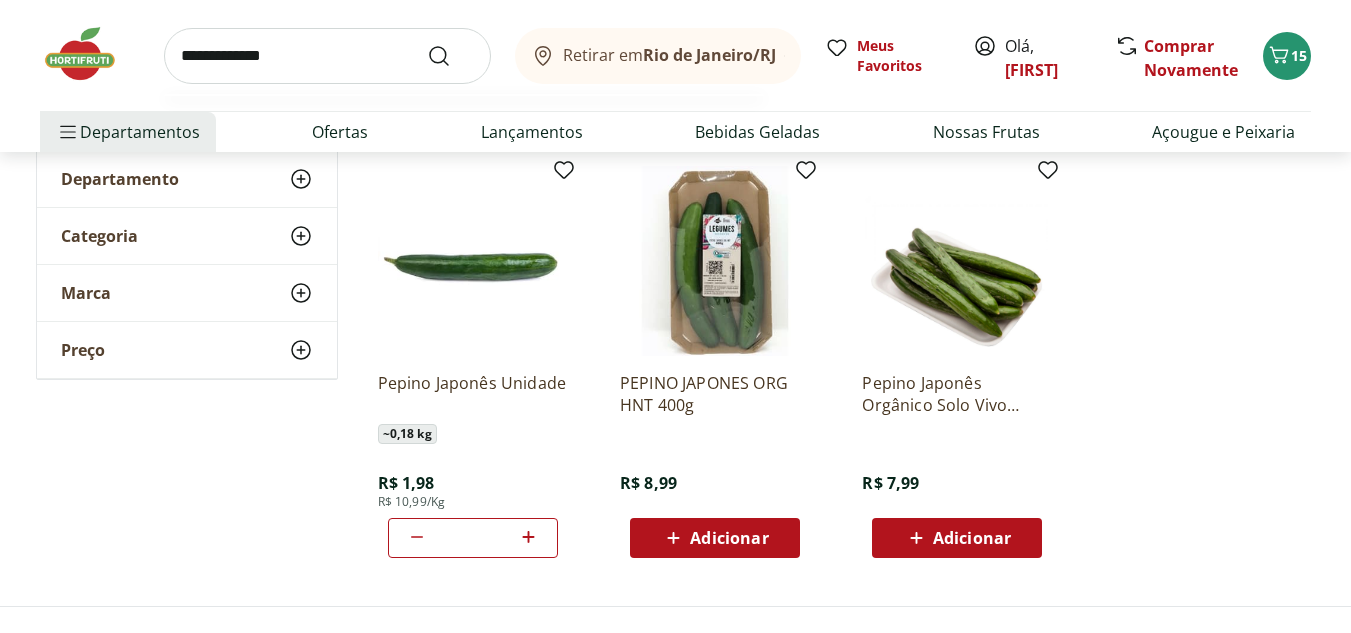 type on "**********" 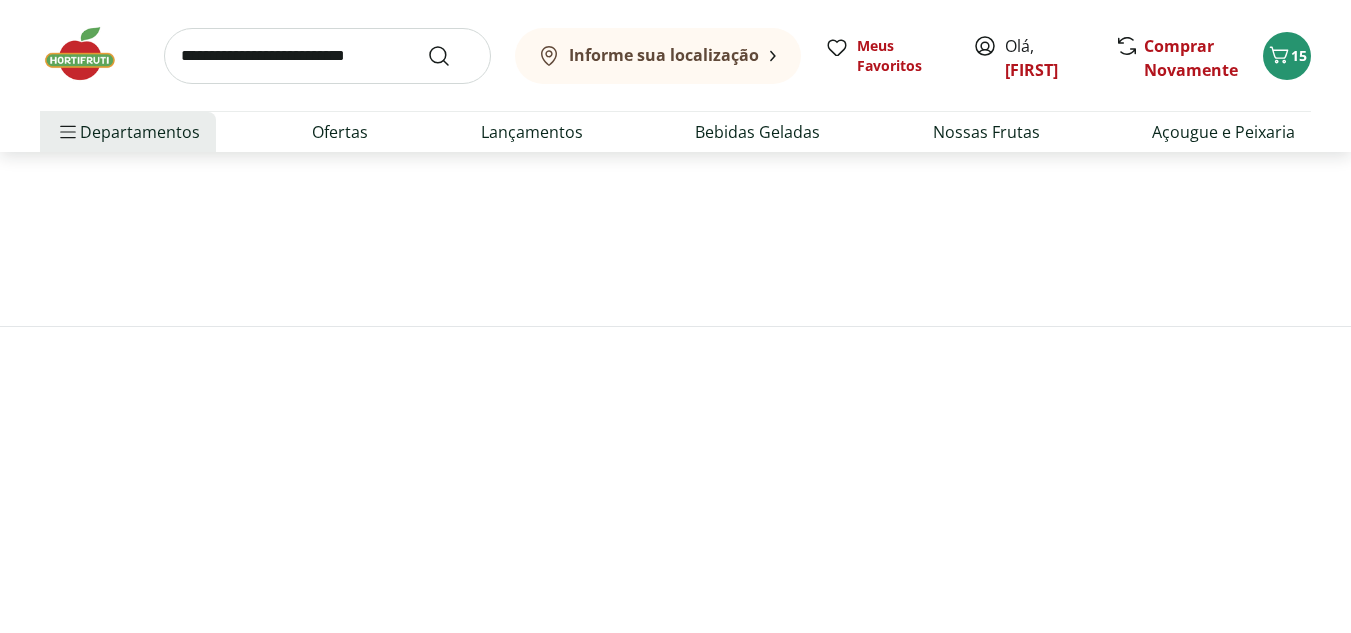 scroll, scrollTop: 0, scrollLeft: 0, axis: both 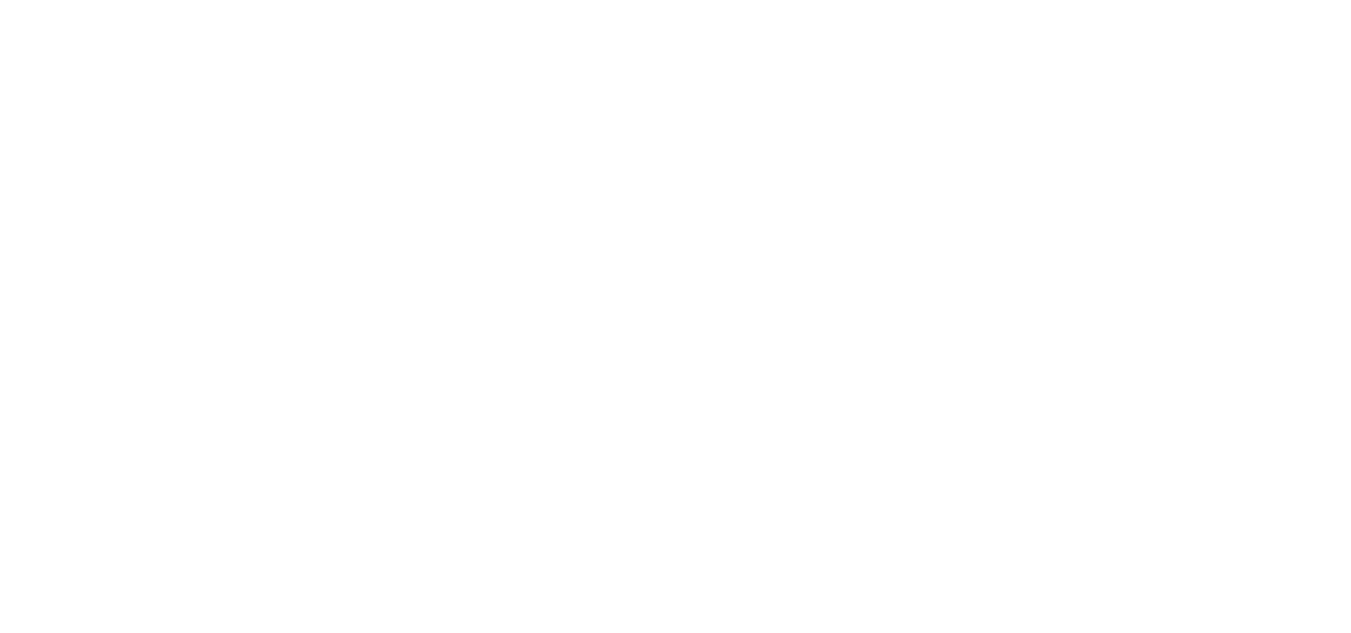 select on "**********" 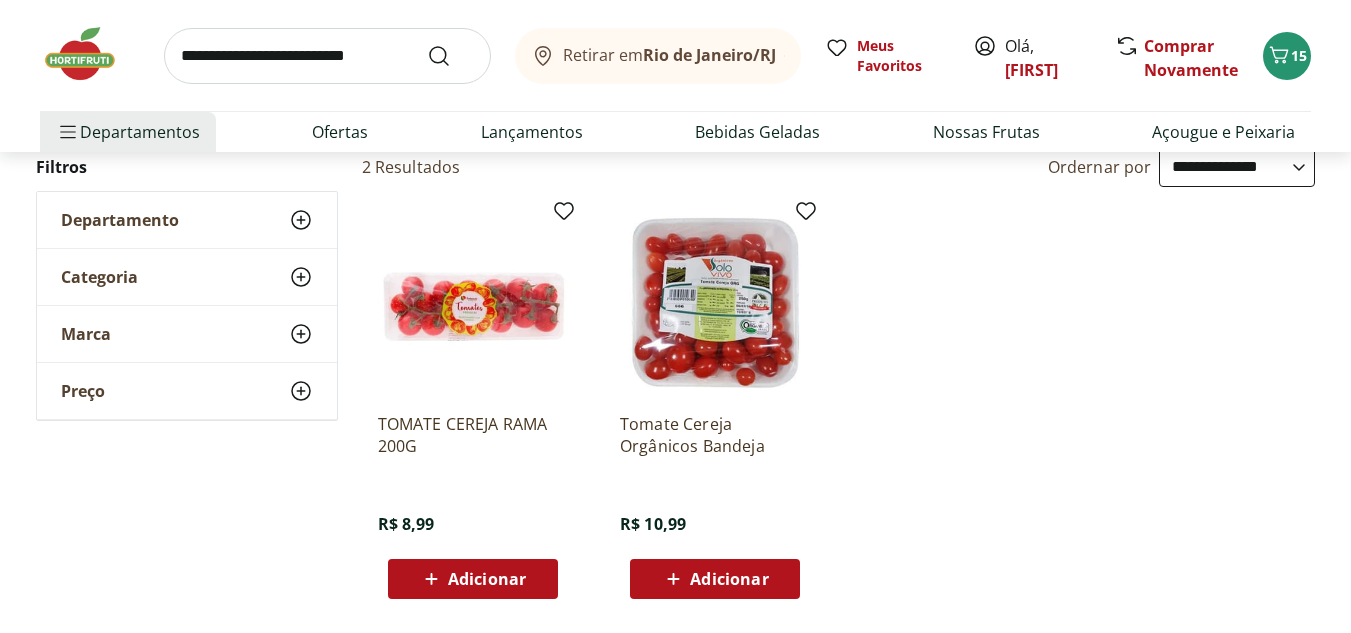 scroll, scrollTop: 376, scrollLeft: 0, axis: vertical 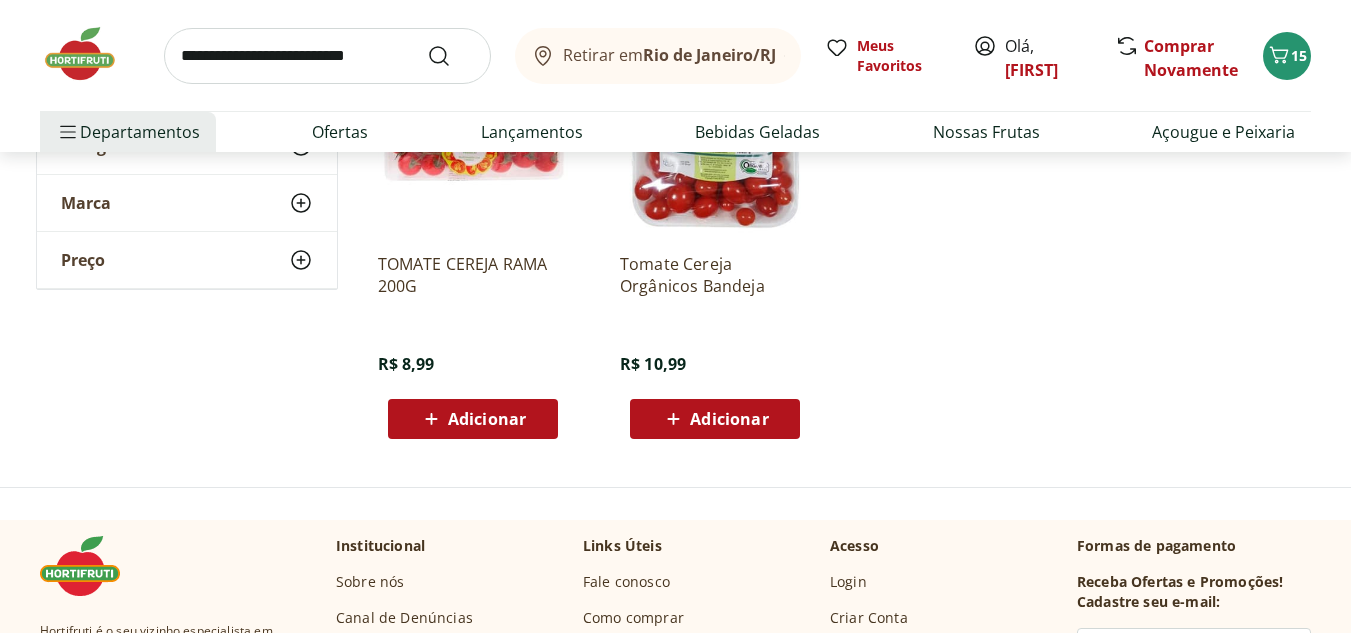 click at bounding box center [327, 56] 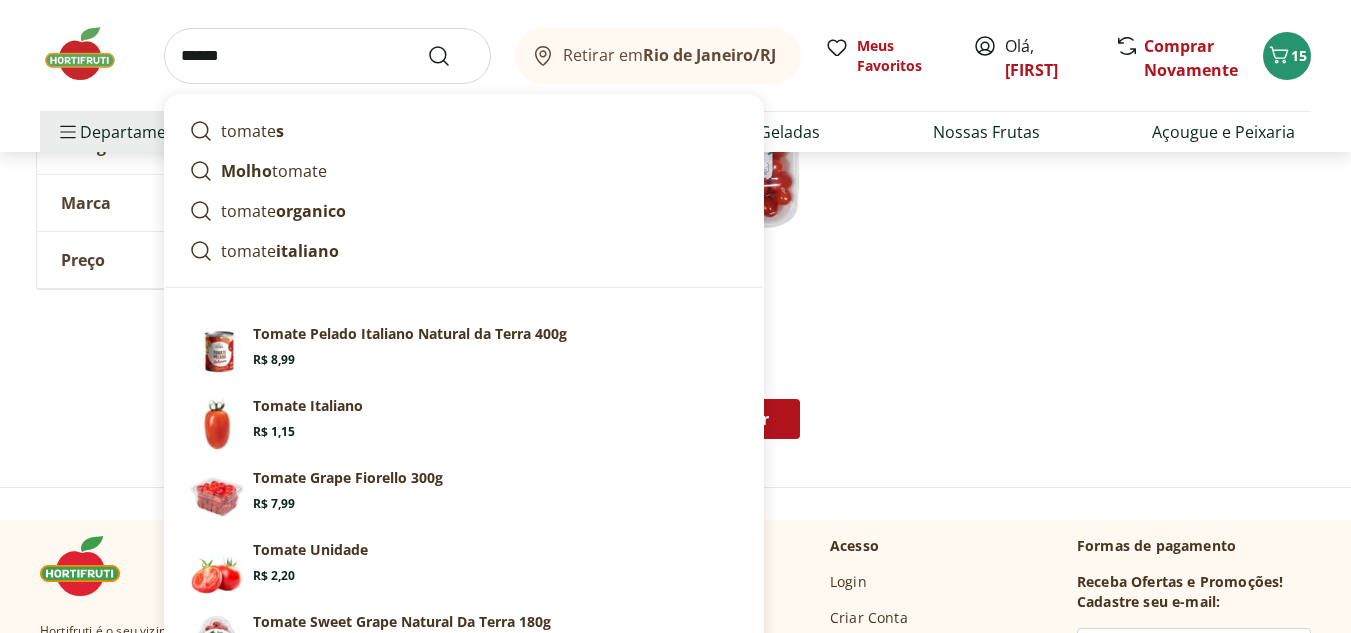 type on "******" 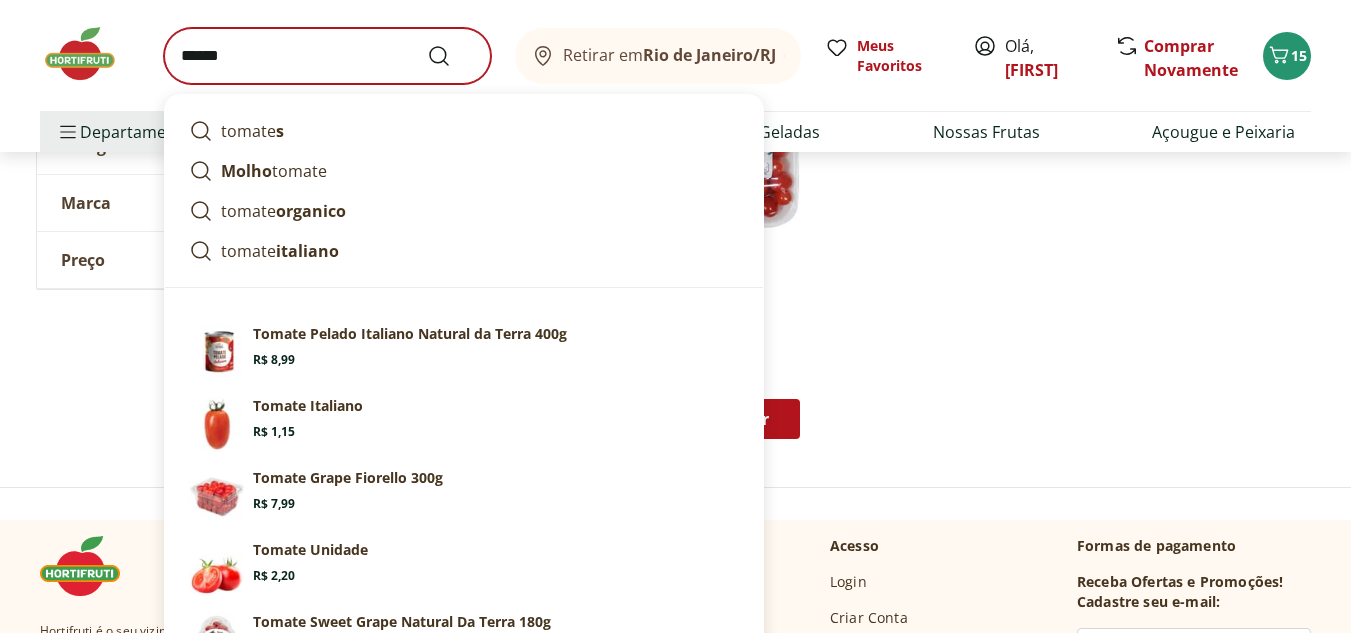 scroll, scrollTop: 0, scrollLeft: 0, axis: both 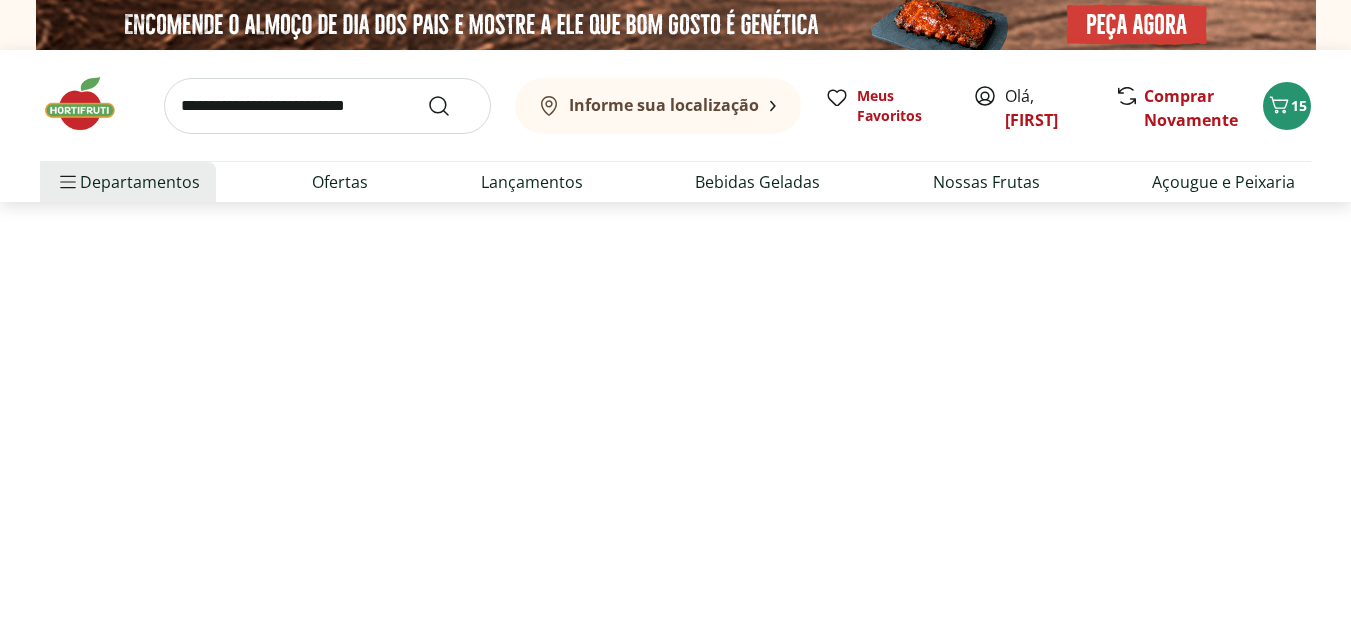select on "**********" 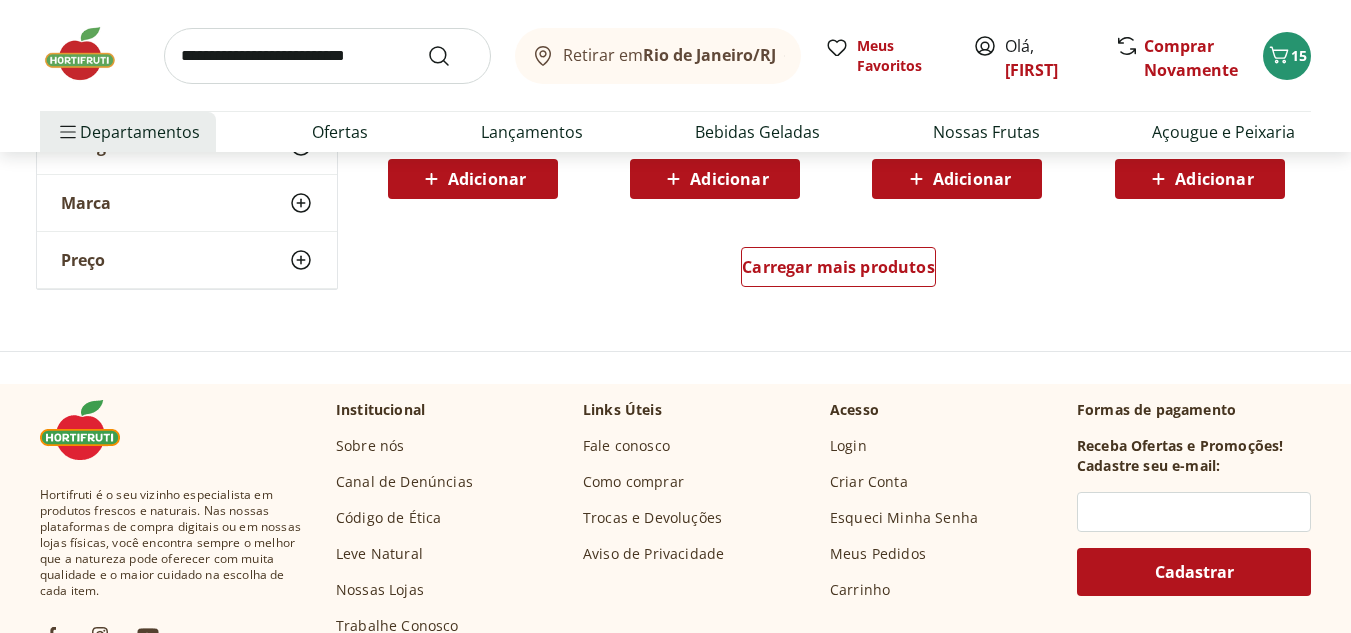 scroll, scrollTop: 1348, scrollLeft: 0, axis: vertical 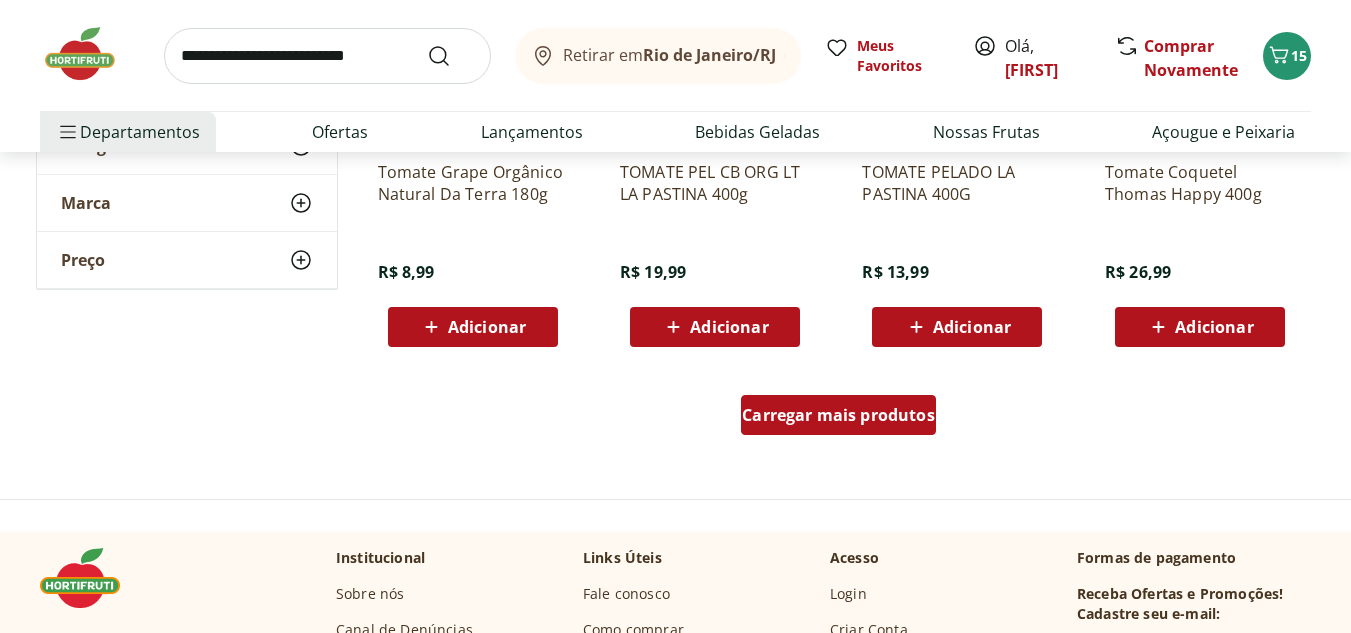 click on "Carregar mais produtos" at bounding box center [838, 415] 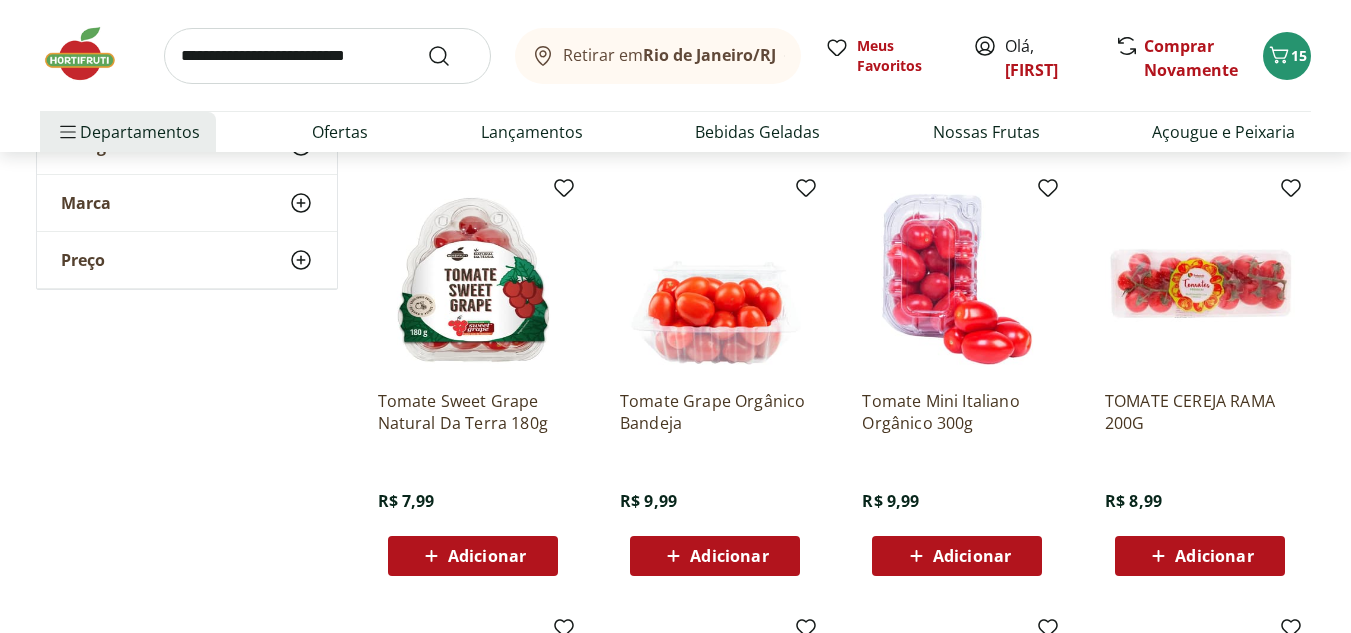 scroll, scrollTop: 695, scrollLeft: 0, axis: vertical 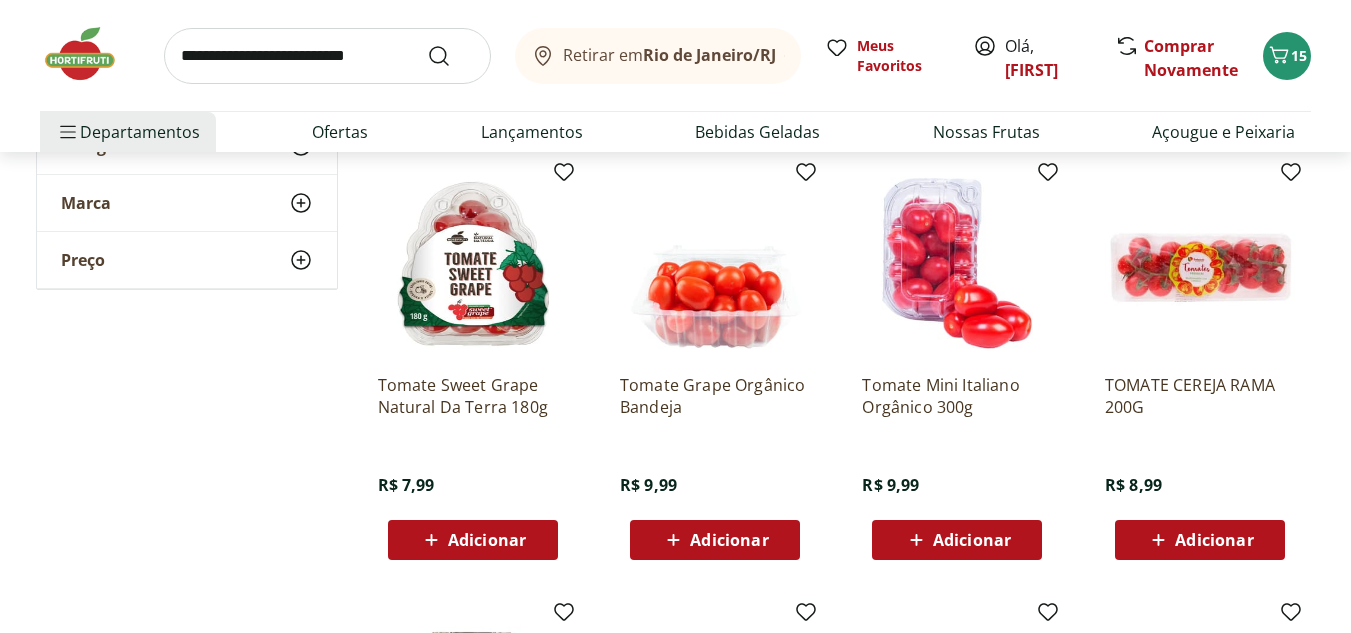 click on "Adicionar" at bounding box center [487, 540] 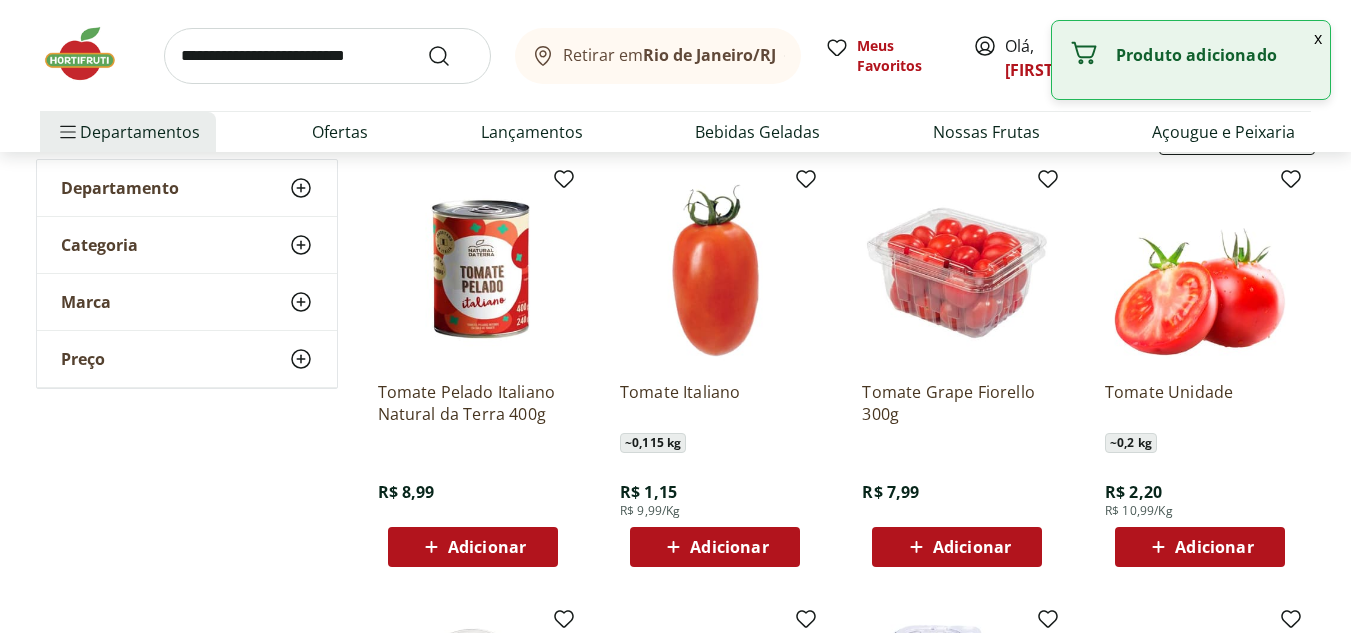 scroll, scrollTop: 247, scrollLeft: 0, axis: vertical 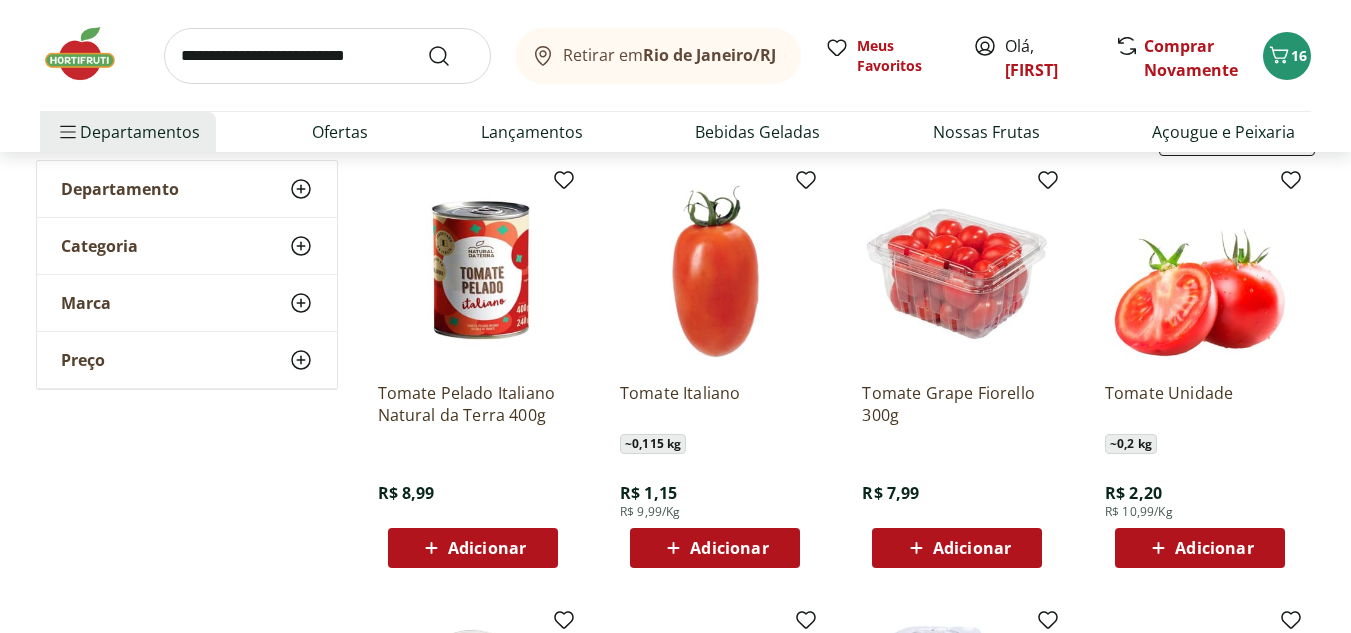 click on "Adicionar" at bounding box center (487, 548) 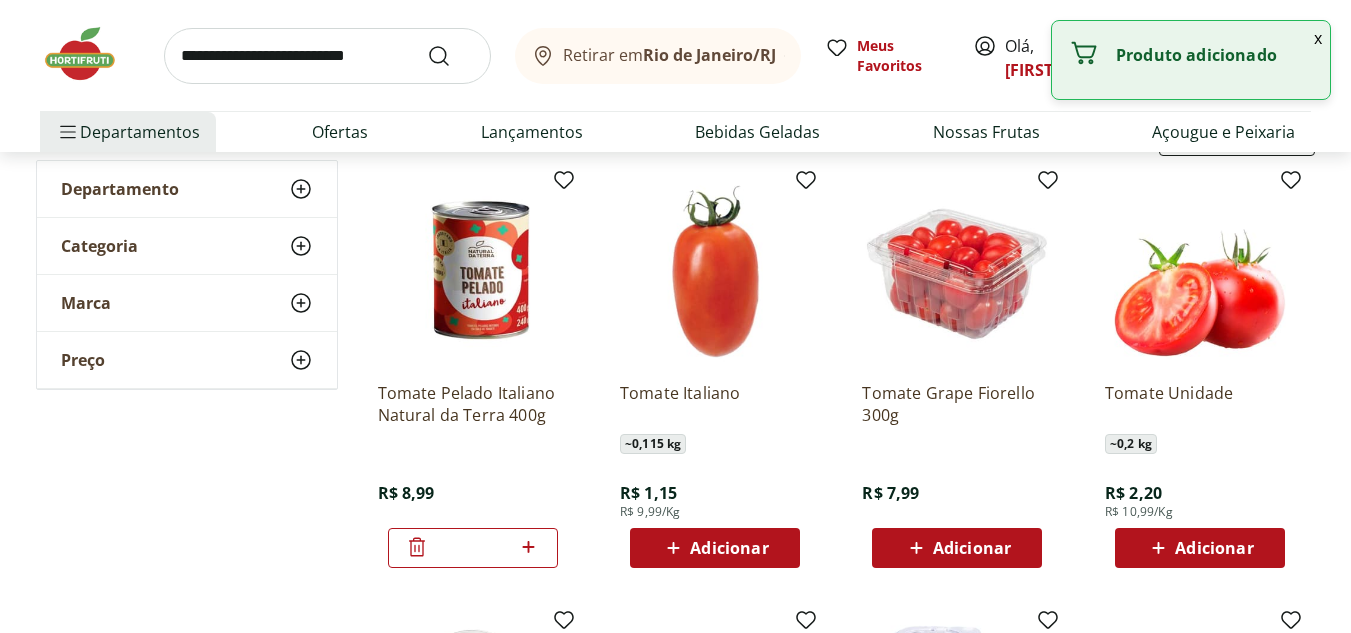 scroll, scrollTop: 0, scrollLeft: 0, axis: both 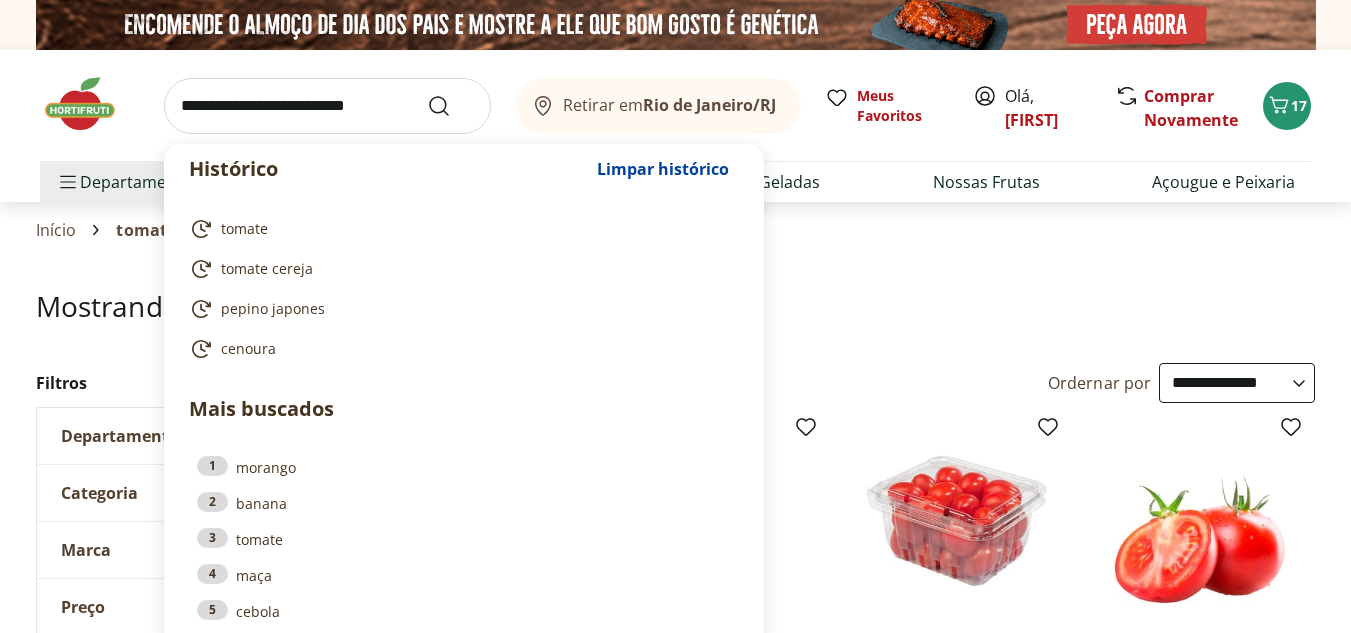 click at bounding box center [327, 106] 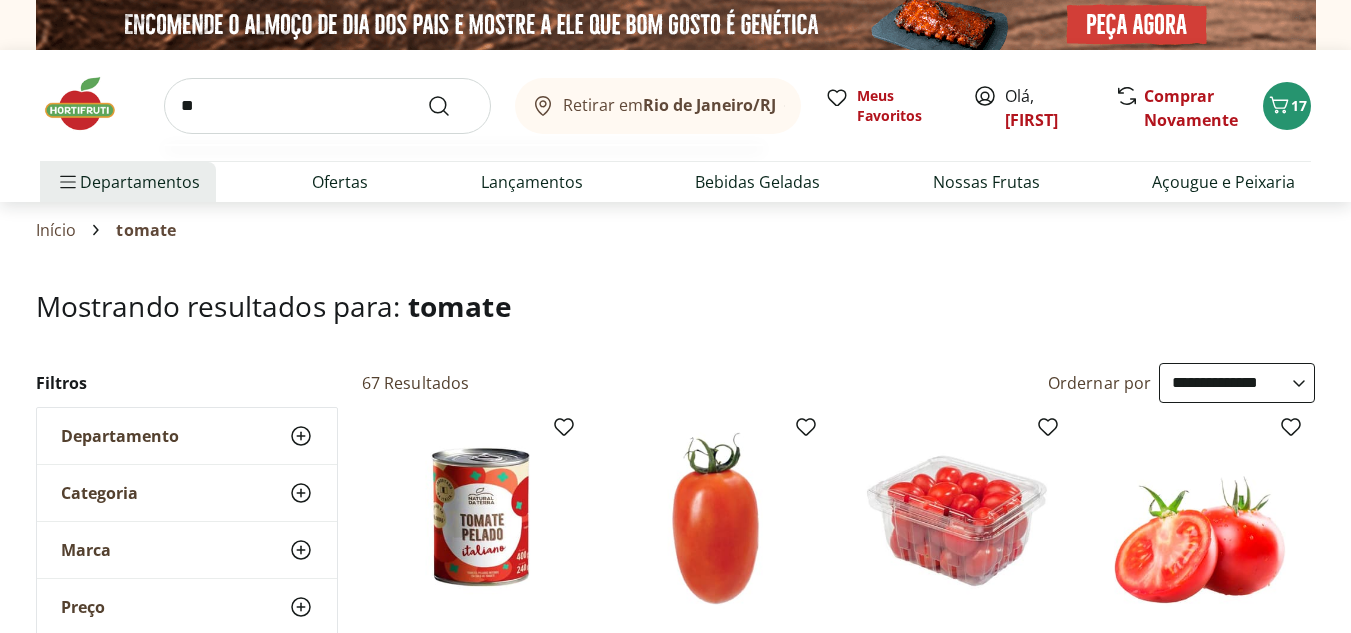 type on "*" 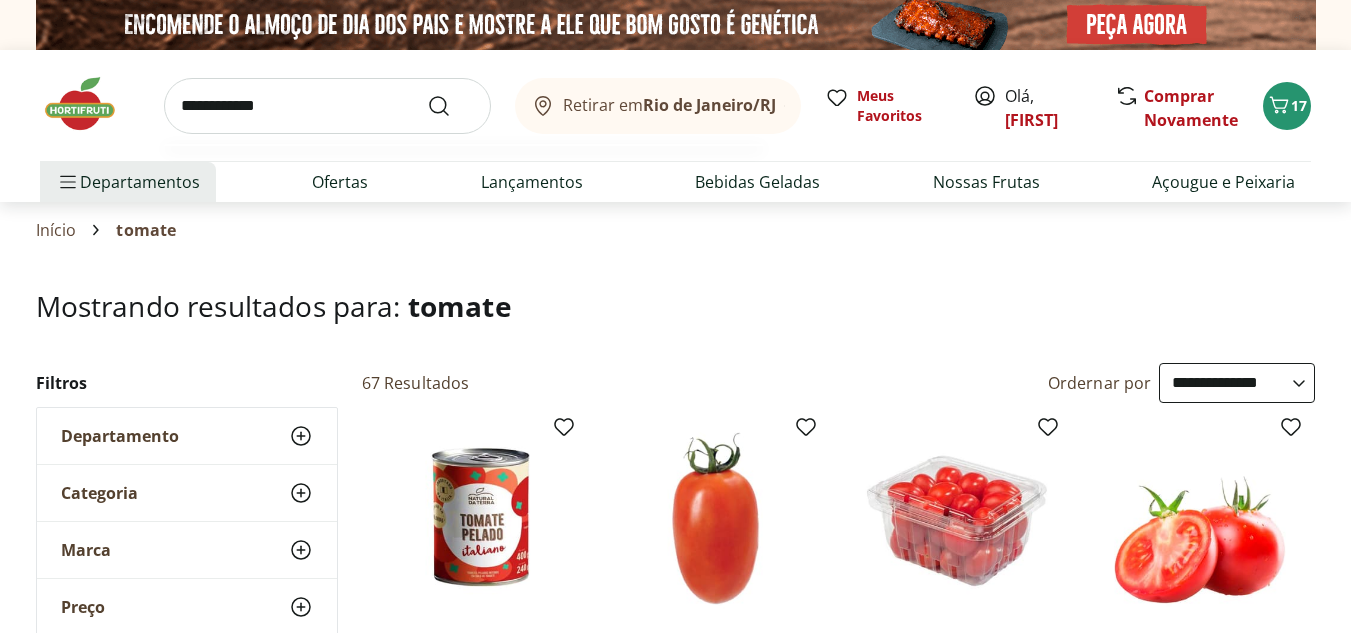 type on "**********" 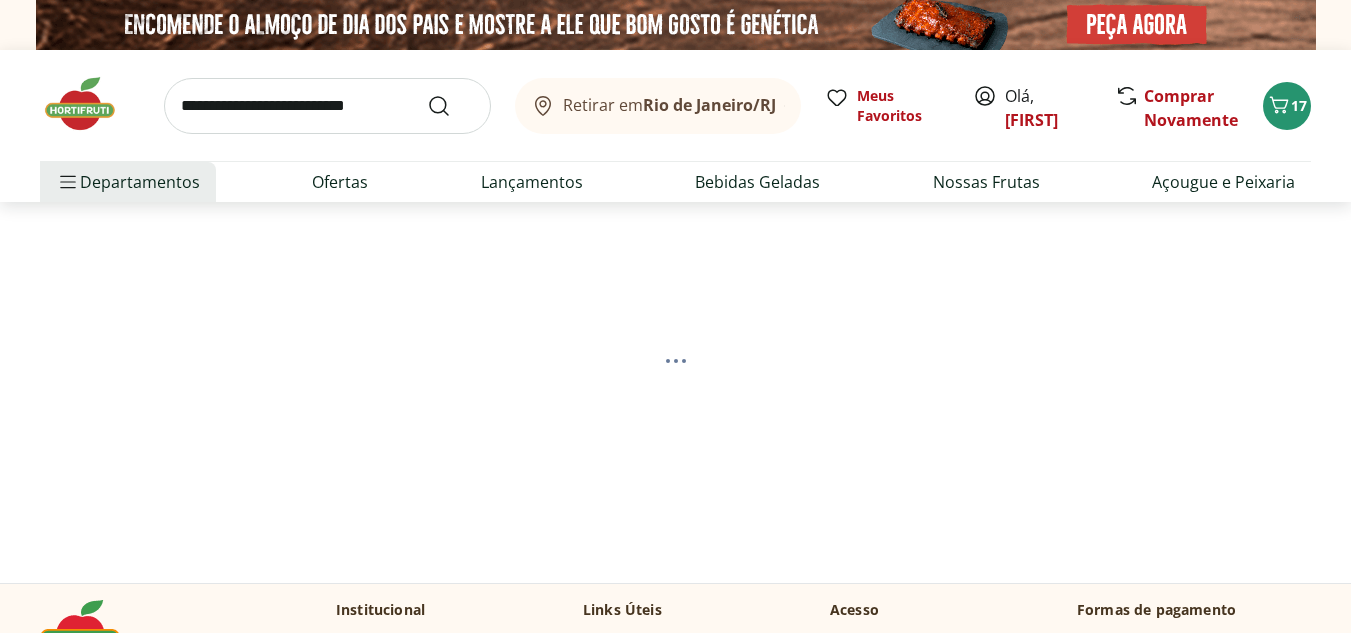 select on "**********" 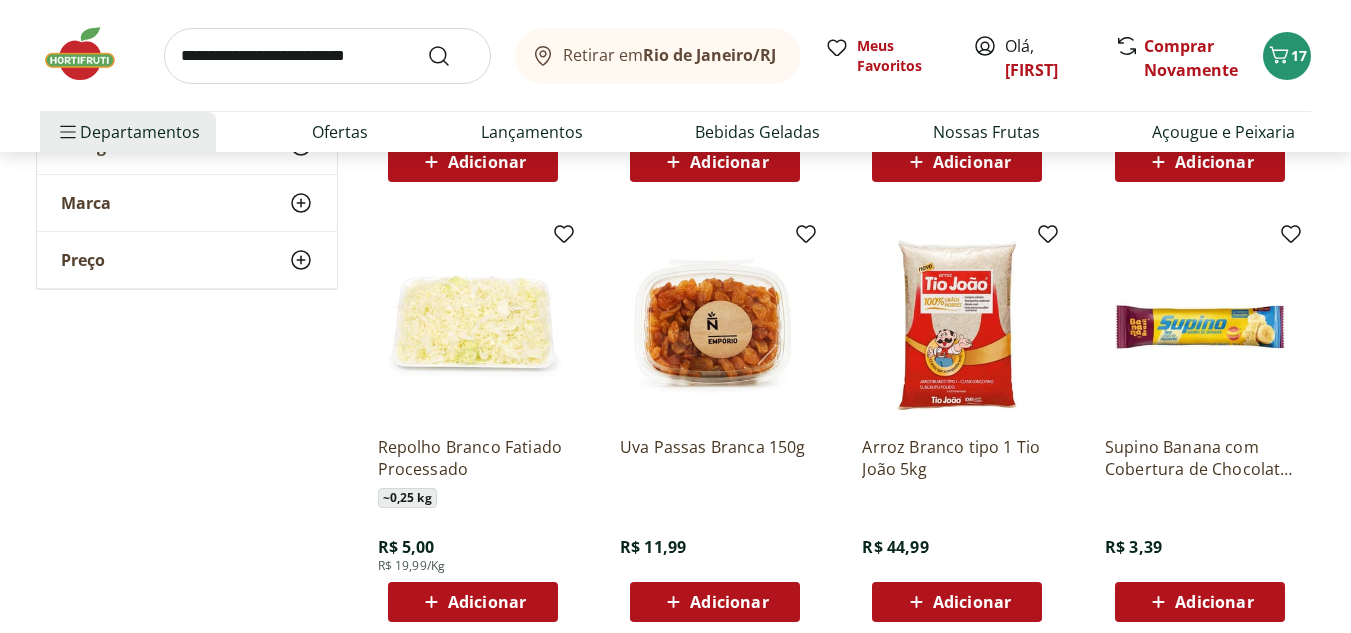 scroll, scrollTop: 634, scrollLeft: 0, axis: vertical 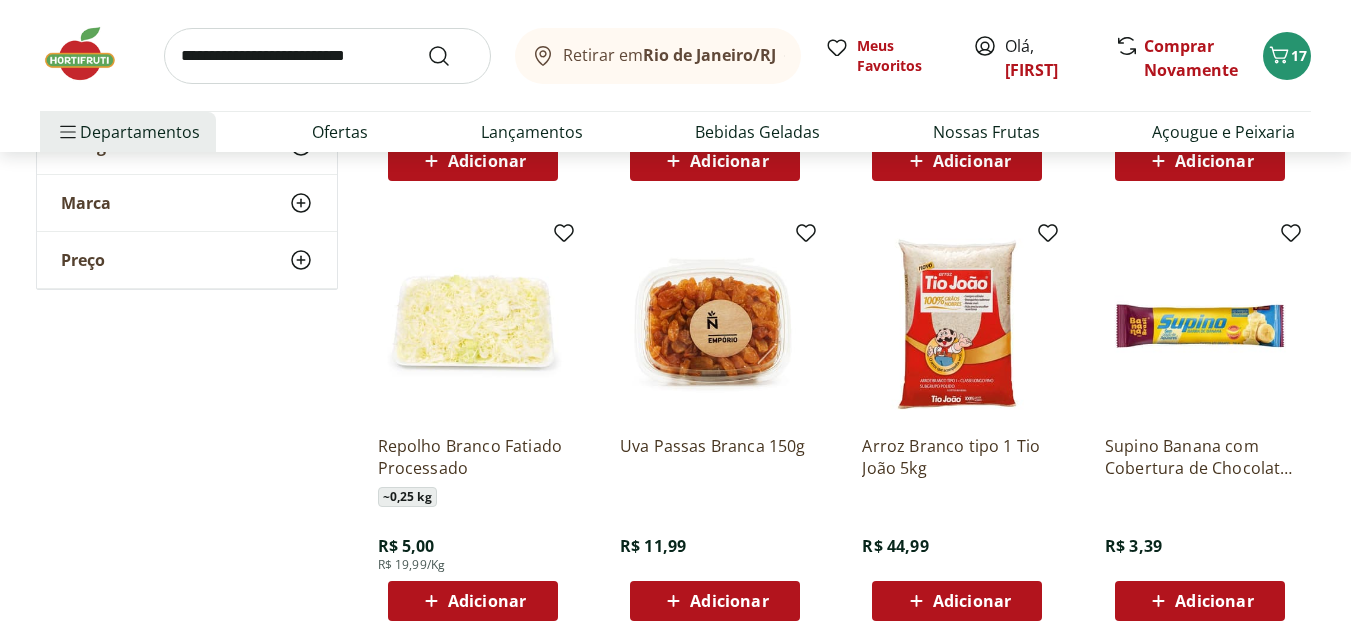 click at bounding box center (327, 56) 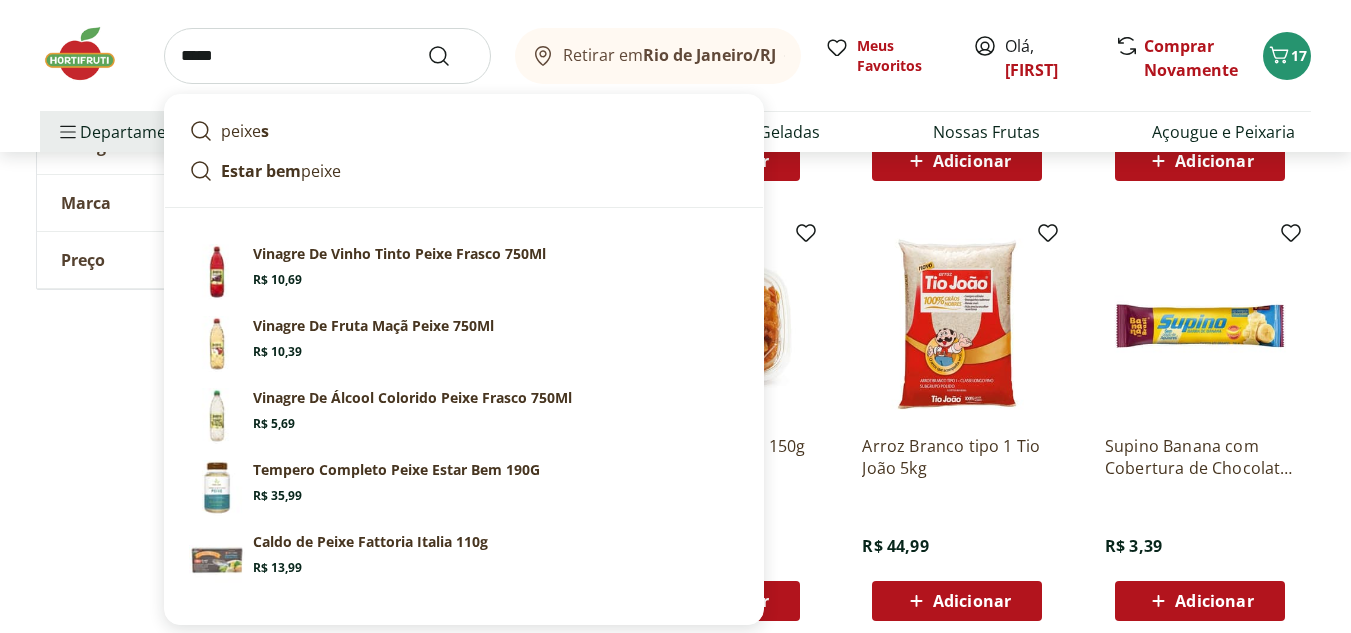 type on "*****" 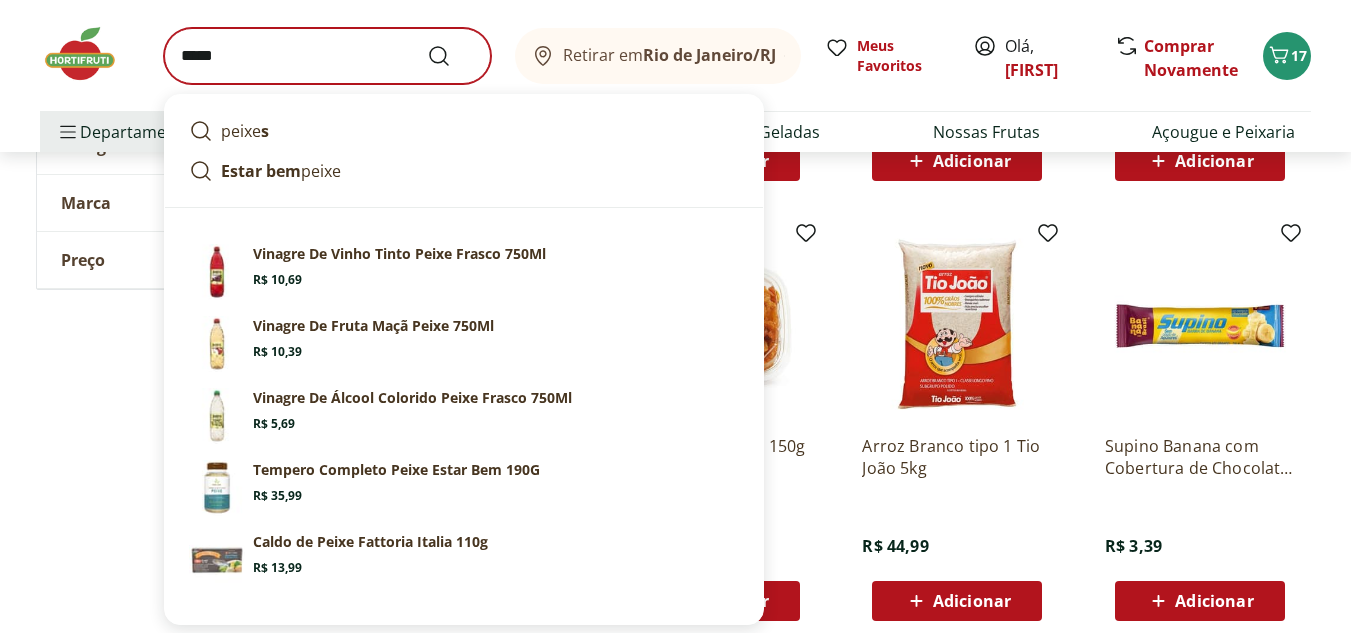 scroll, scrollTop: 0, scrollLeft: 0, axis: both 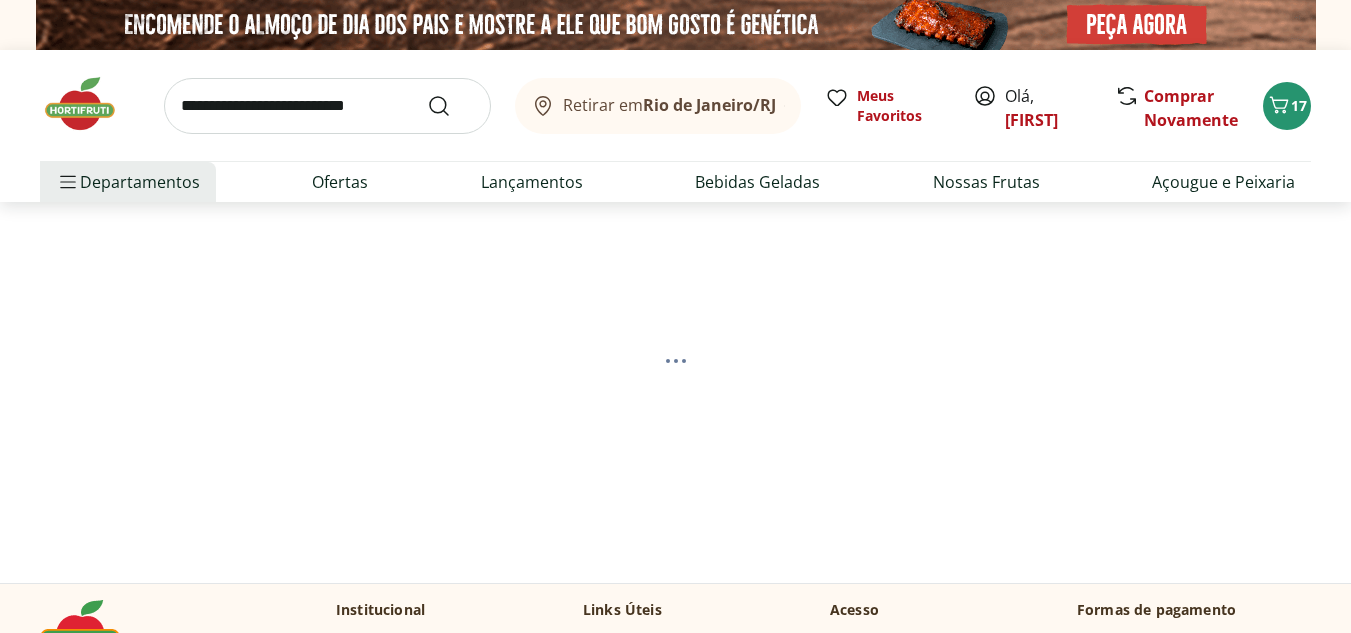 select on "**********" 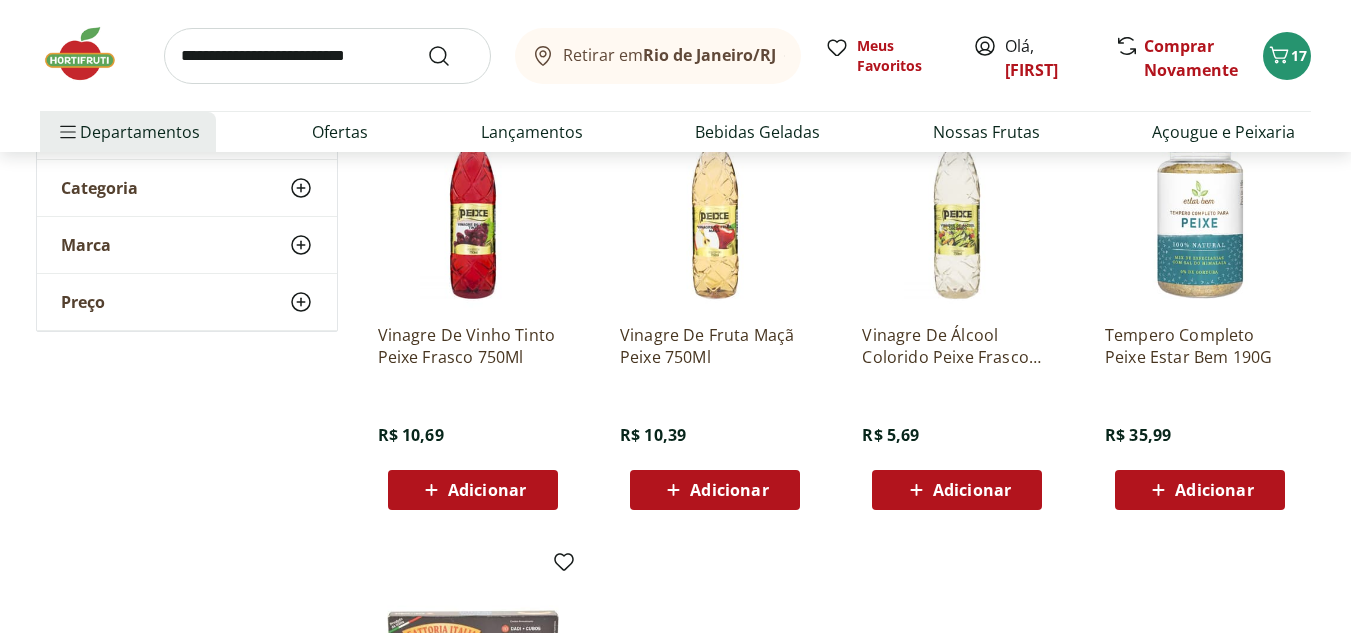 scroll, scrollTop: 675, scrollLeft: 0, axis: vertical 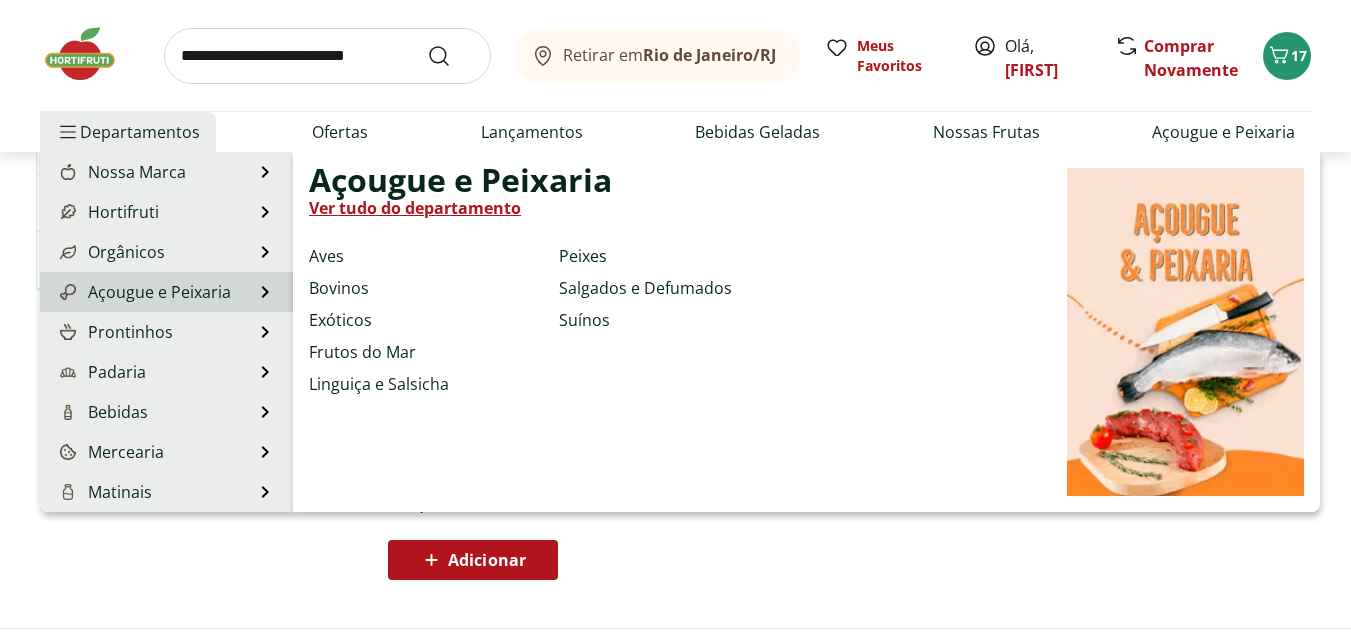 click on "Açougue e Peixaria" at bounding box center (143, 292) 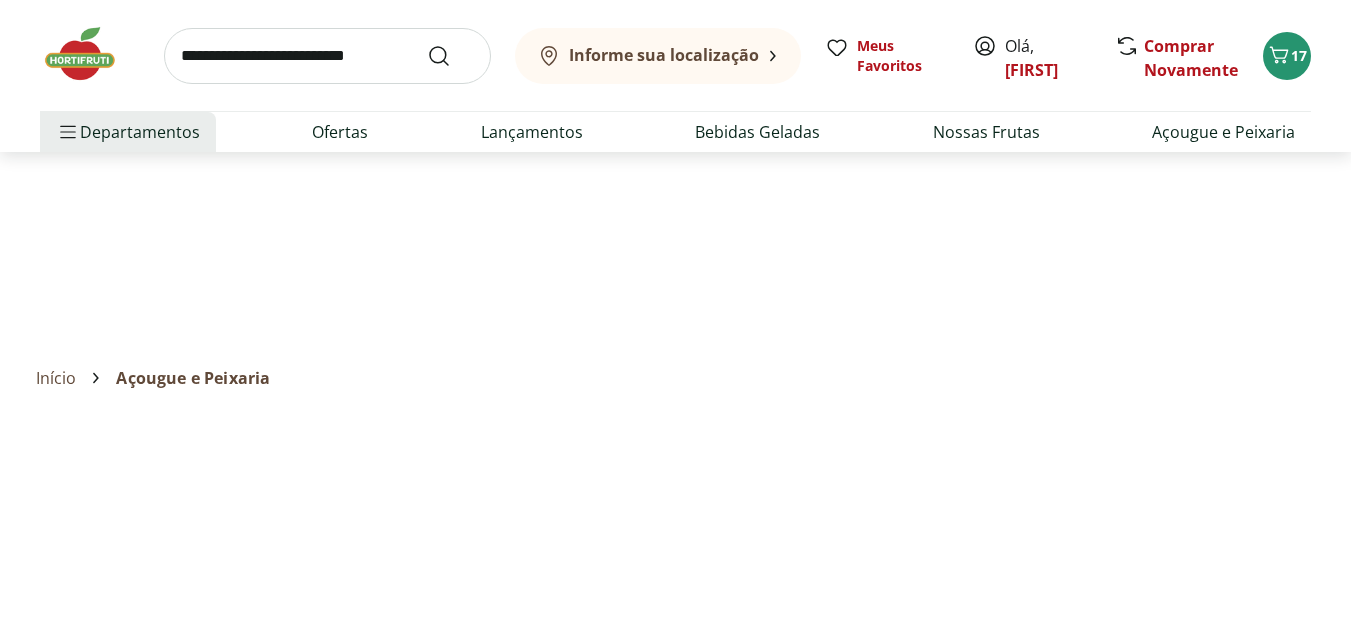 scroll, scrollTop: 0, scrollLeft: 0, axis: both 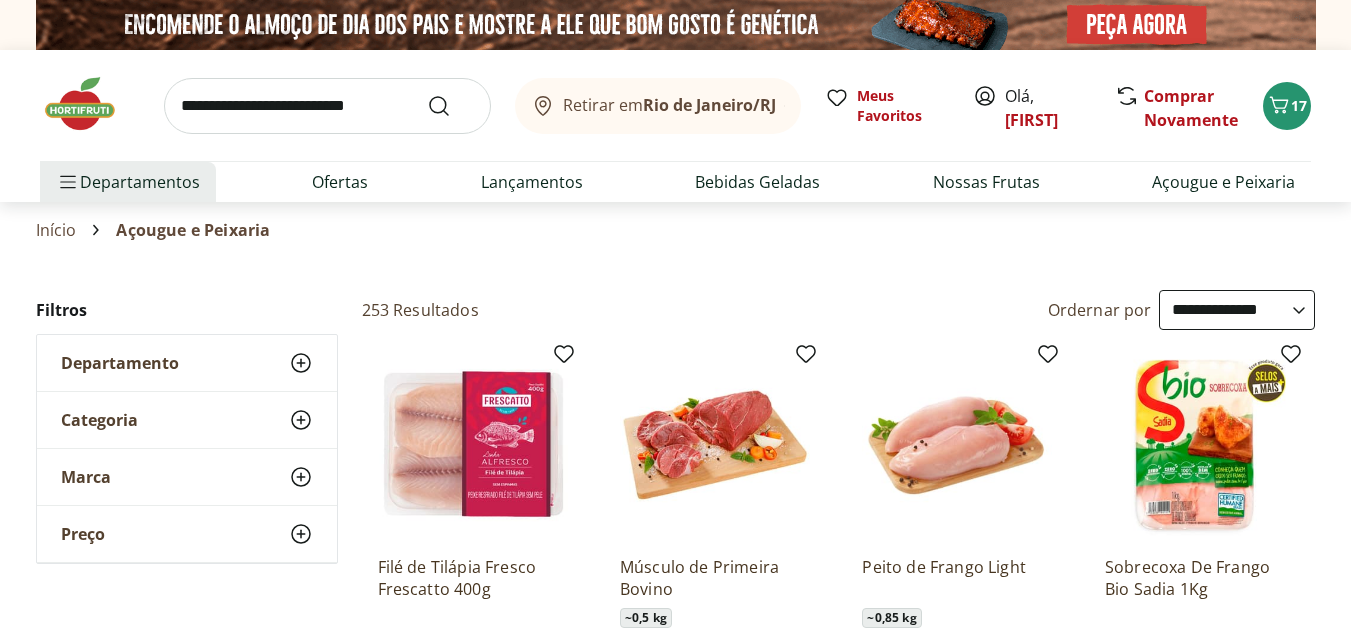 select on "**********" 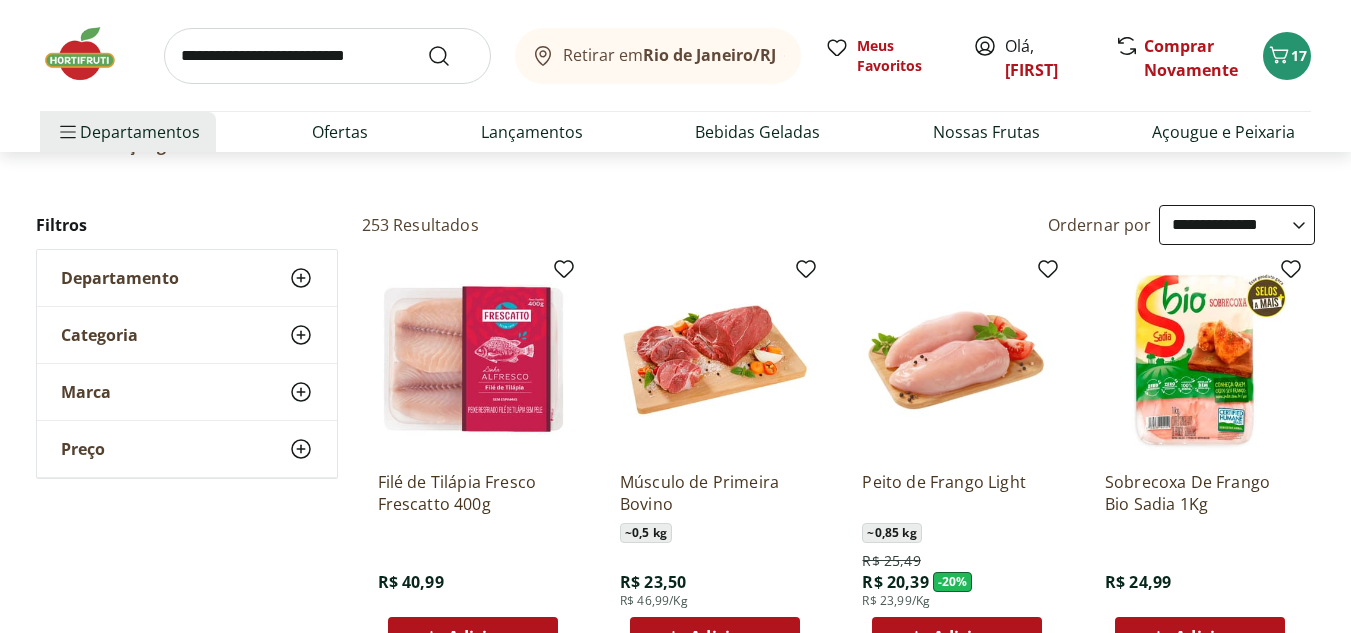 scroll, scrollTop: 0, scrollLeft: 0, axis: both 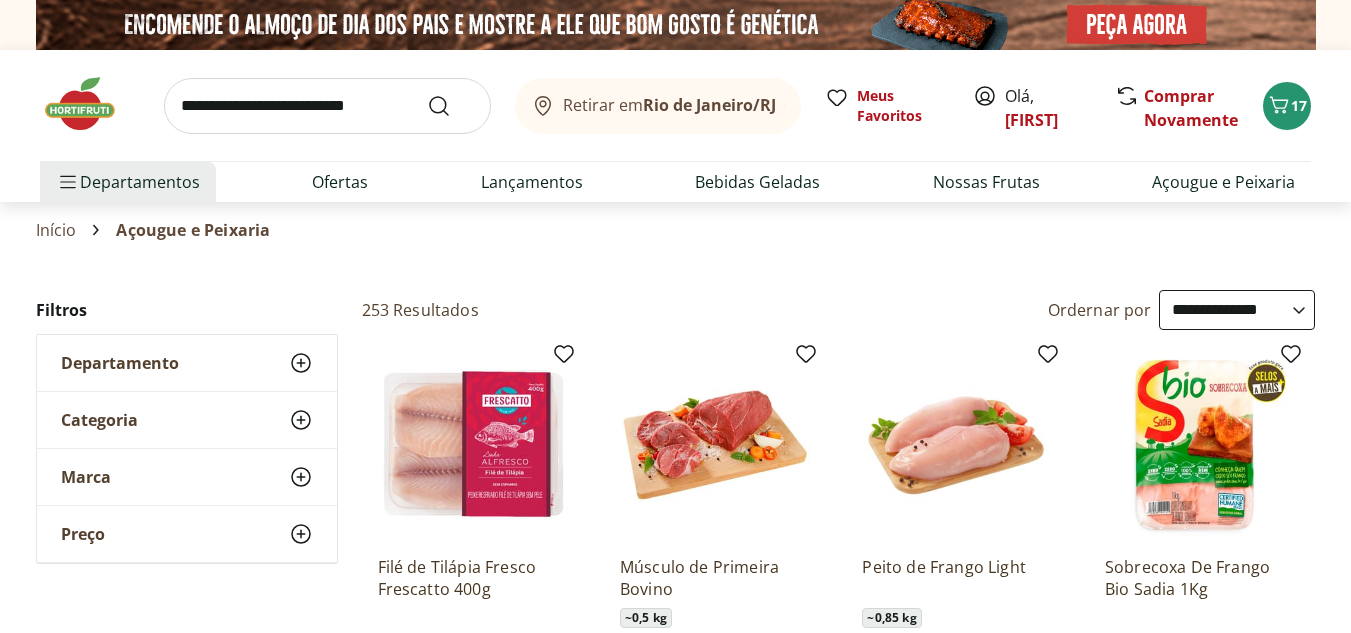 click 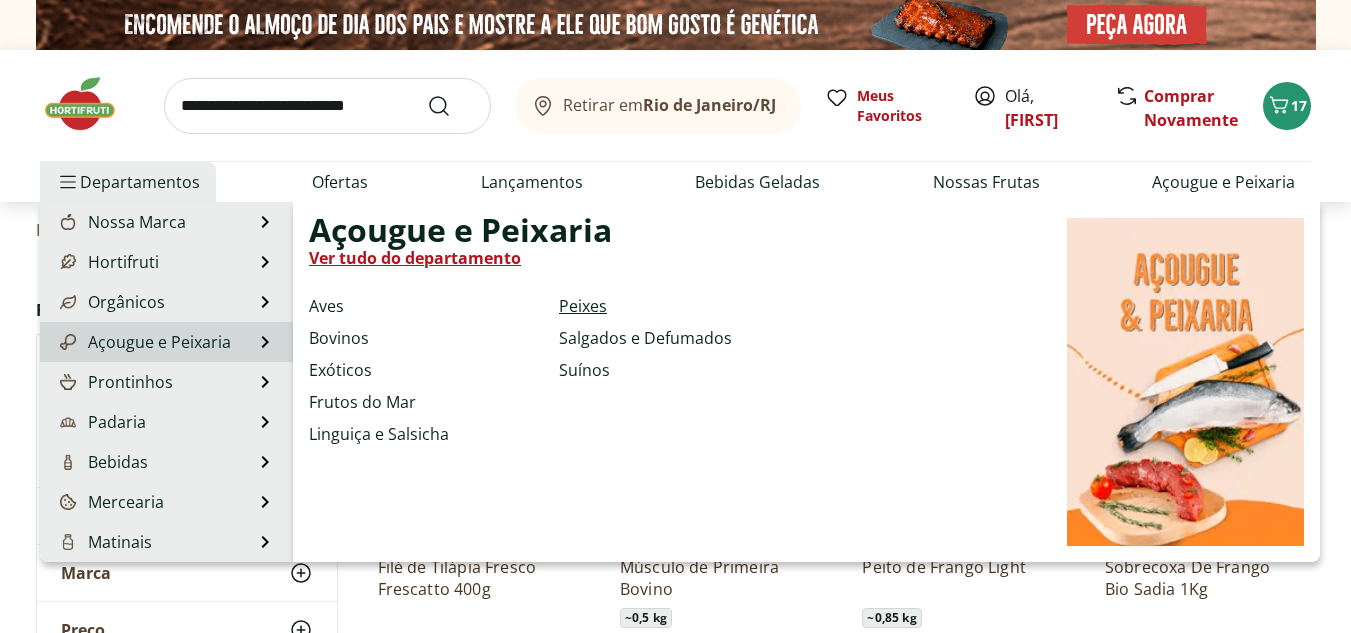 click on "Peixes" at bounding box center [583, 306] 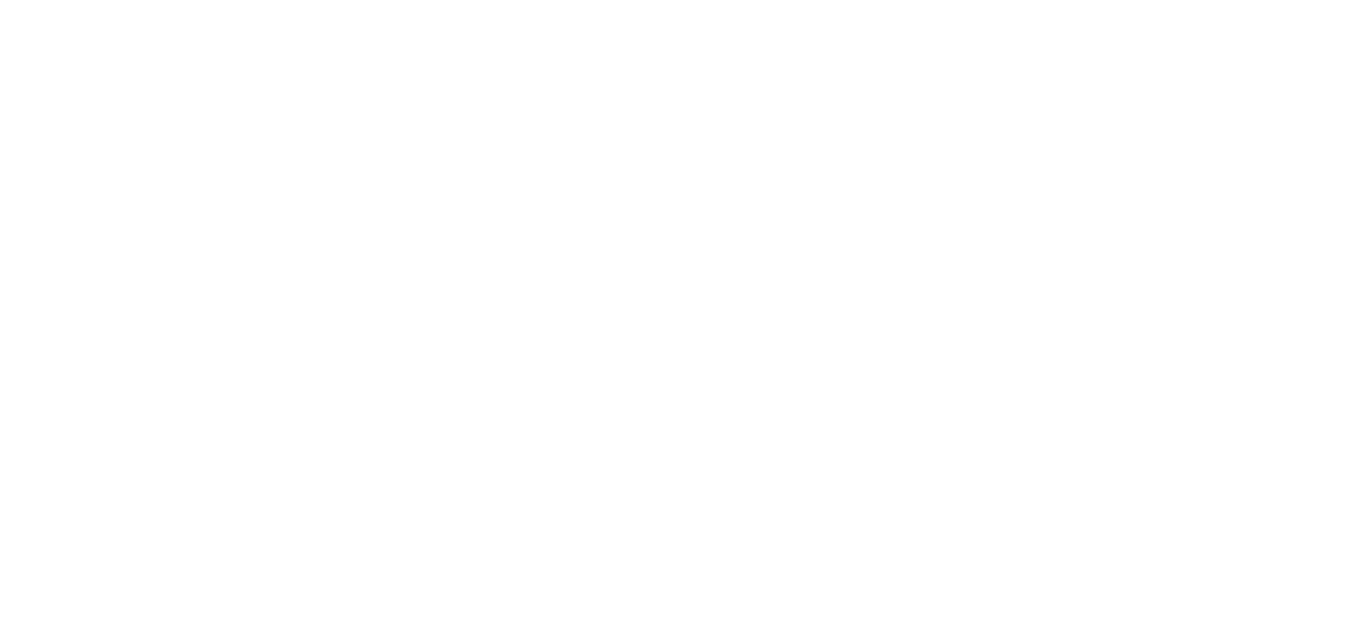 select on "**********" 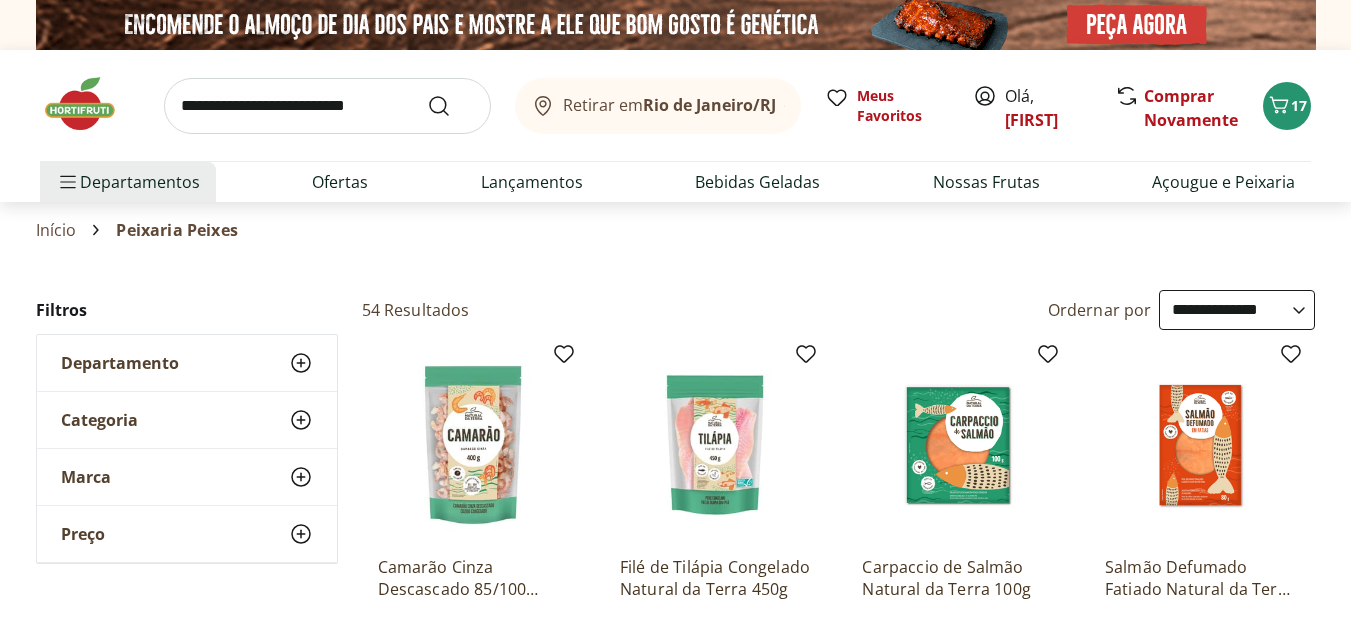 scroll, scrollTop: 212, scrollLeft: 0, axis: vertical 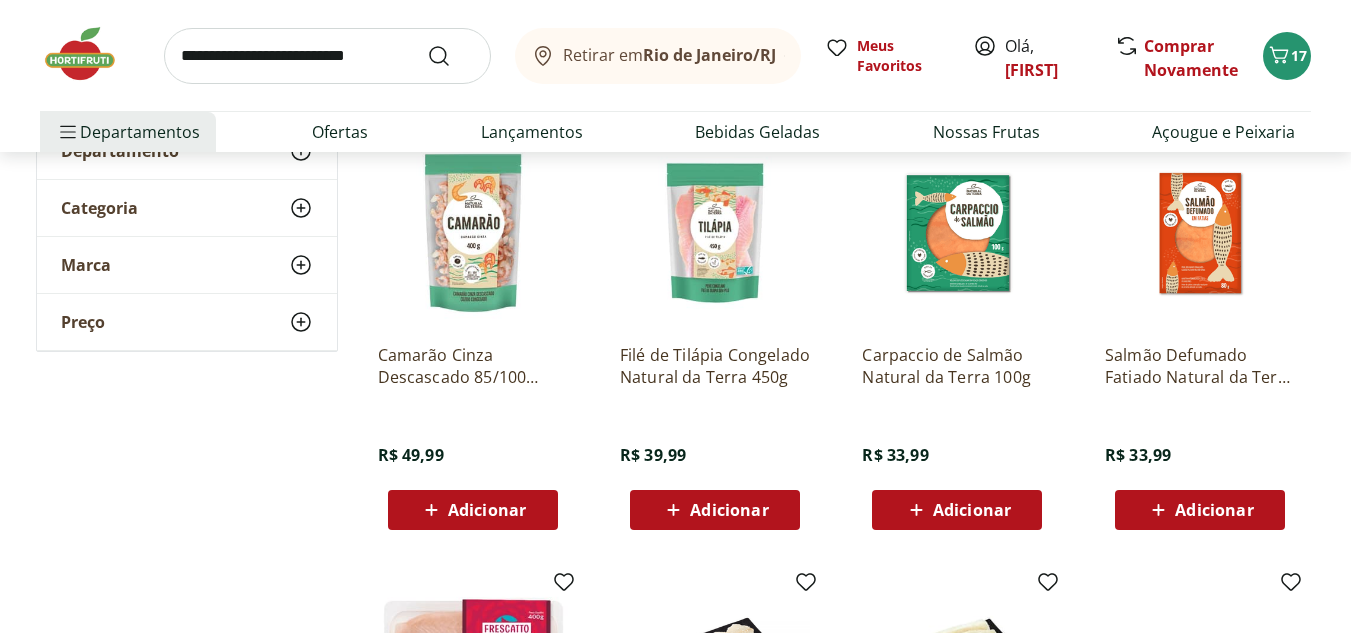 click on "Adicionar" at bounding box center (715, 510) 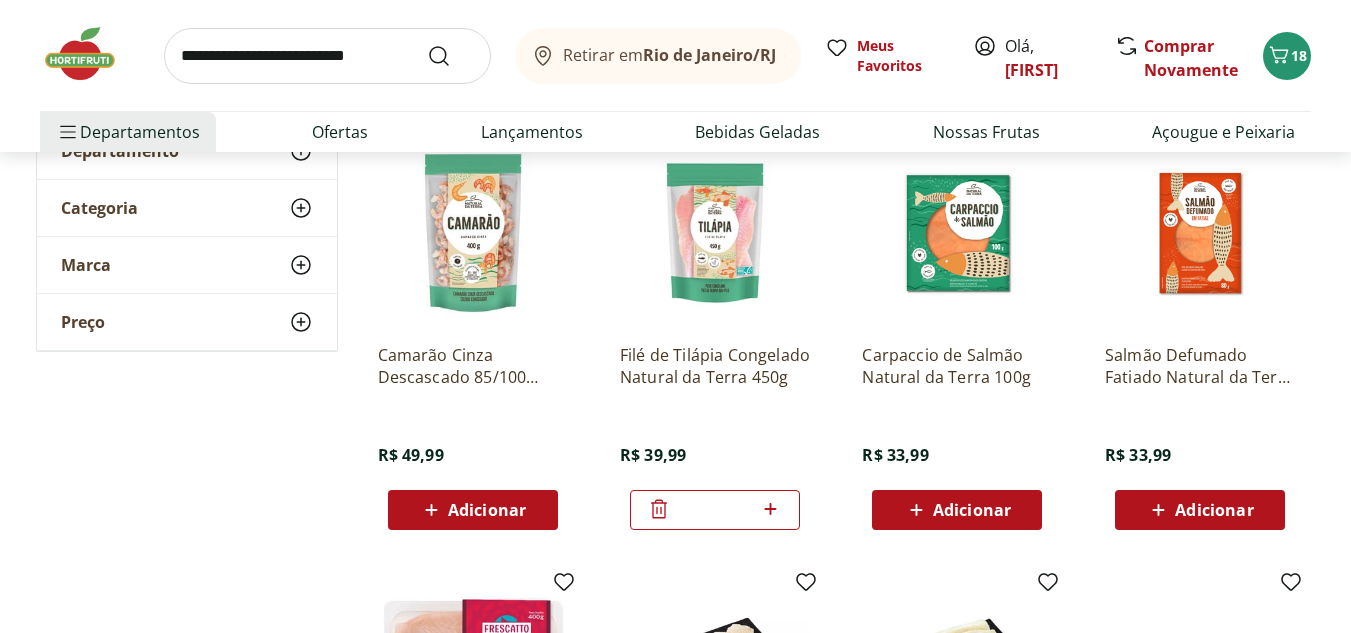 scroll, scrollTop: 0, scrollLeft: 0, axis: both 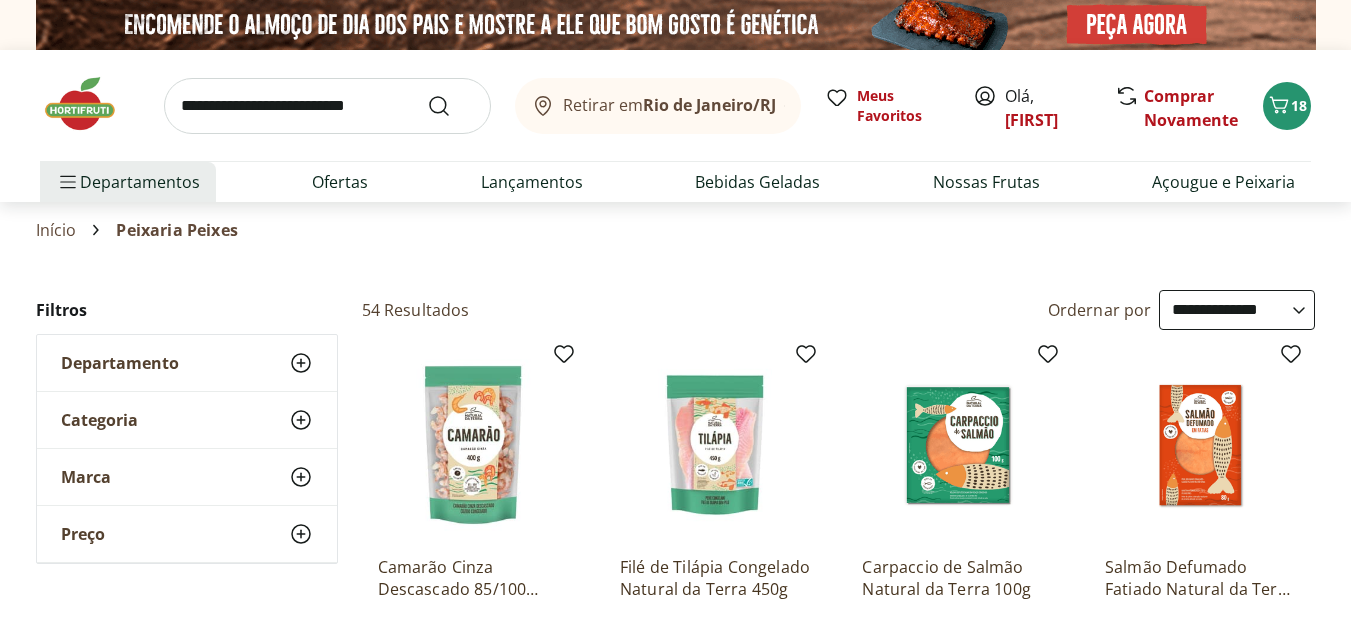 click at bounding box center [327, 106] 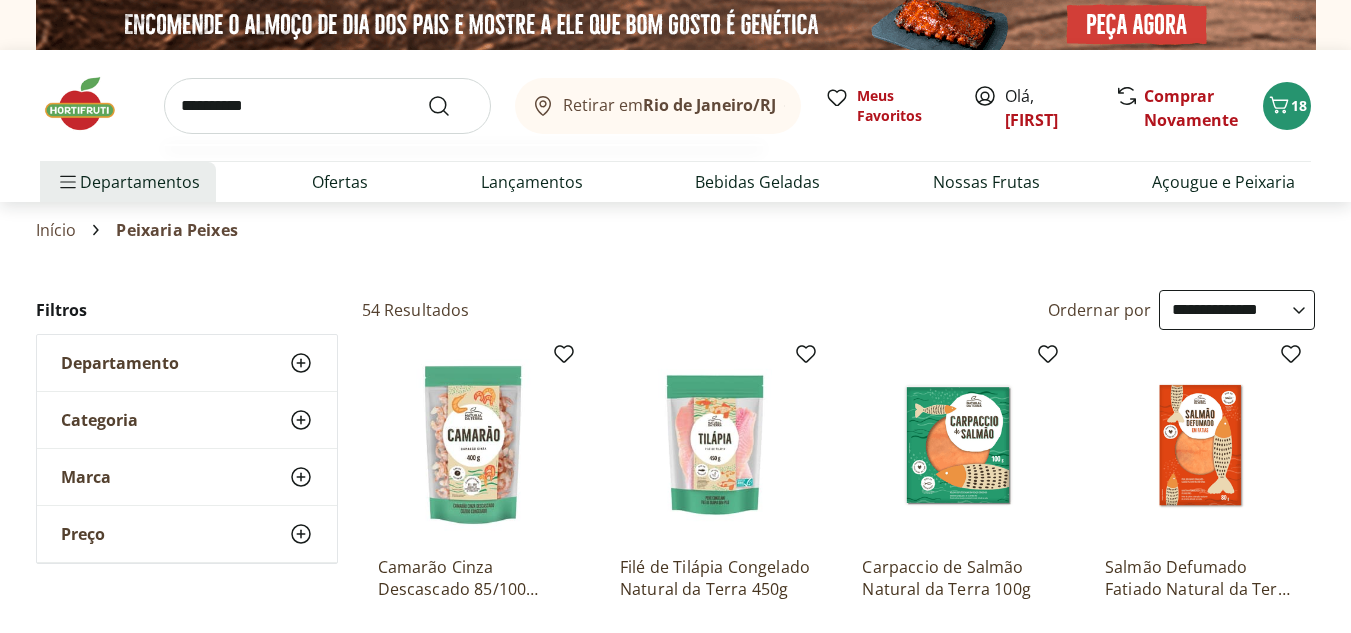 type on "**********" 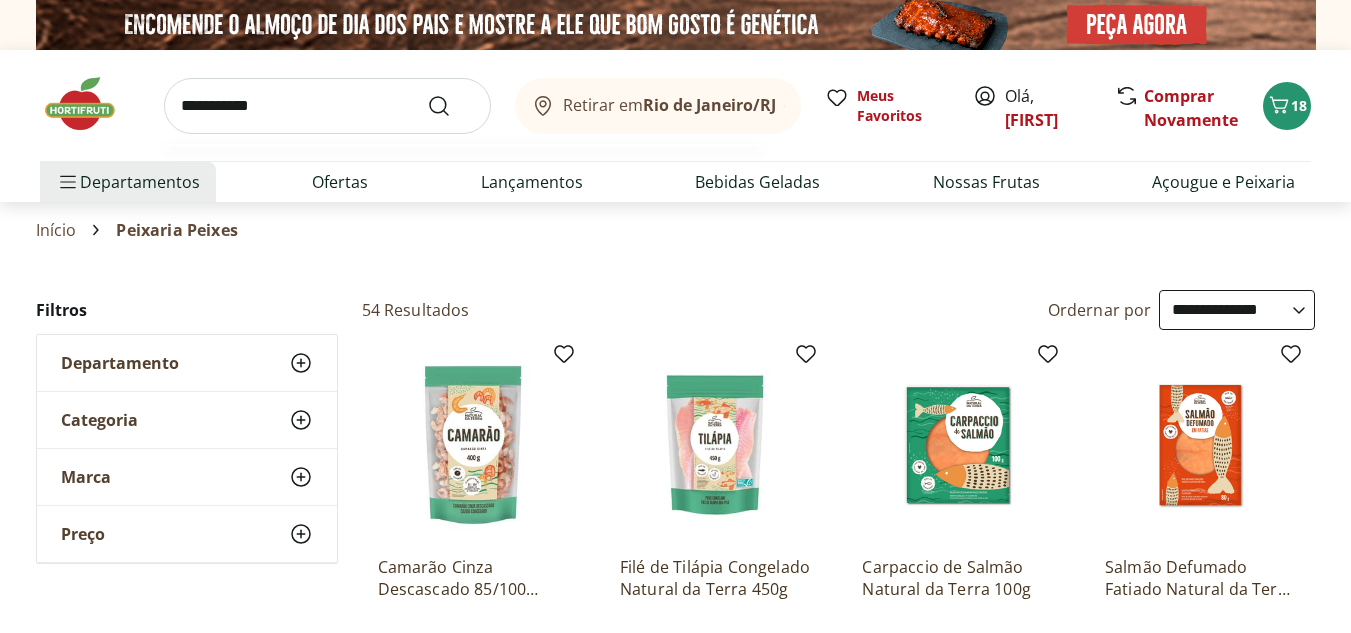 click at bounding box center (451, 106) 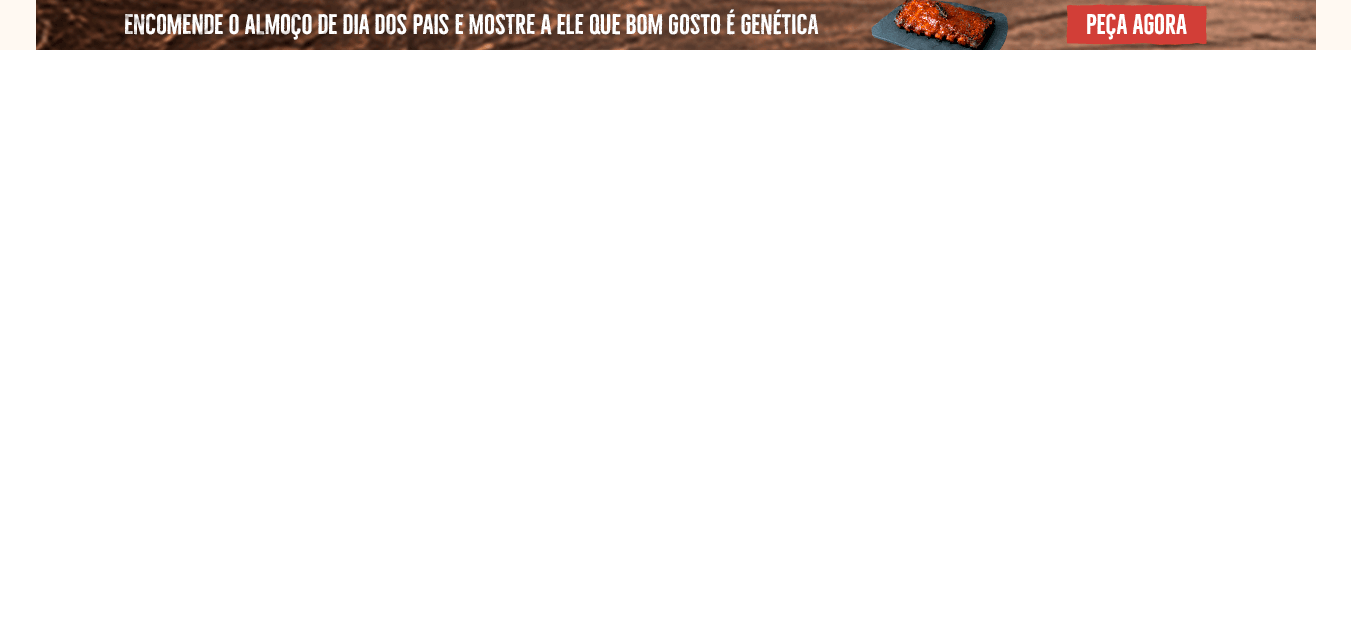 select on "**********" 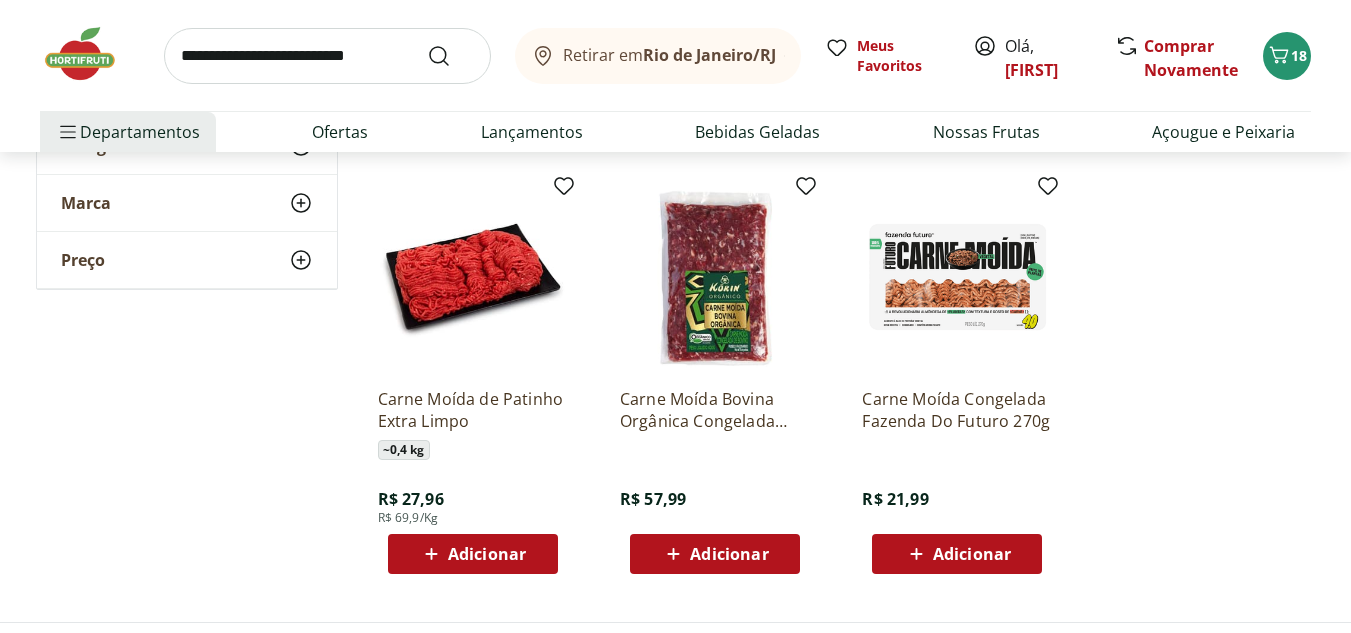 scroll, scrollTop: 722, scrollLeft: 0, axis: vertical 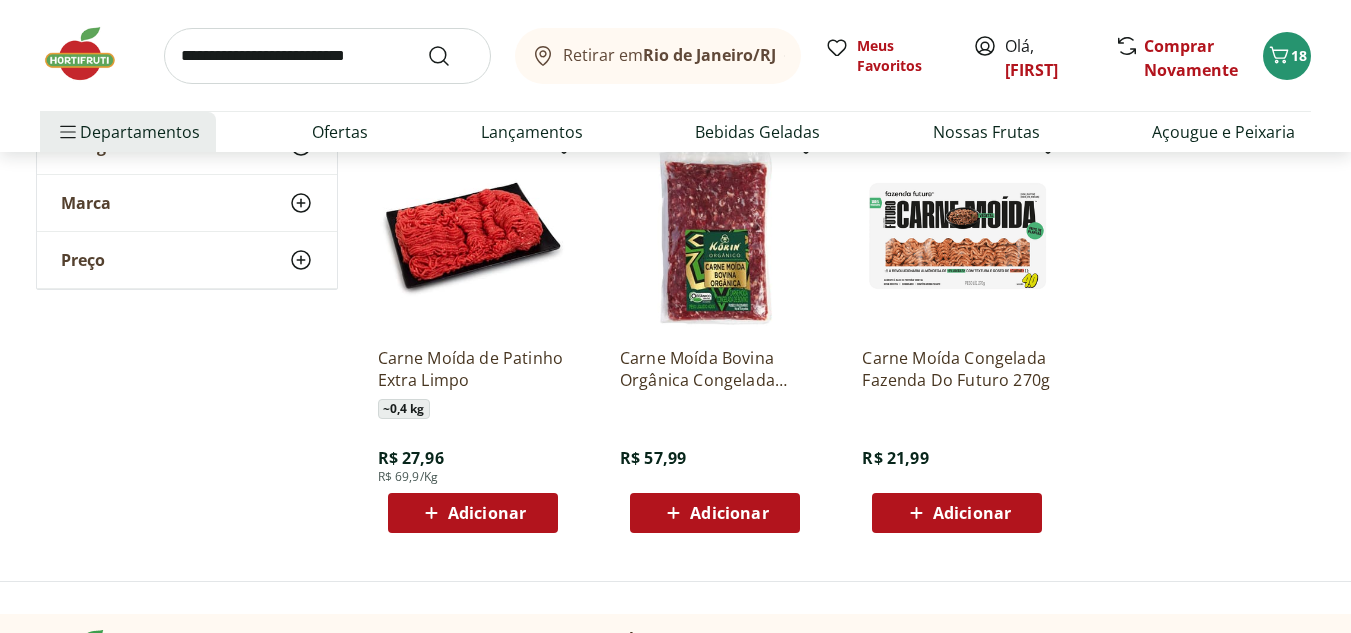 click on "Adicionar" at bounding box center (487, 513) 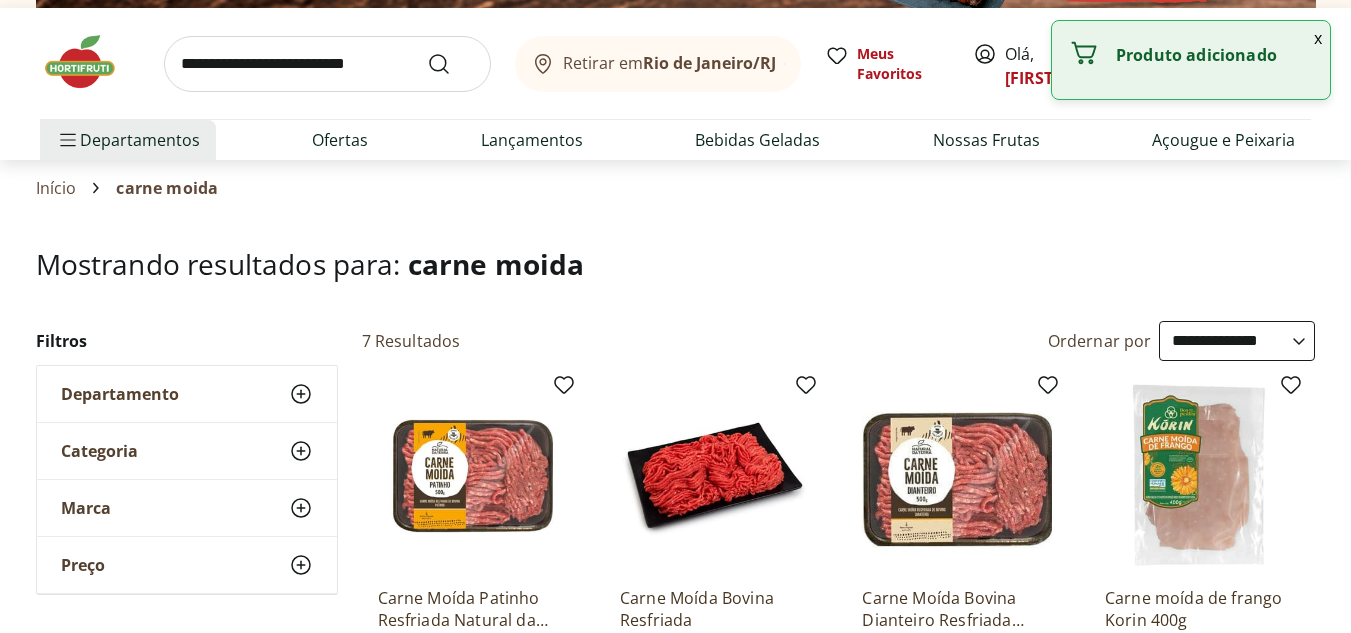 scroll, scrollTop: 0, scrollLeft: 0, axis: both 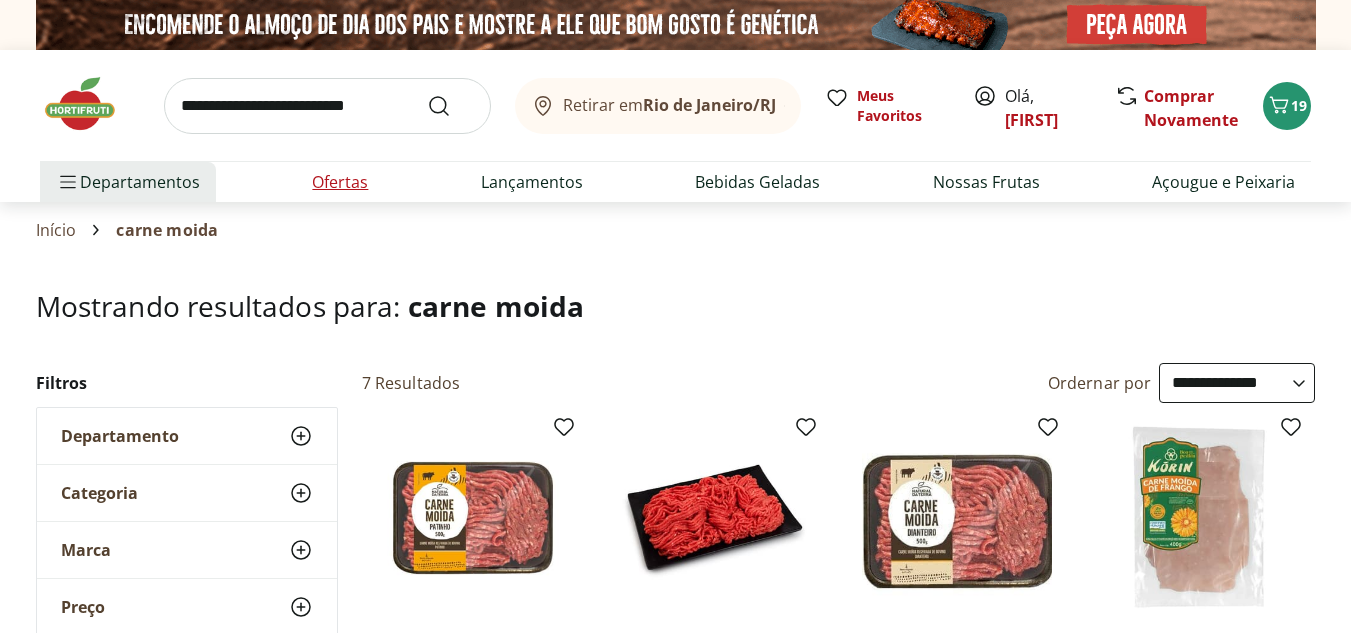 click on "Ofertas" at bounding box center (340, 182) 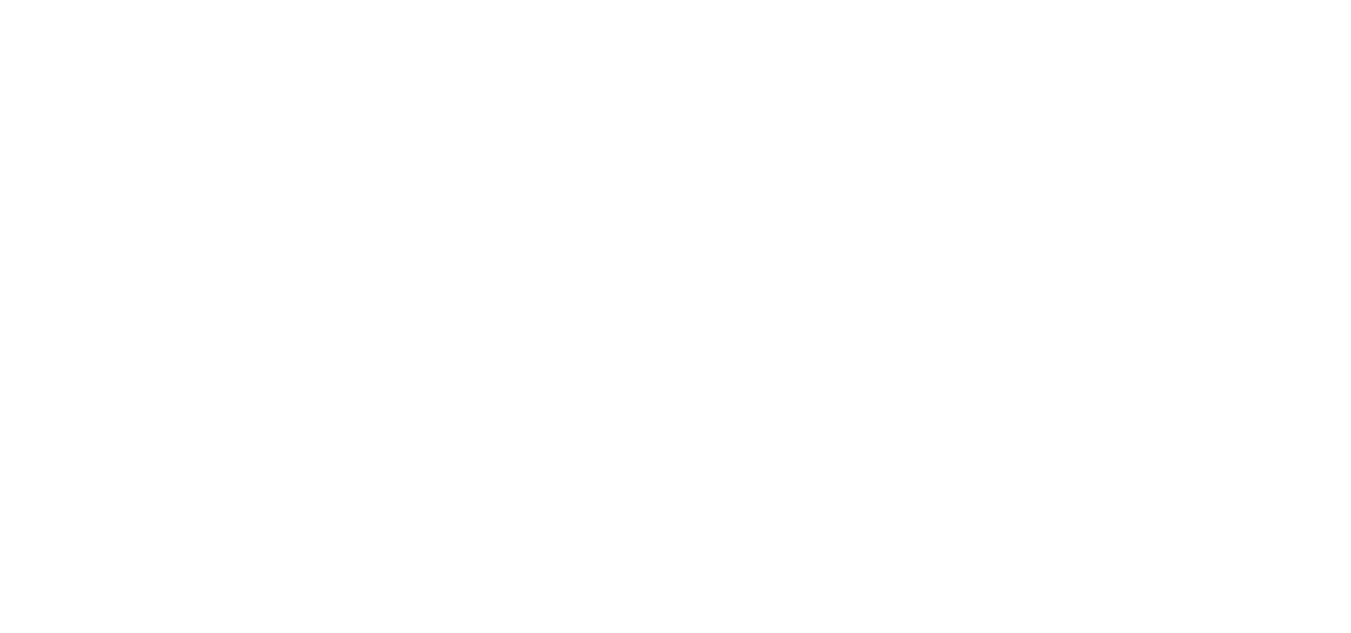 select on "**********" 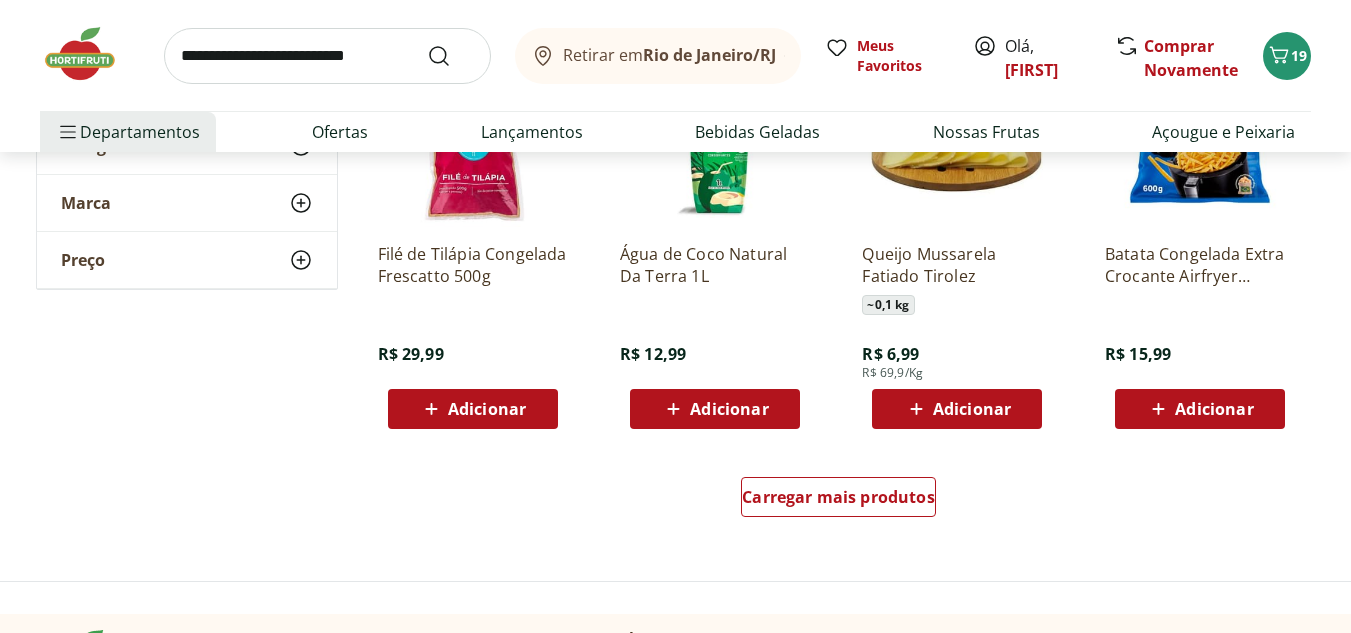 scroll, scrollTop: 1192, scrollLeft: 0, axis: vertical 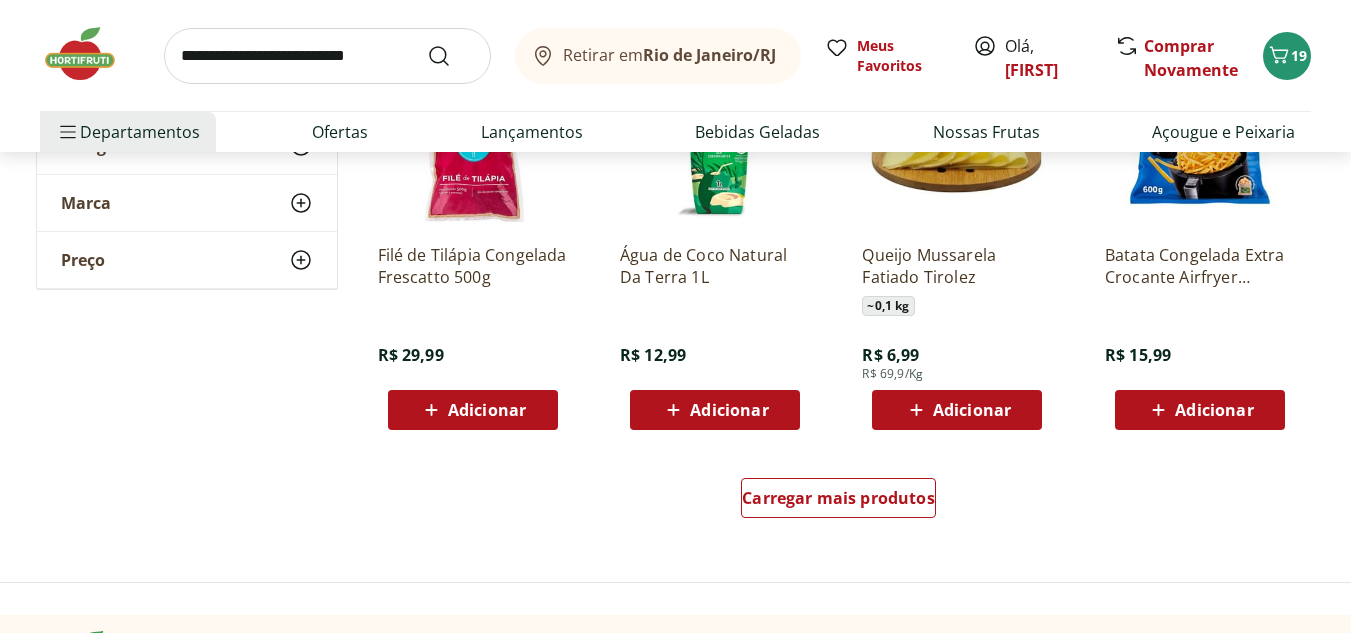 click on "Adicionar" at bounding box center [487, 410] 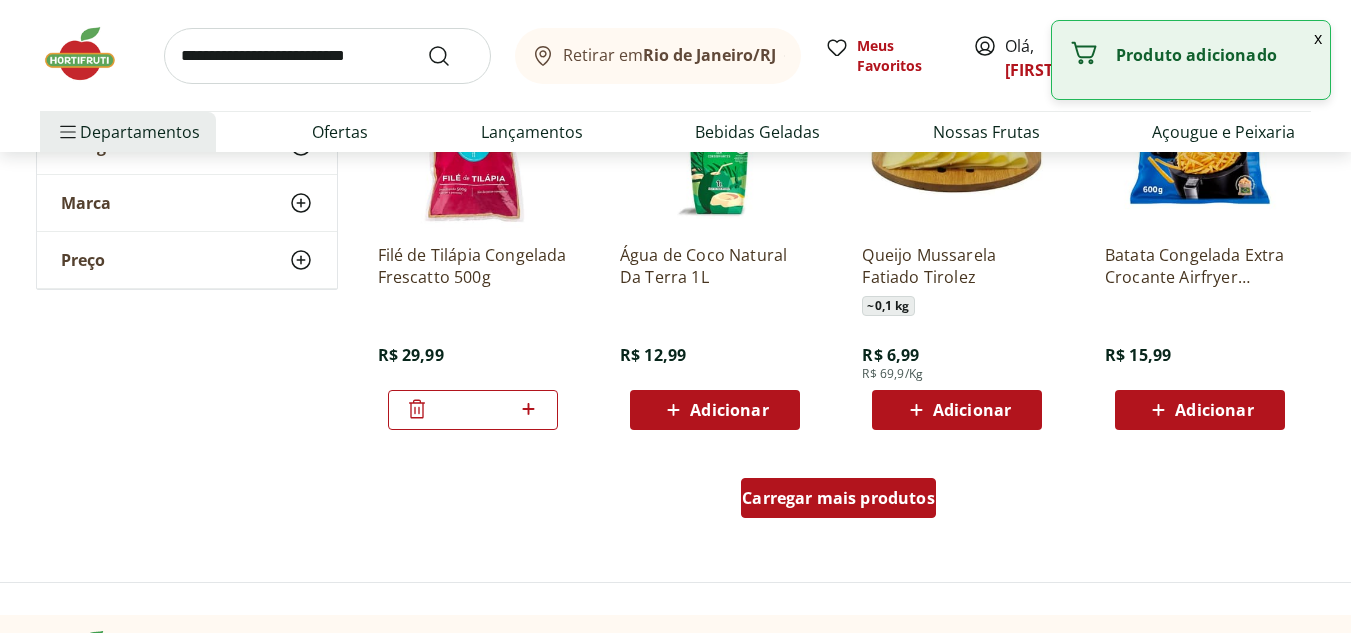 click on "Carregar mais produtos" at bounding box center (838, 498) 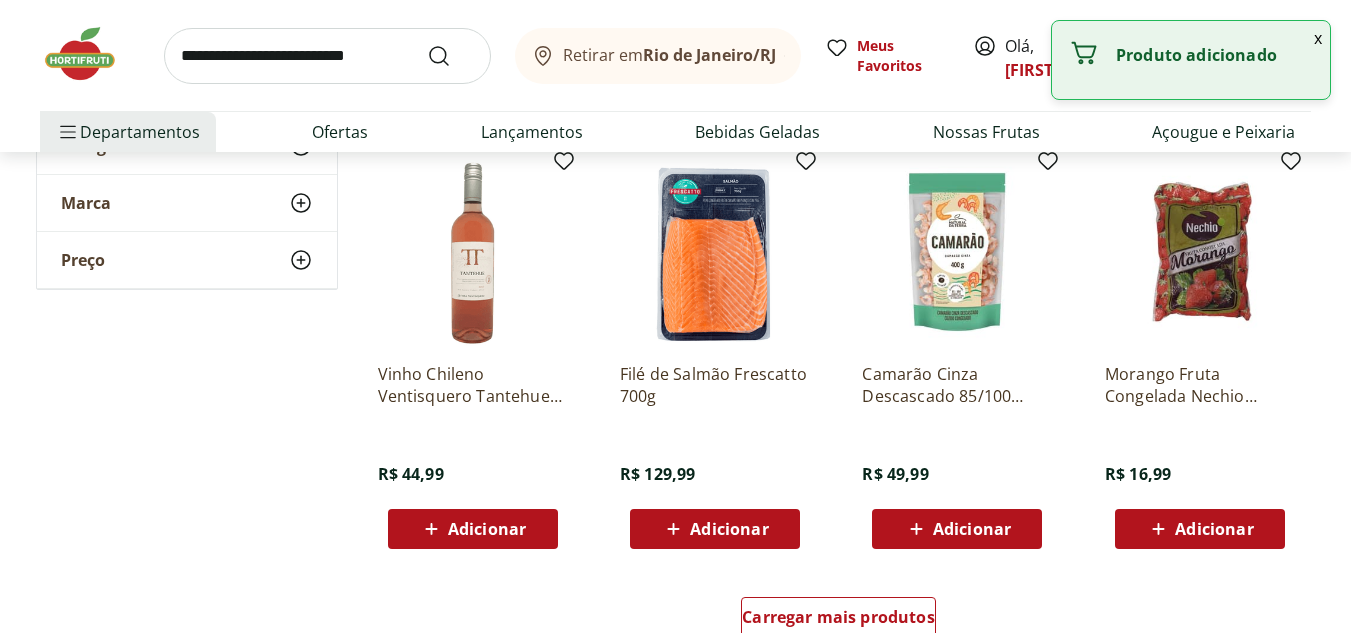 scroll, scrollTop: 2394, scrollLeft: 0, axis: vertical 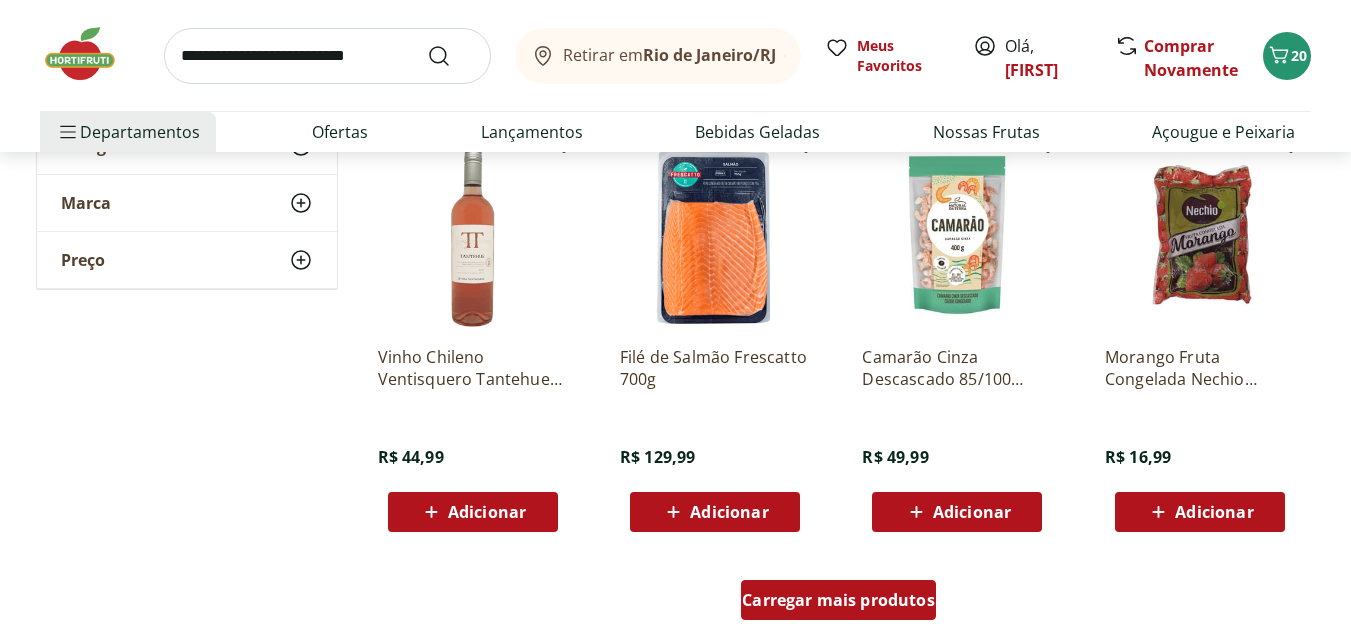 click on "Carregar mais produtos" at bounding box center (838, 600) 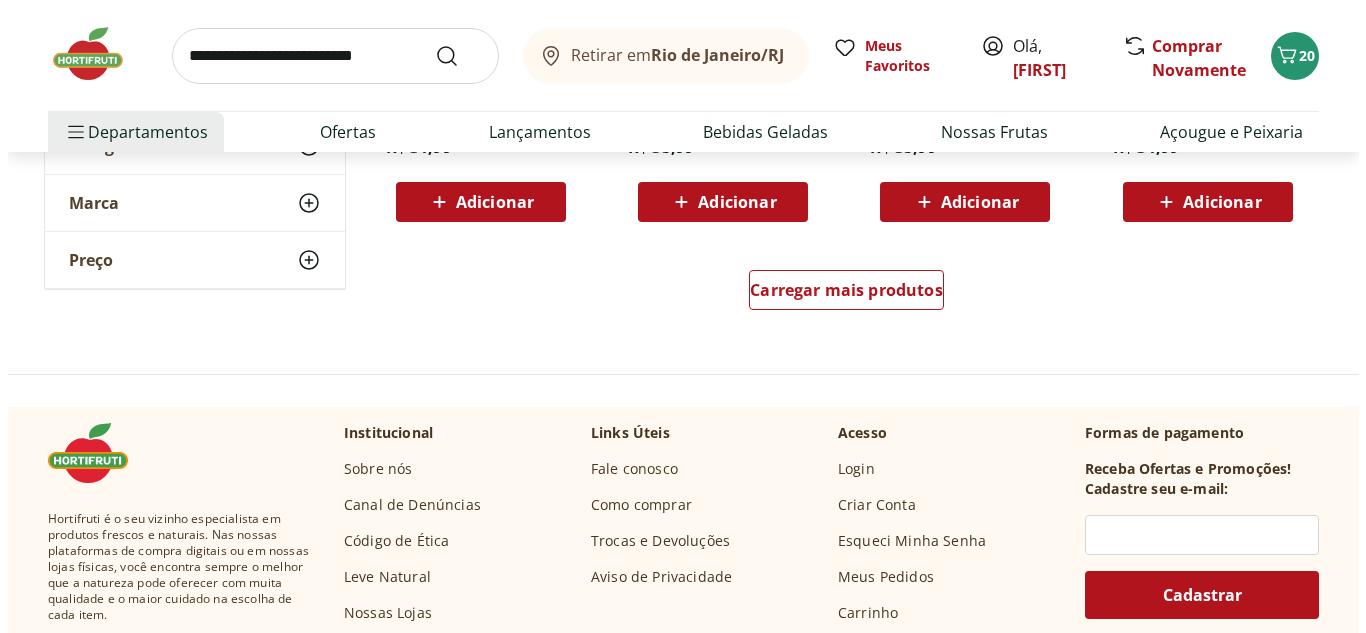 scroll, scrollTop: 4031, scrollLeft: 0, axis: vertical 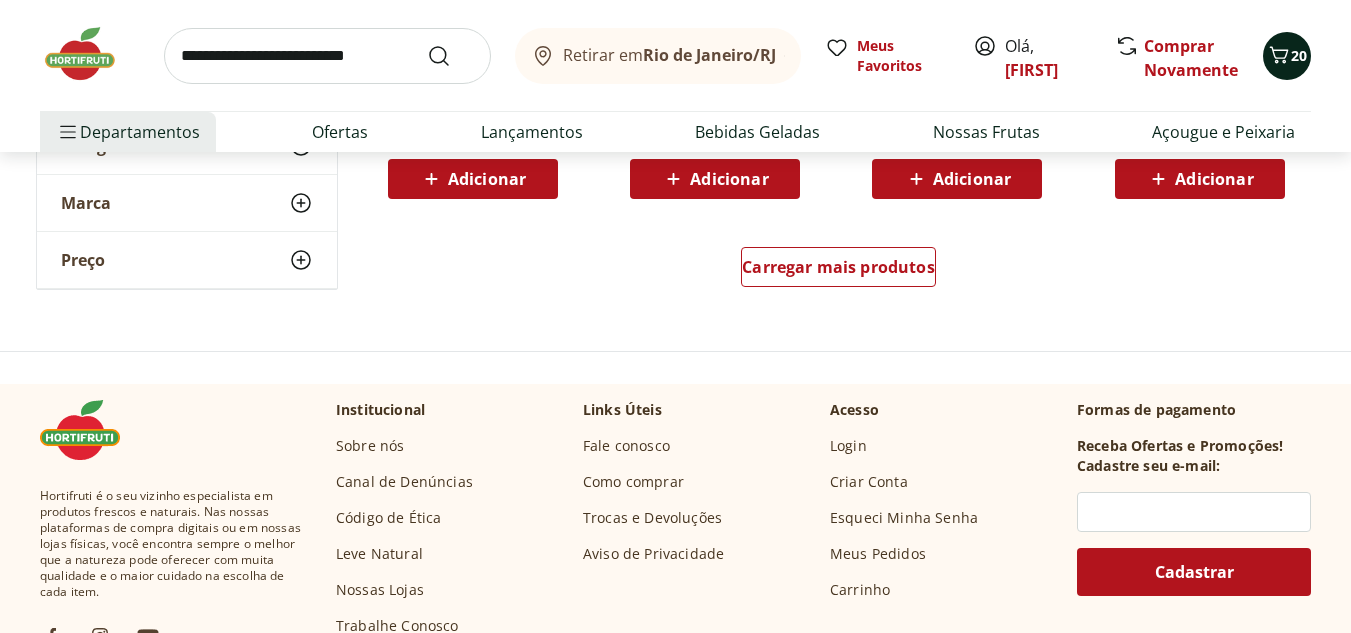 click 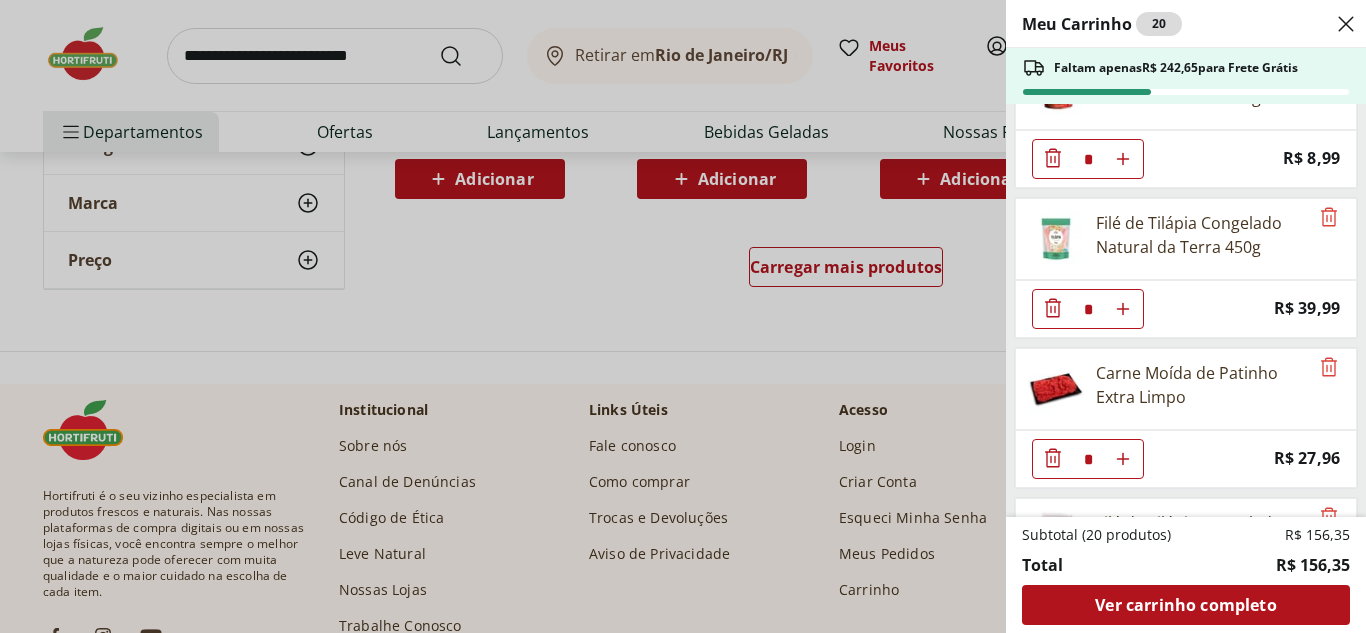 scroll, scrollTop: 1414, scrollLeft: 0, axis: vertical 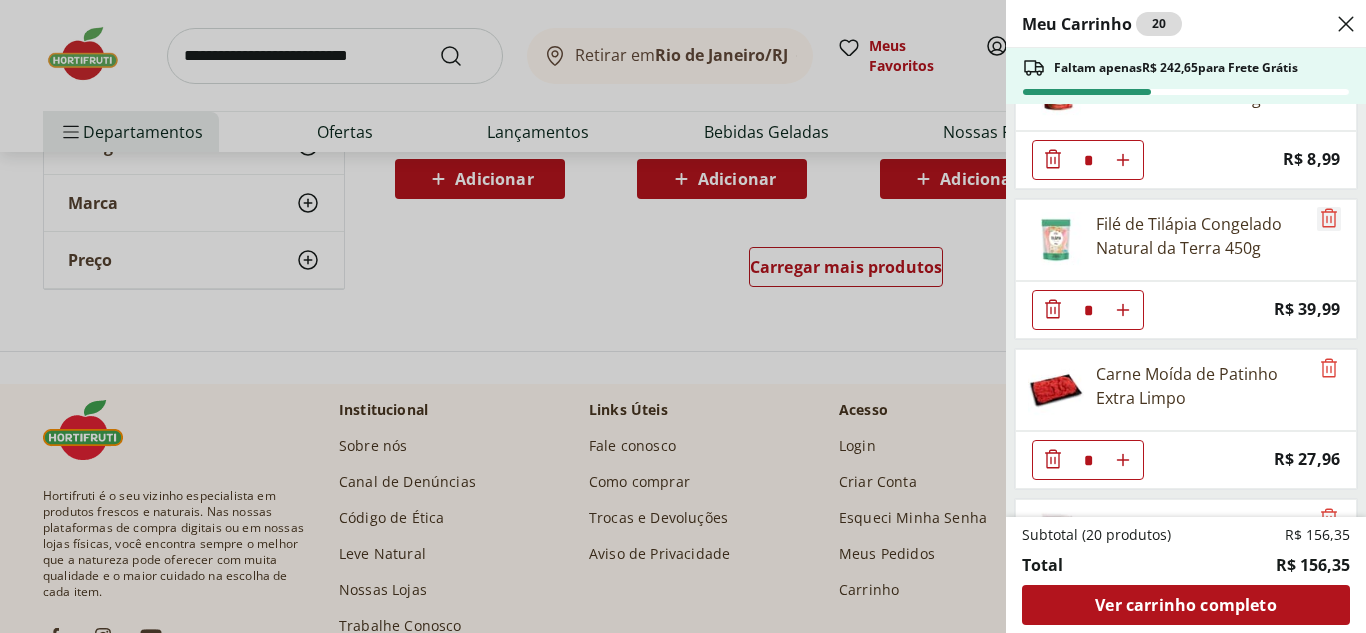 click 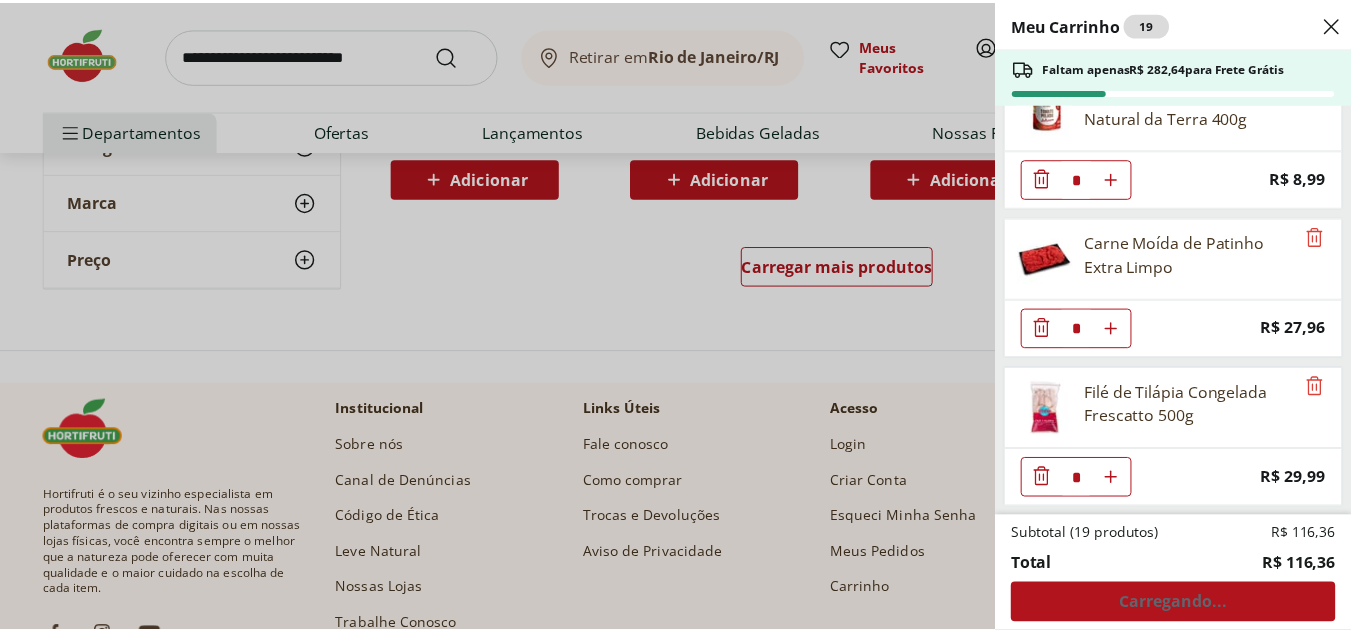 scroll, scrollTop: 1395, scrollLeft: 0, axis: vertical 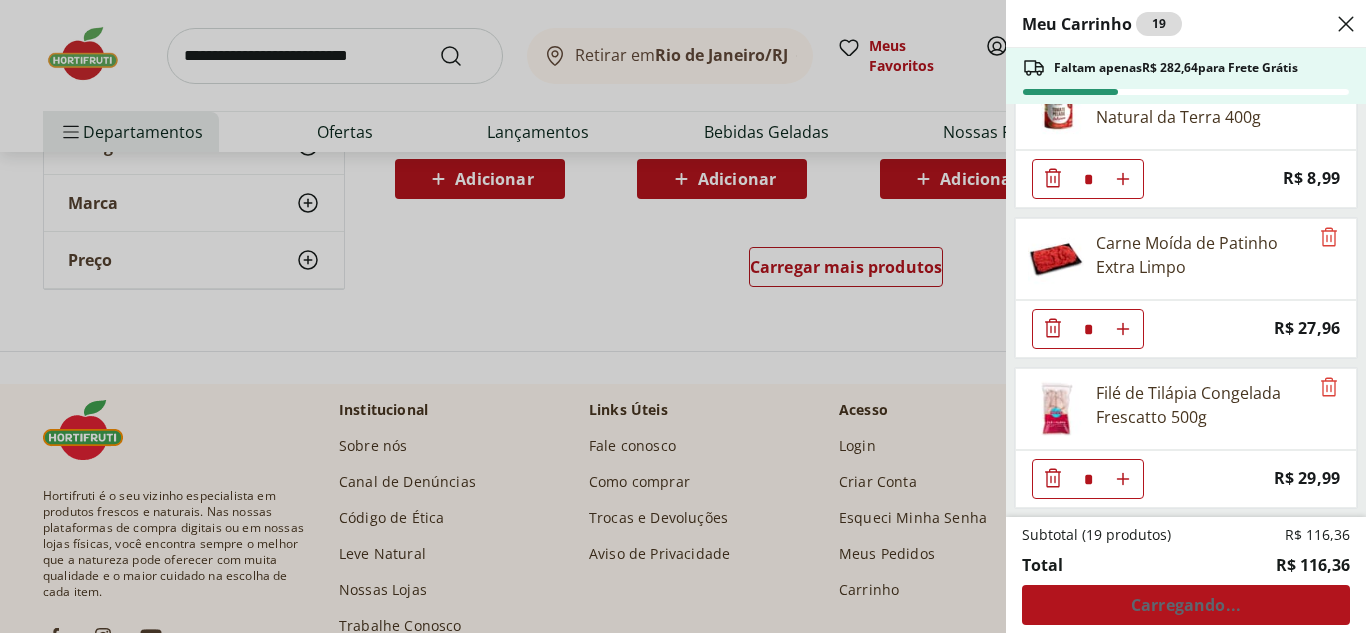 click on "Meu Carrinho 19 Faltam apenas R$ 282,64 para Frete Grátis Alface Crespa Unidade * Price: R$ 3,49 Cebola Nacional Unidade * Price: R$ 1,25 Alho Nacional Unidade * Price: R$ 2,39 Couve-Flor Unidade * Price: R$ 6,99 RUCULA BABY LEAF HIDROSOL * Price: R$ 5,99 Alface Crespa Roxa unidade * Price: R$ 4,99 Cenoura Unidade * Price: R$ 0,72 Pepino Japonês Unidade * Price: R$ 1,98 Tomate Sweet Grape Natural Da Terra 180g * Price: R$ 7,99 Tomate Pelado Italiano Natural da Terra 400g * Price: R$ 8,99 Carne Moída de Patinho Extra Limpo * Price: R$ 27,96 Filé de Tilápia Congelada Frescatto 500g * Price: R$ 29,99 Subtotal (19 produtos) R$ 116,36 Total R$ 116,36 Carregando..." at bounding box center [683, 316] 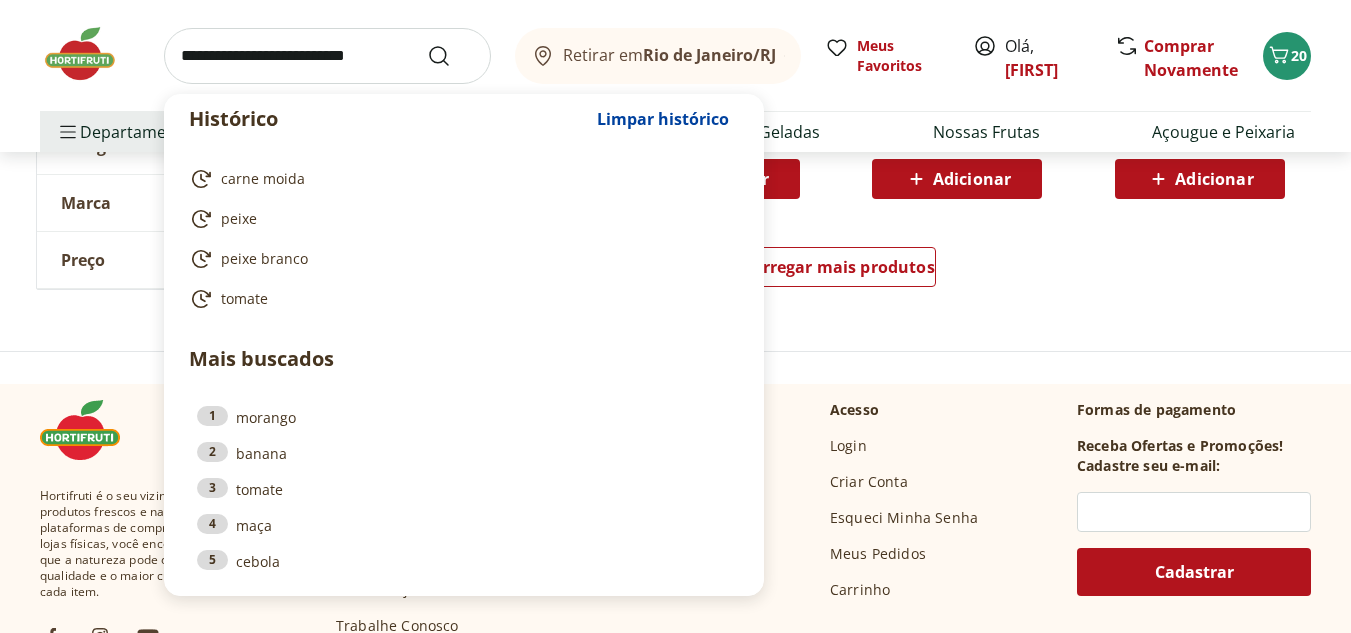 click at bounding box center (327, 56) 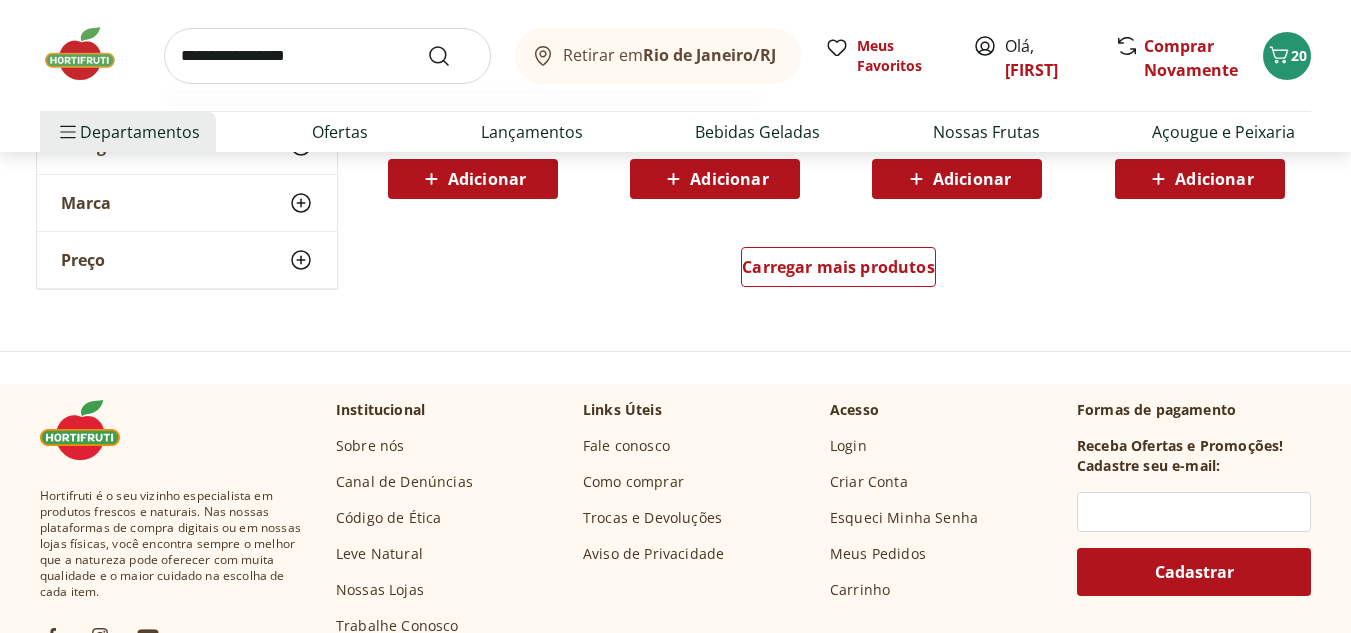 type on "**********" 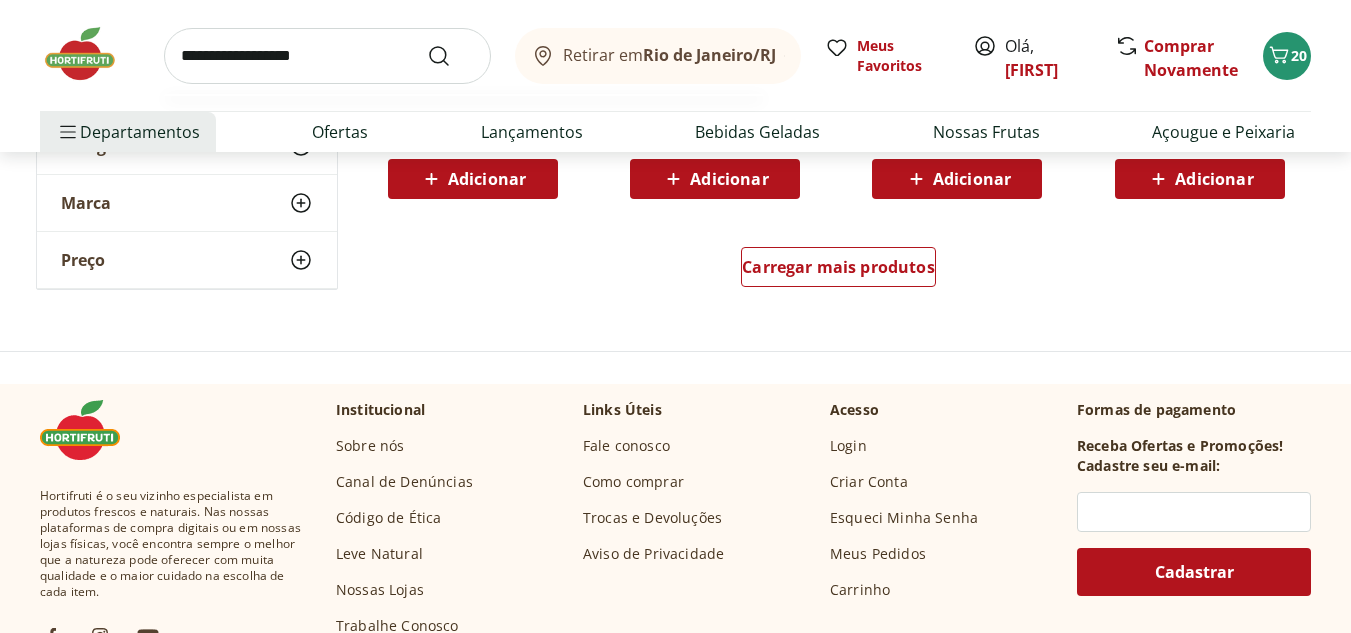 click at bounding box center [451, 56] 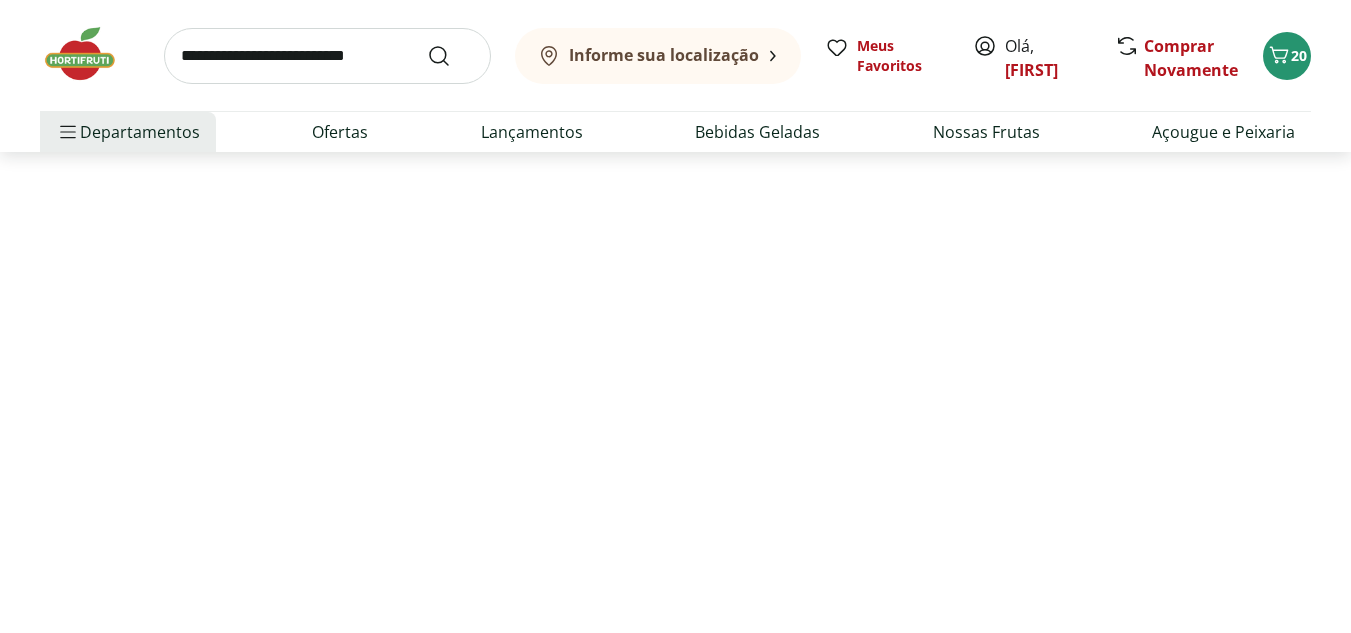 scroll, scrollTop: 0, scrollLeft: 0, axis: both 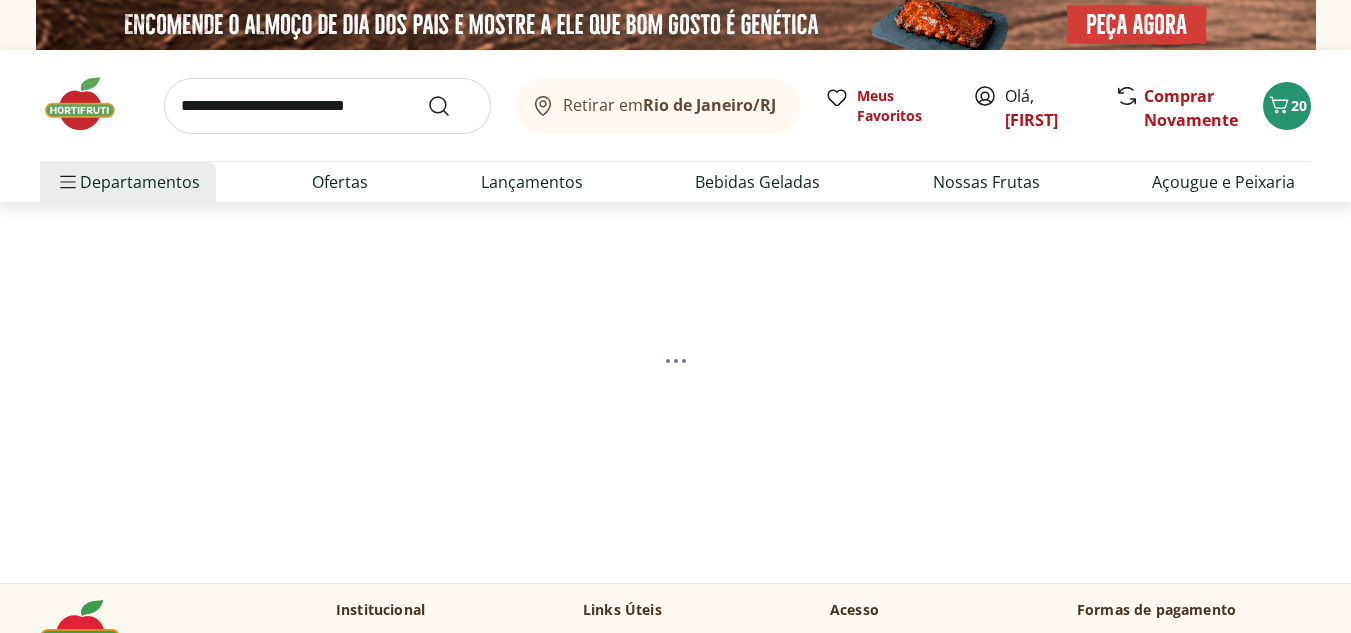 select on "**********" 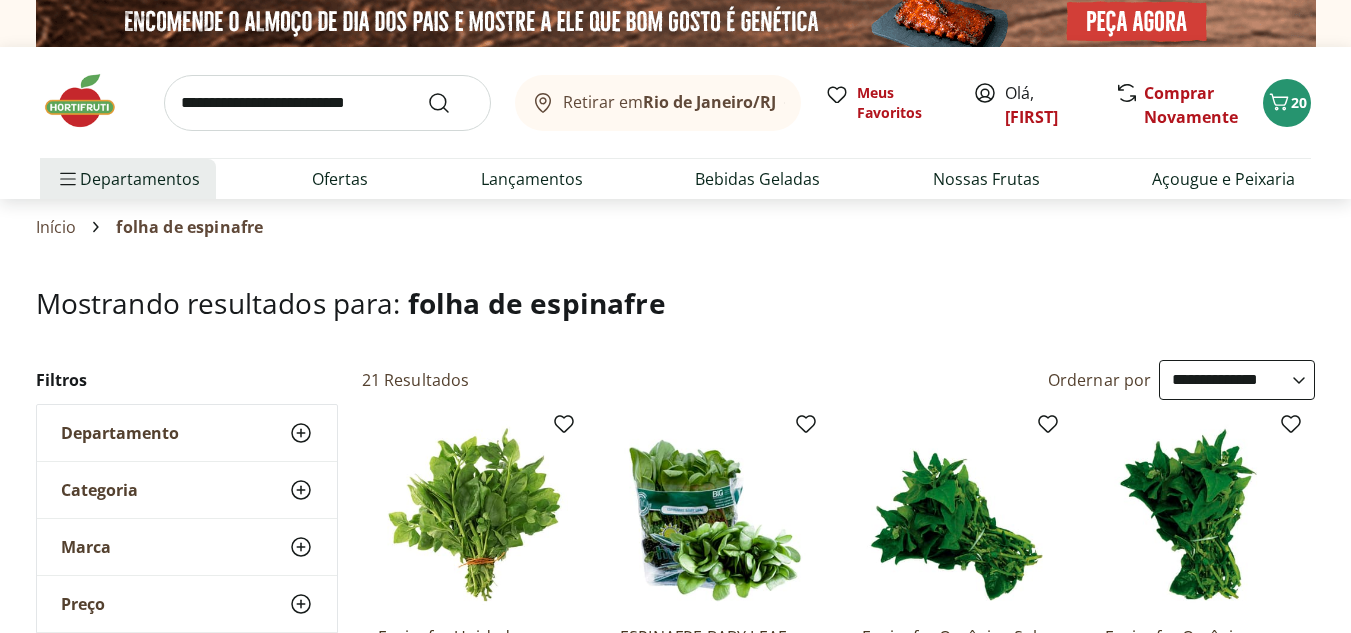 scroll, scrollTop: 0, scrollLeft: 0, axis: both 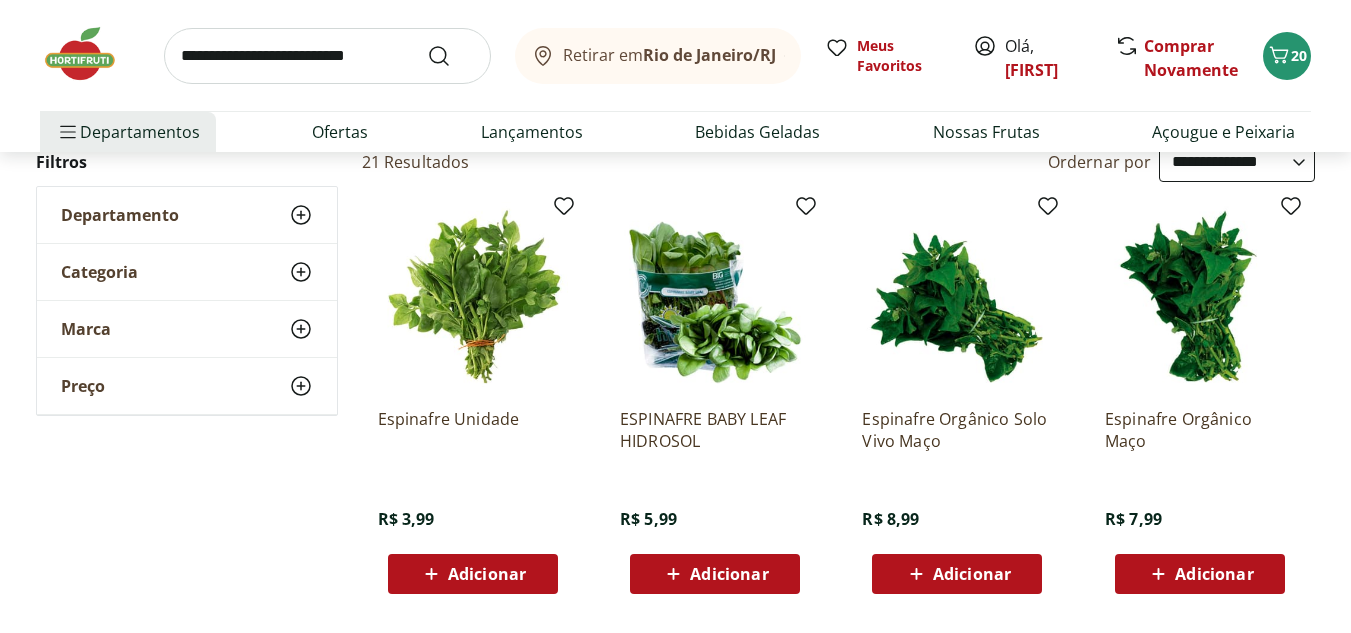 click on "Adicionar" at bounding box center [715, 574] 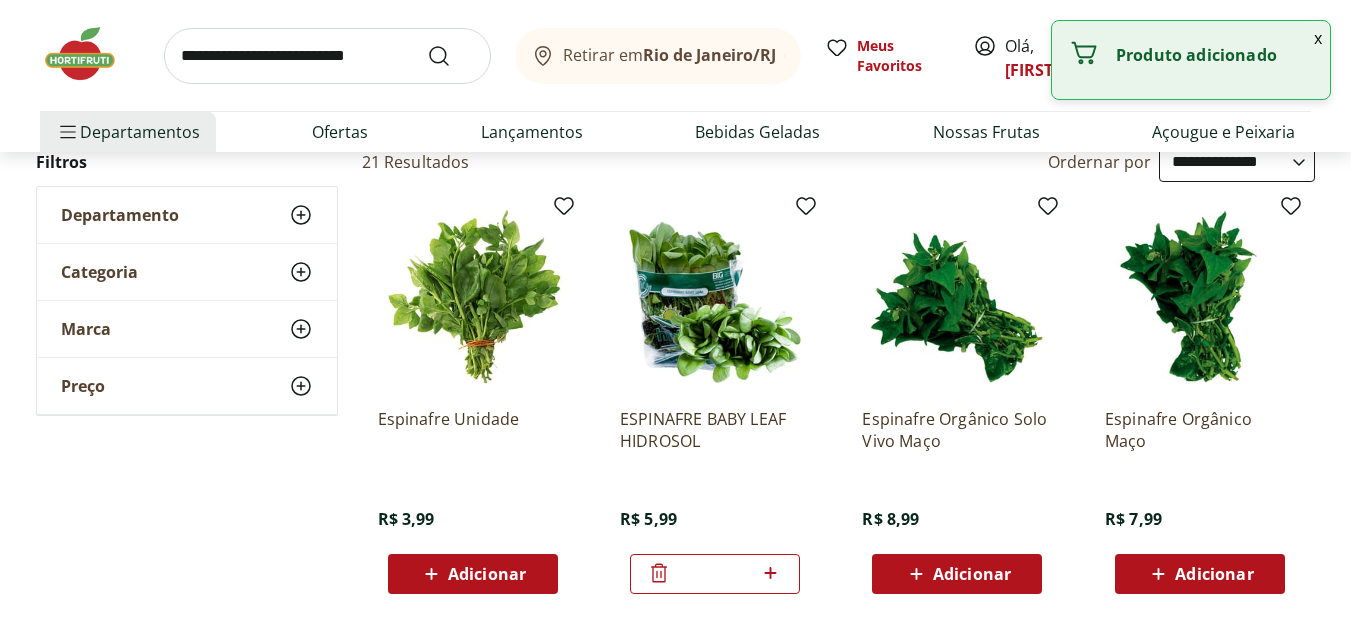 scroll, scrollTop: 0, scrollLeft: 0, axis: both 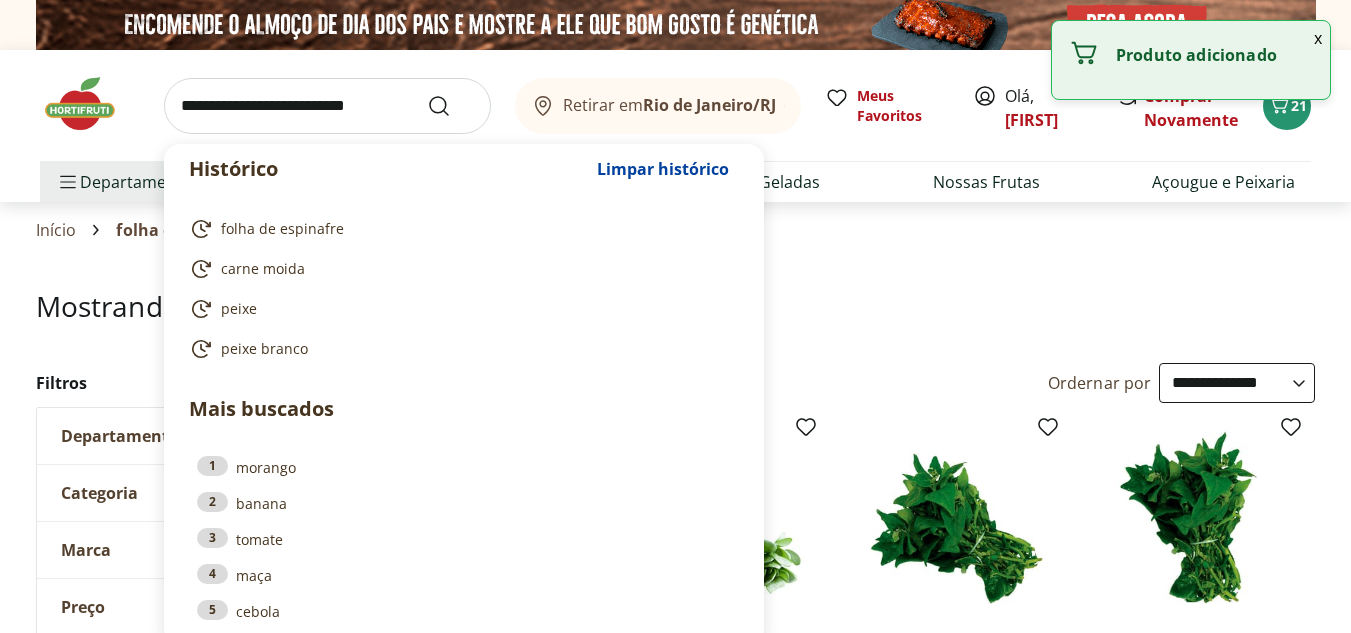 click at bounding box center (327, 106) 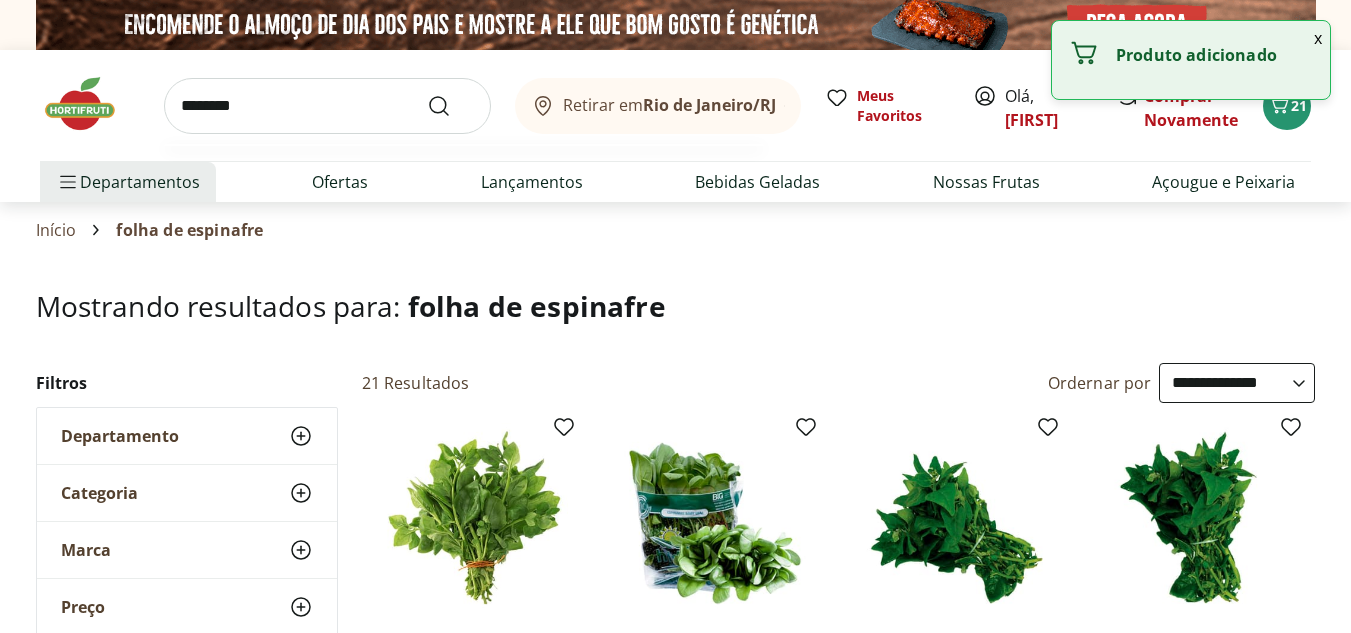 type on "*********" 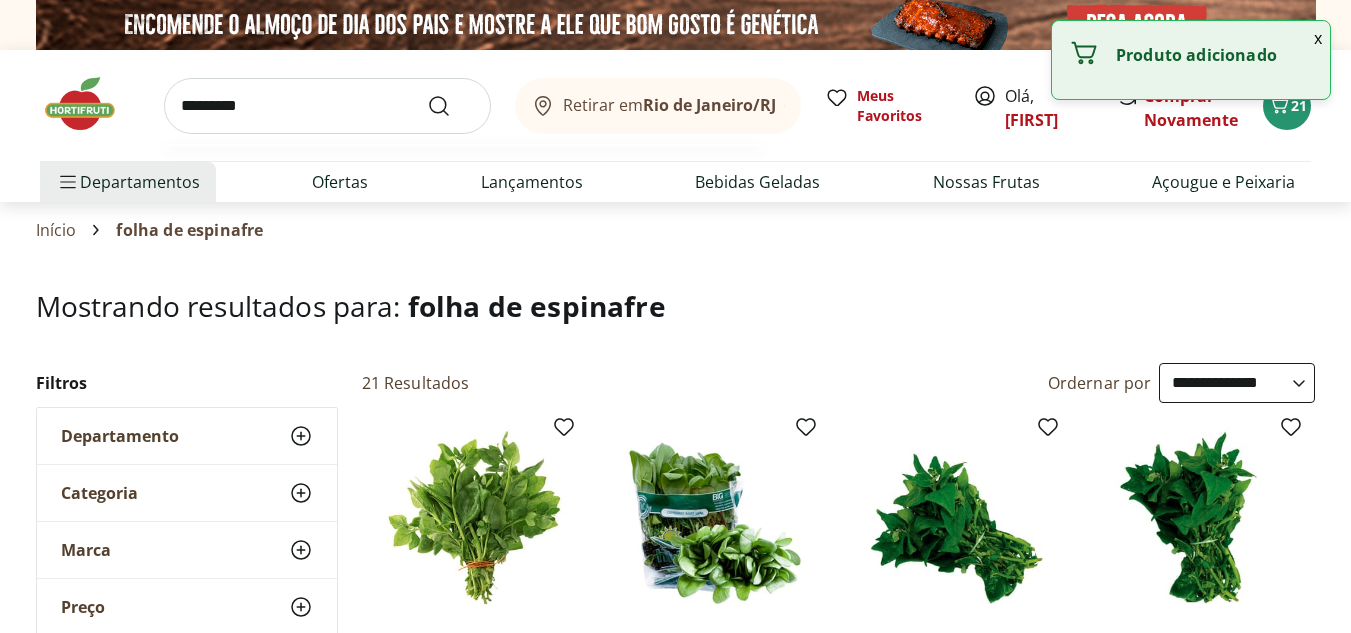 click at bounding box center [451, 106] 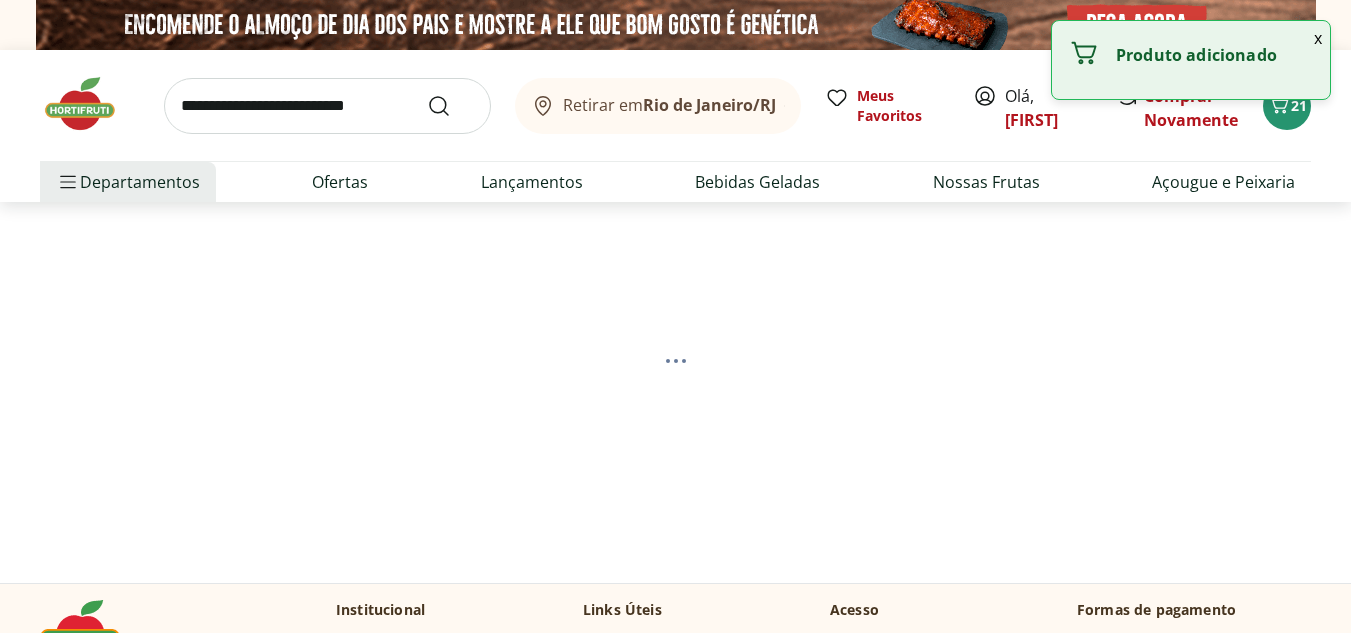 select on "**********" 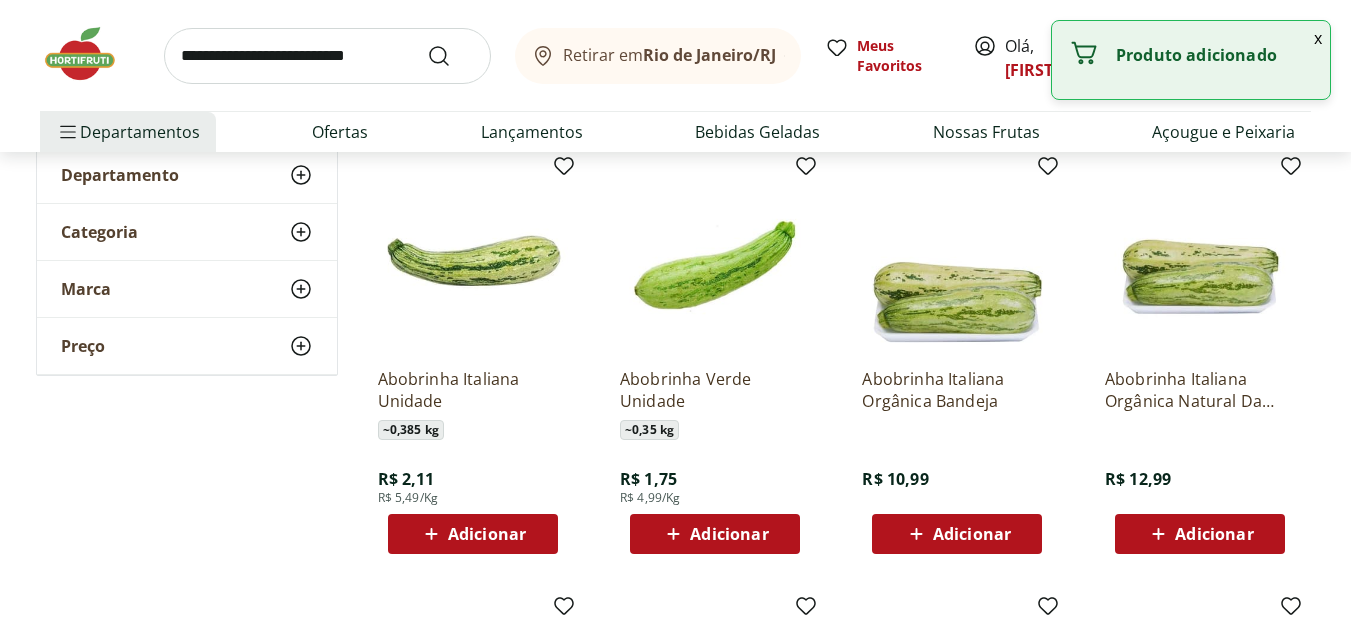 scroll, scrollTop: 262, scrollLeft: 0, axis: vertical 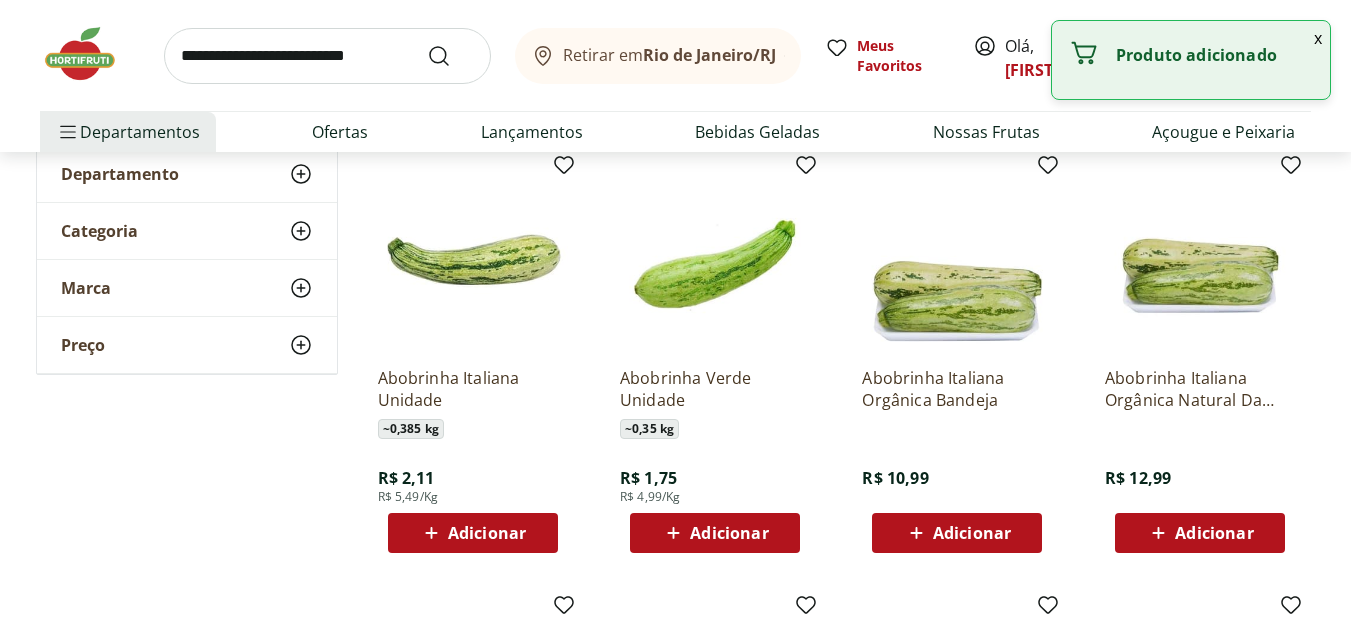 click on "Adicionar" at bounding box center [487, 533] 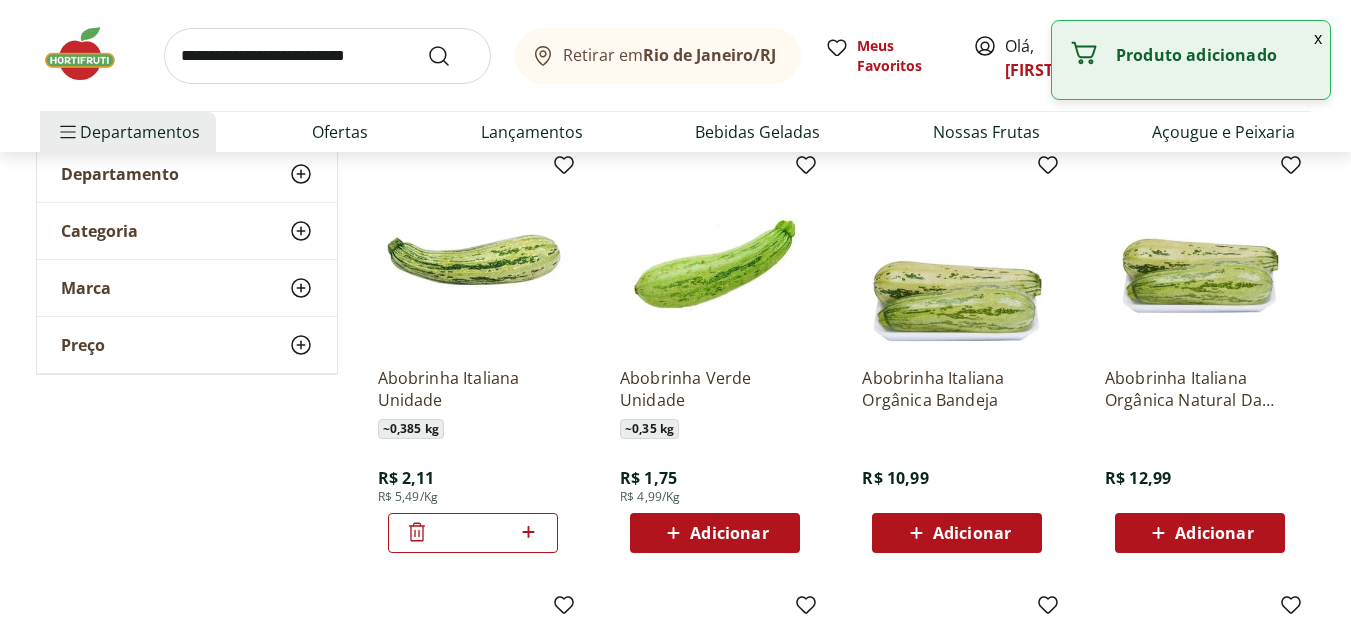click 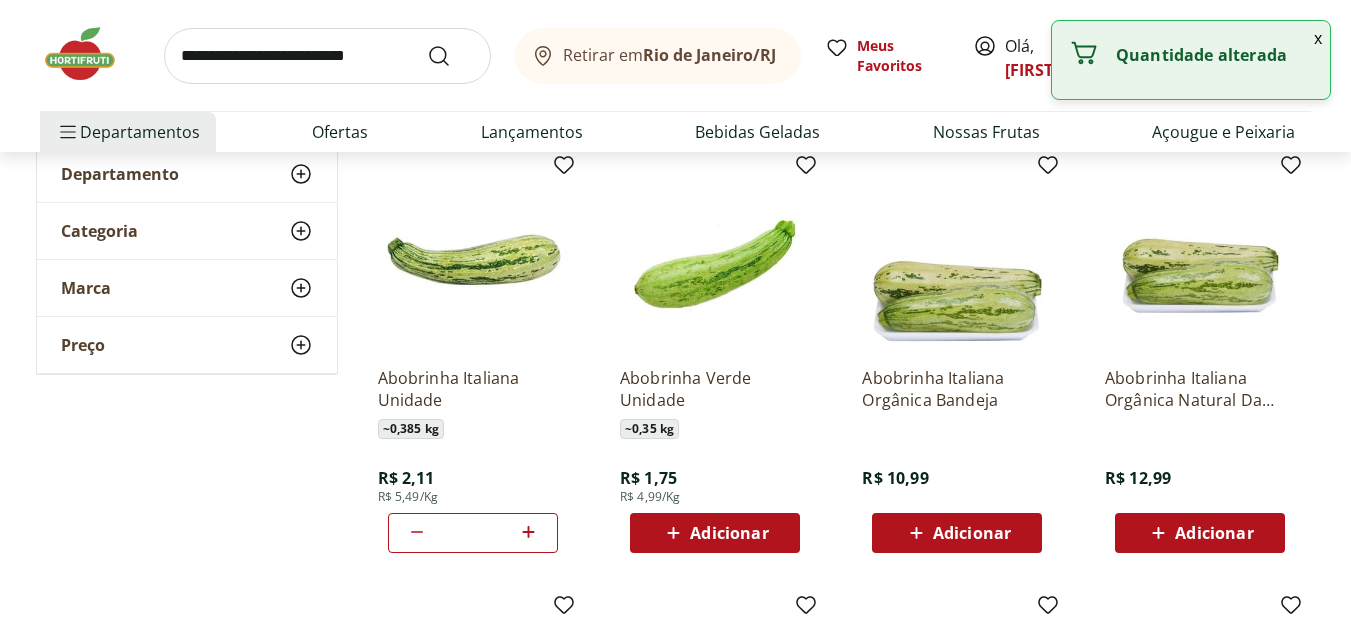 click 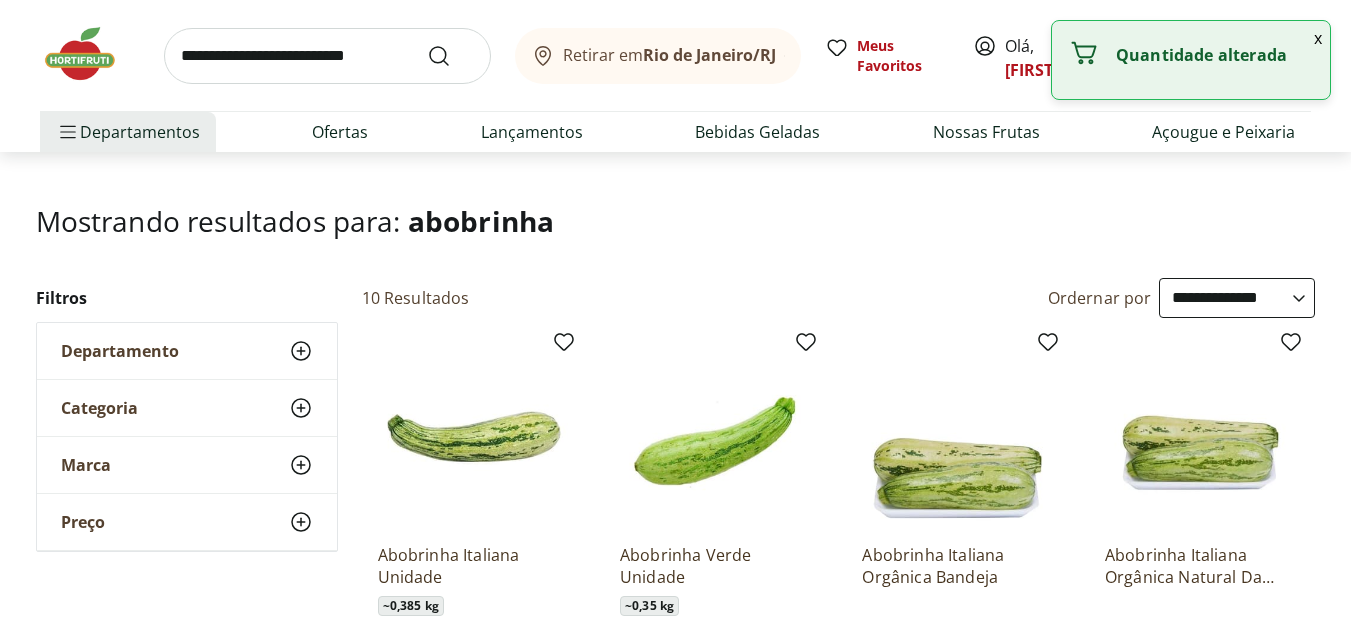 scroll, scrollTop: 0, scrollLeft: 0, axis: both 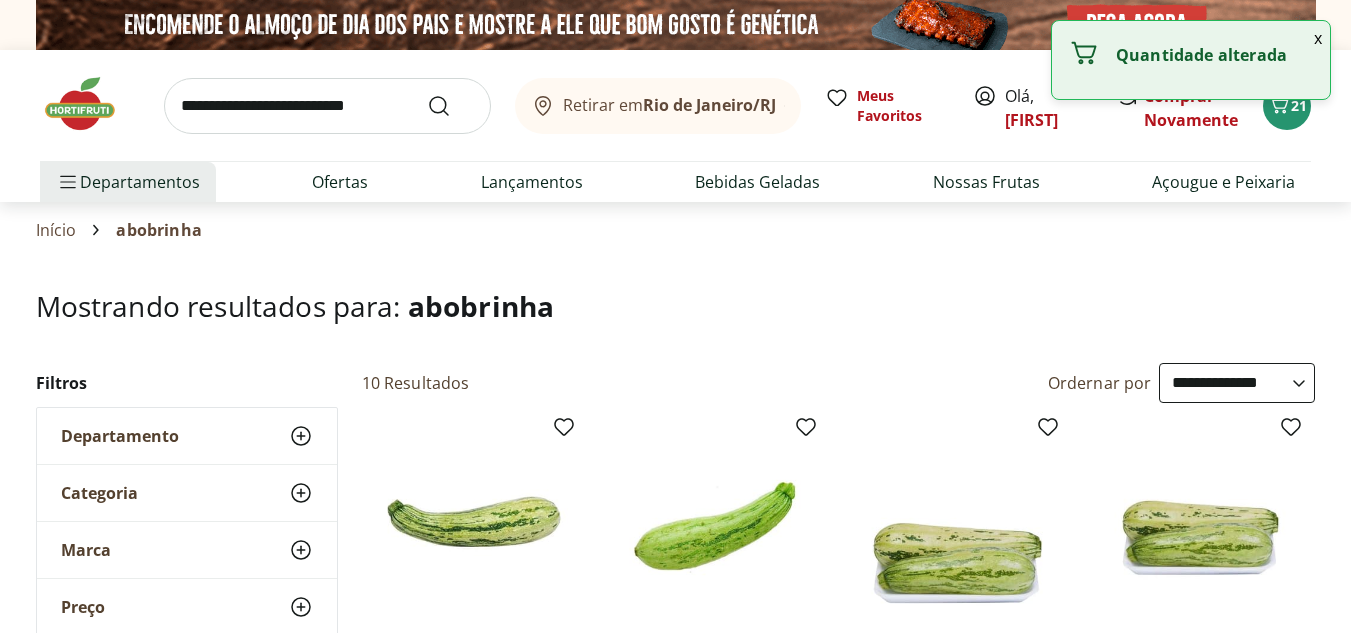 click at bounding box center (327, 106) 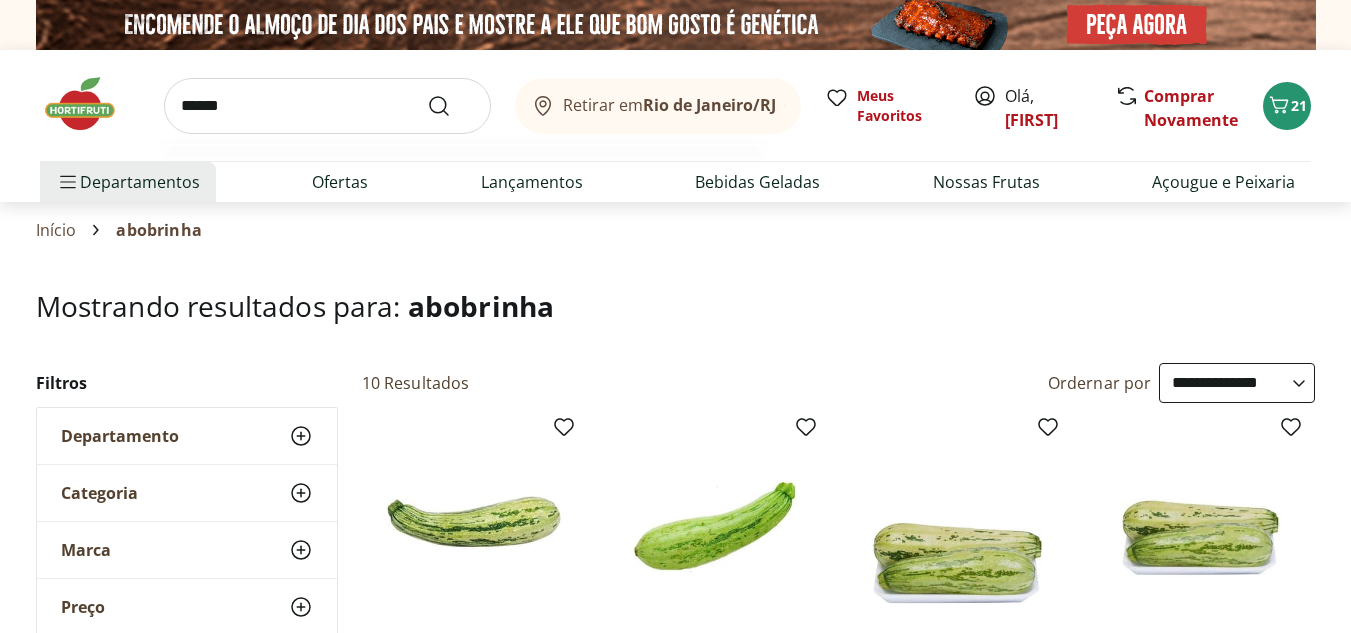 type on "******" 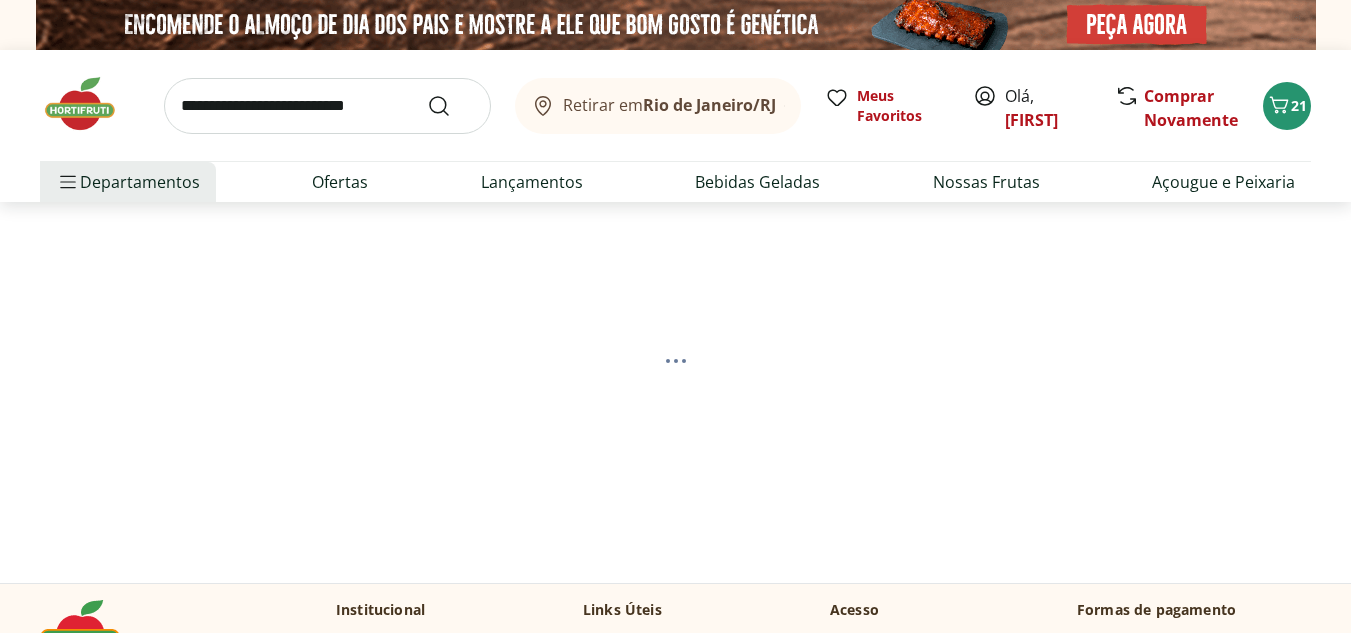 select on "**********" 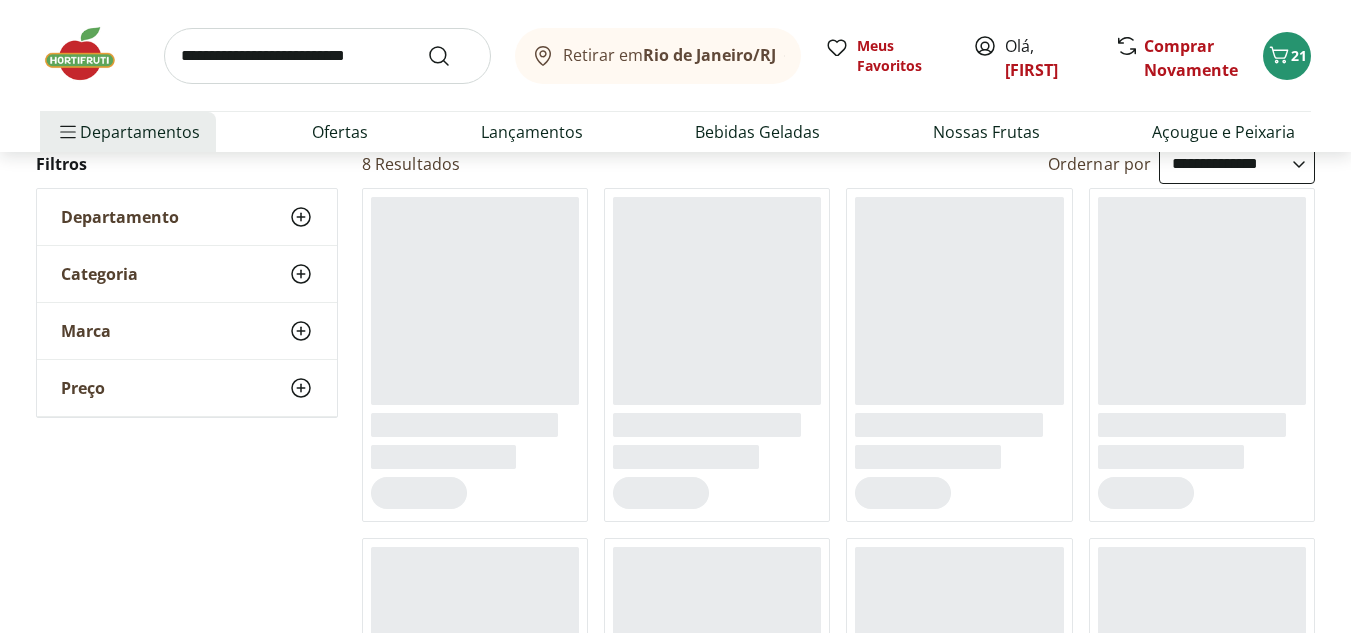 scroll, scrollTop: 225, scrollLeft: 0, axis: vertical 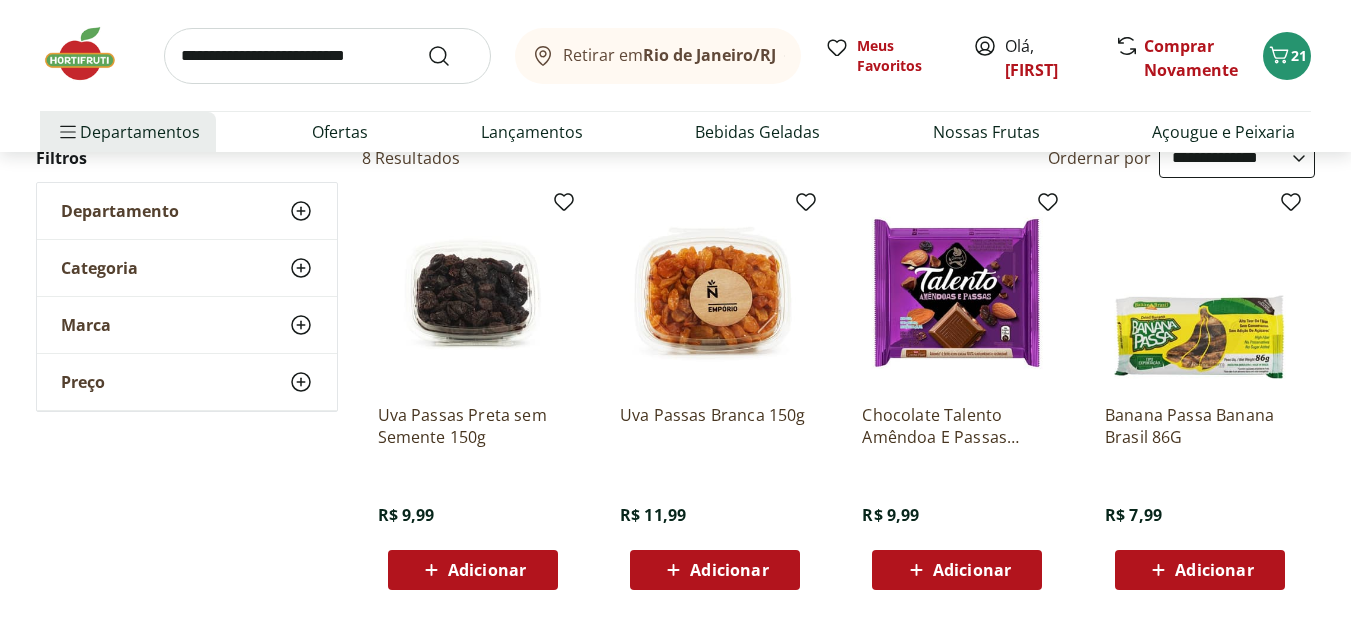 click 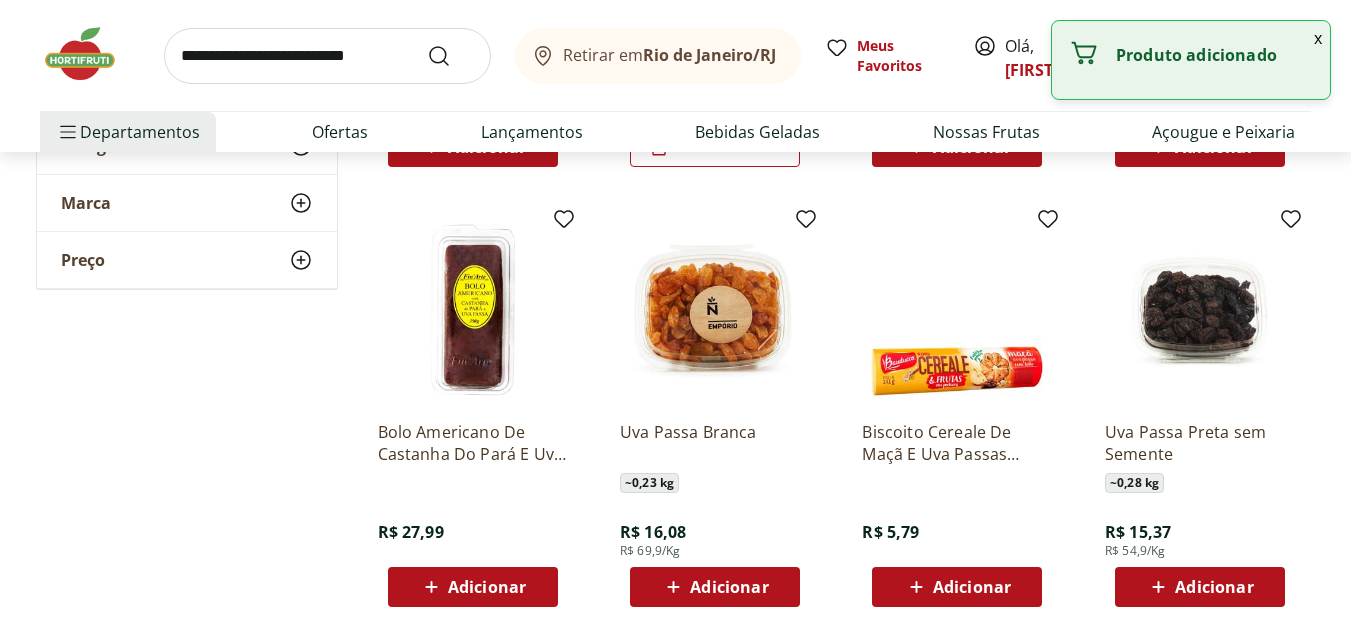 scroll, scrollTop: 0, scrollLeft: 0, axis: both 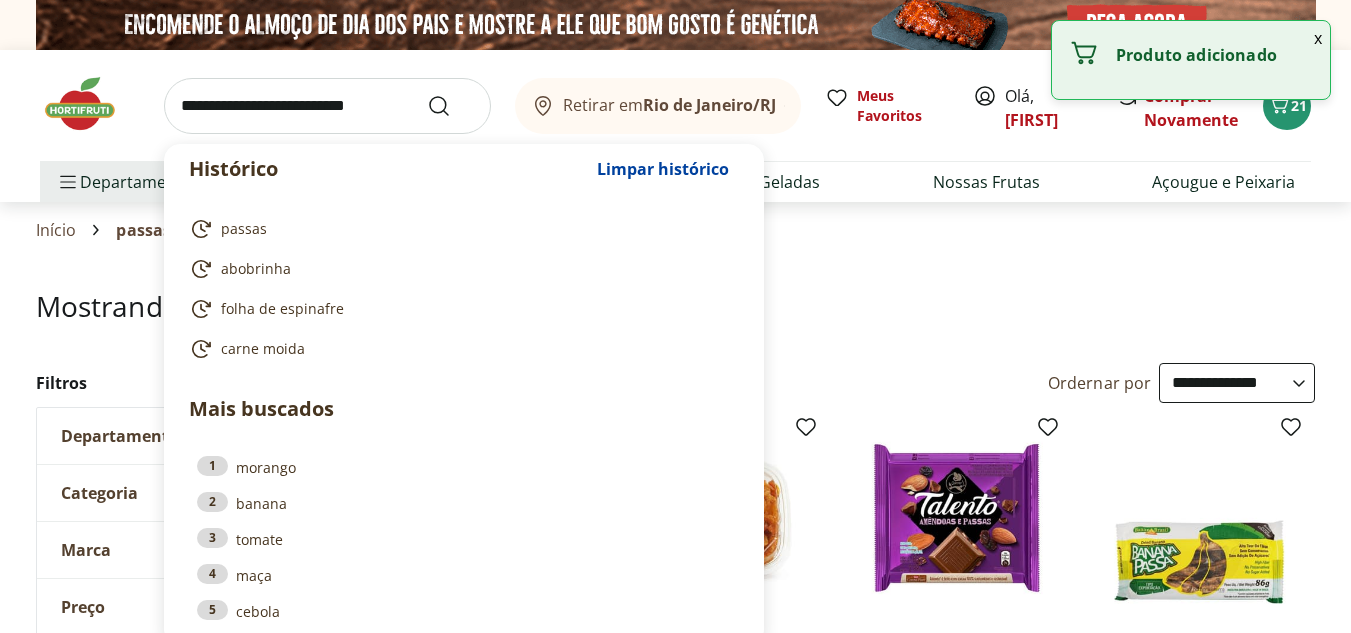 click at bounding box center [327, 106] 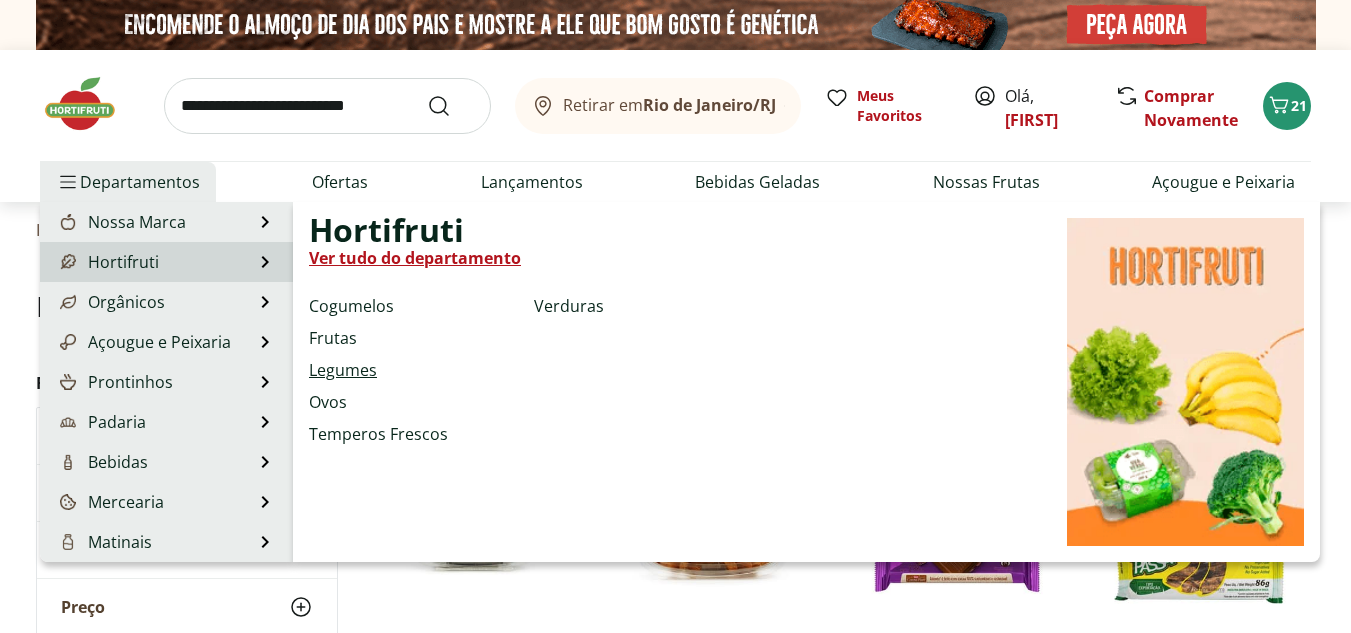 click on "Legumes" at bounding box center [343, 370] 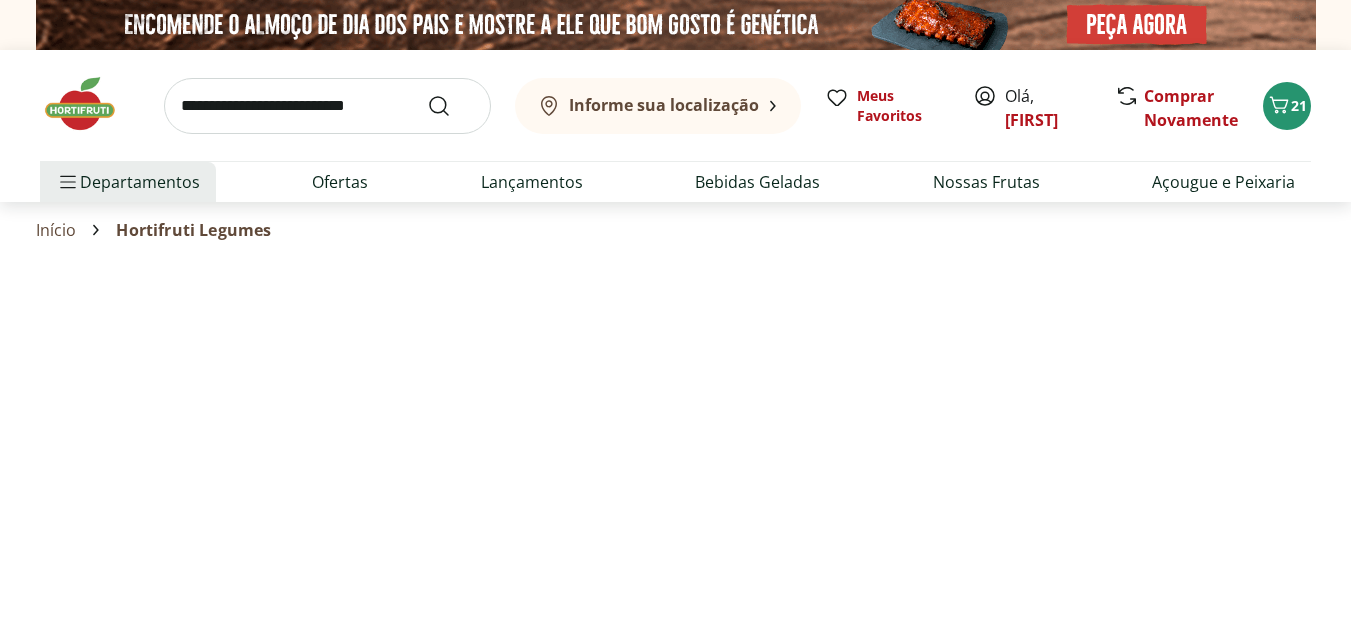 select on "**********" 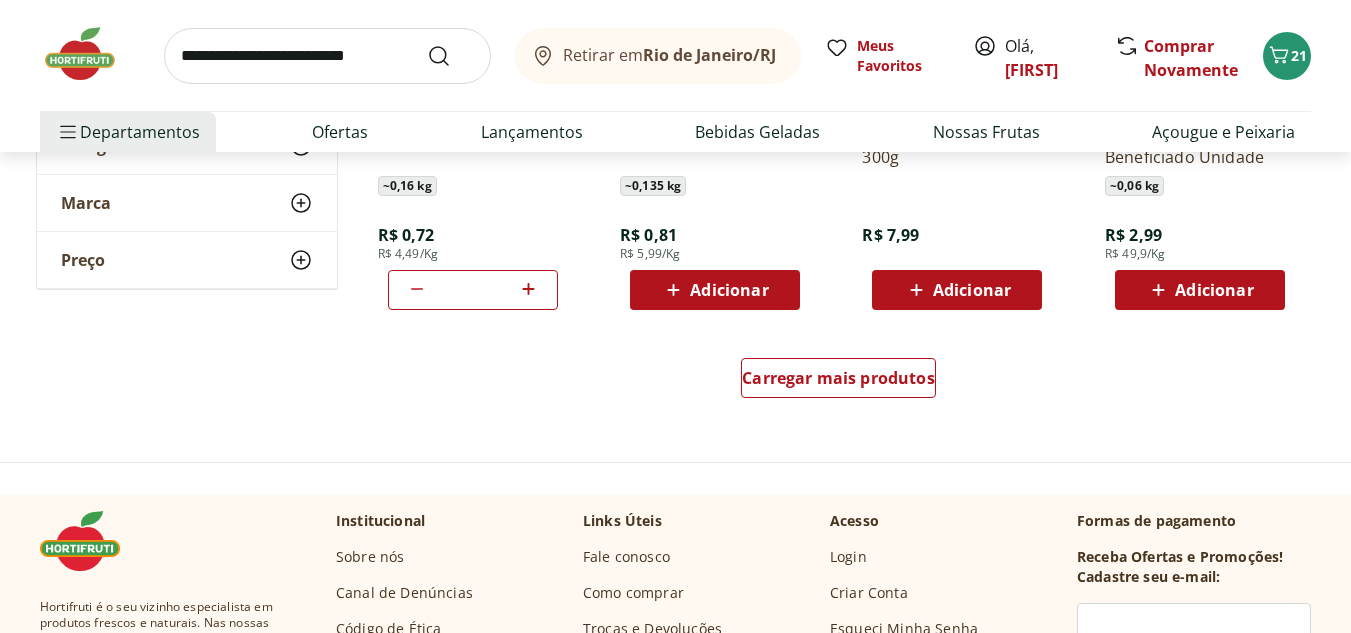 scroll, scrollTop: 1313, scrollLeft: 0, axis: vertical 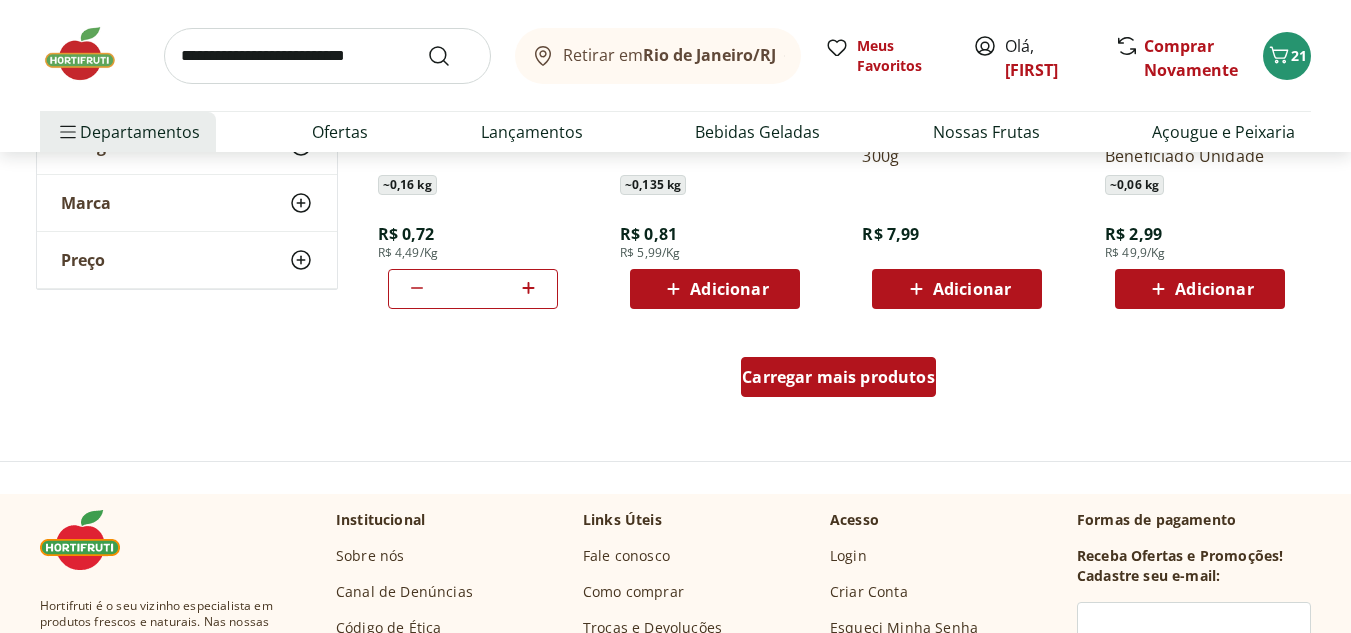 click on "Carregar mais produtos" at bounding box center [838, 377] 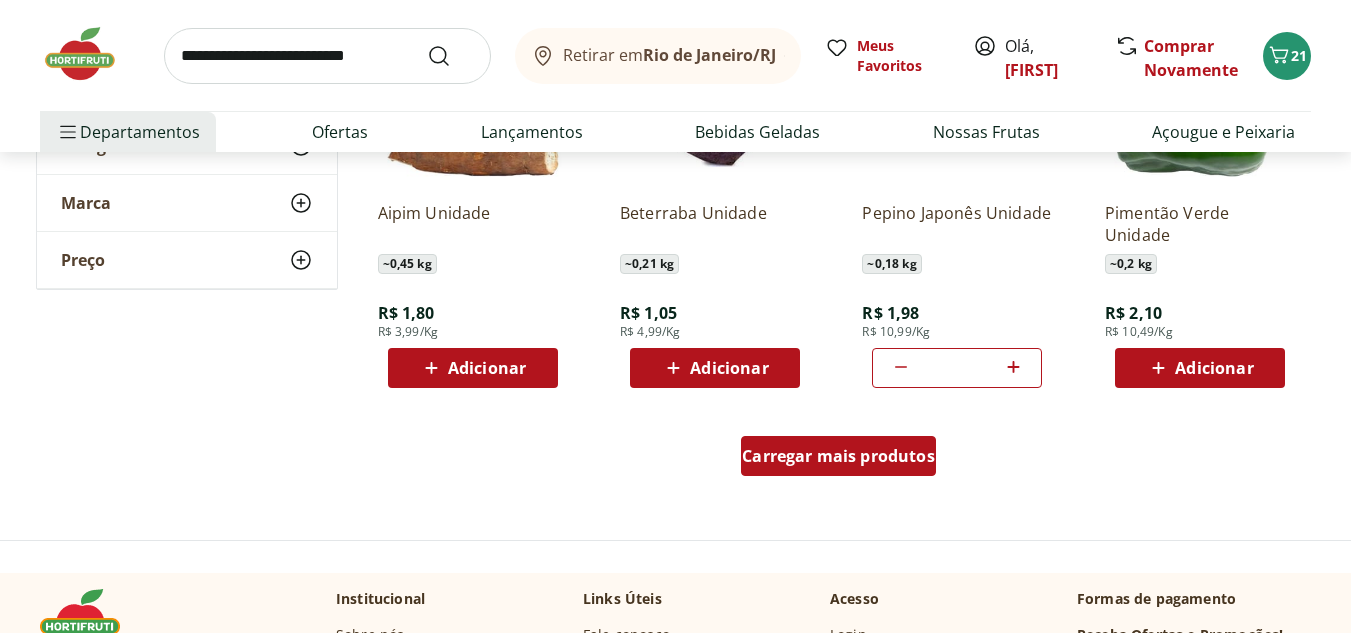 scroll, scrollTop: 2539, scrollLeft: 0, axis: vertical 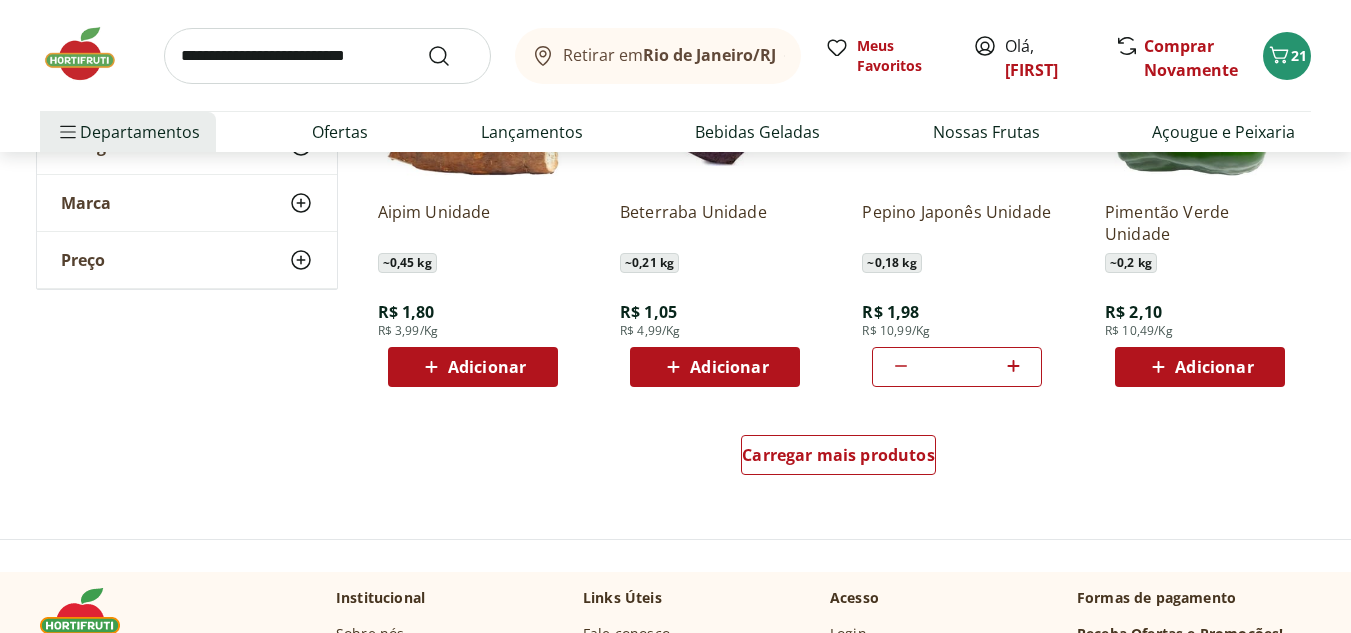 click at bounding box center (327, 56) 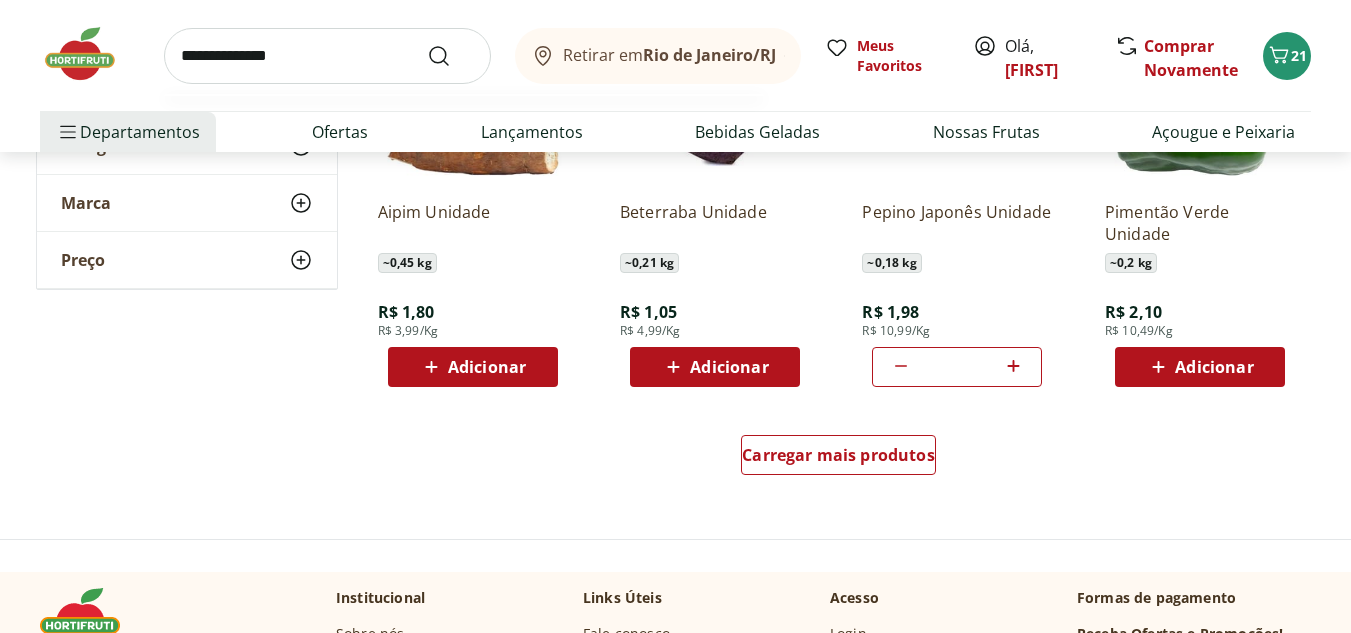 type on "**********" 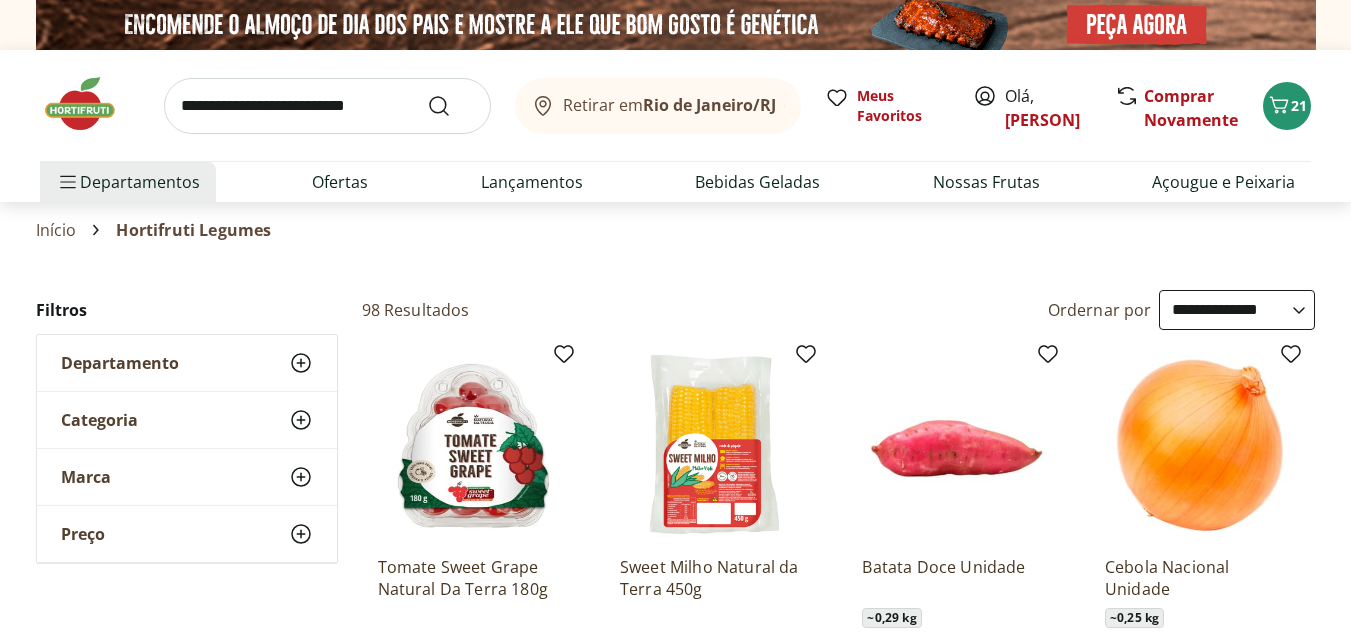 select on "**********" 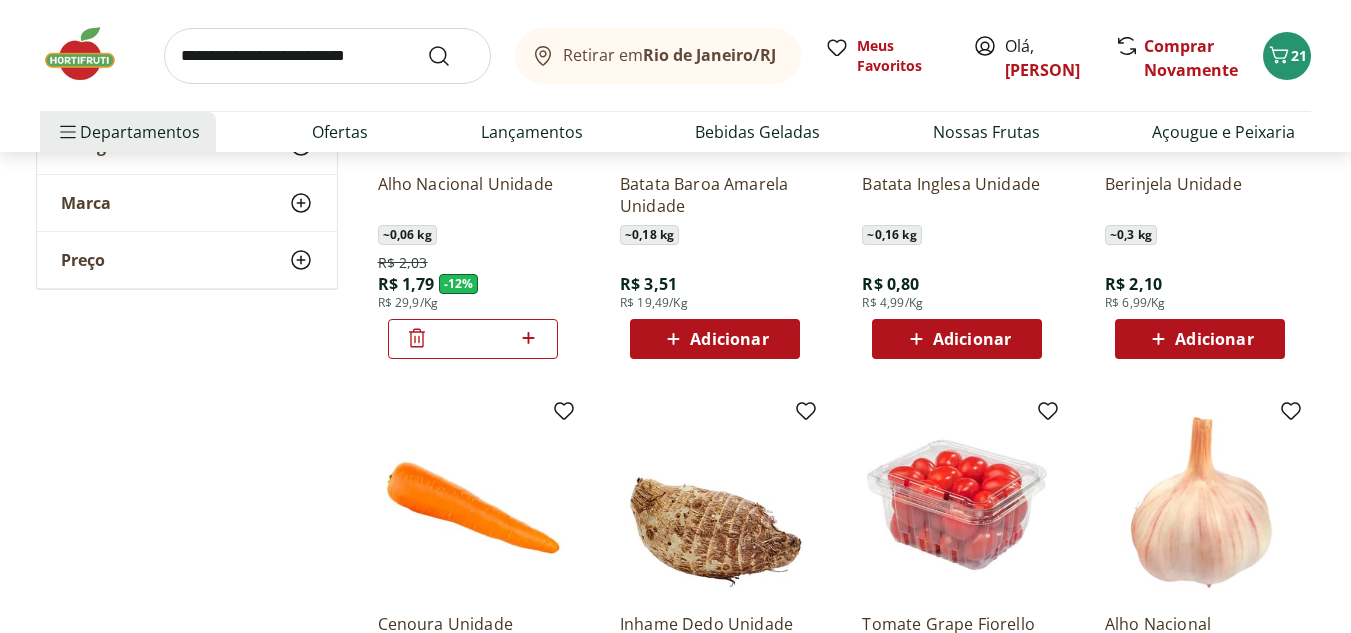 scroll, scrollTop: 0, scrollLeft: 0, axis: both 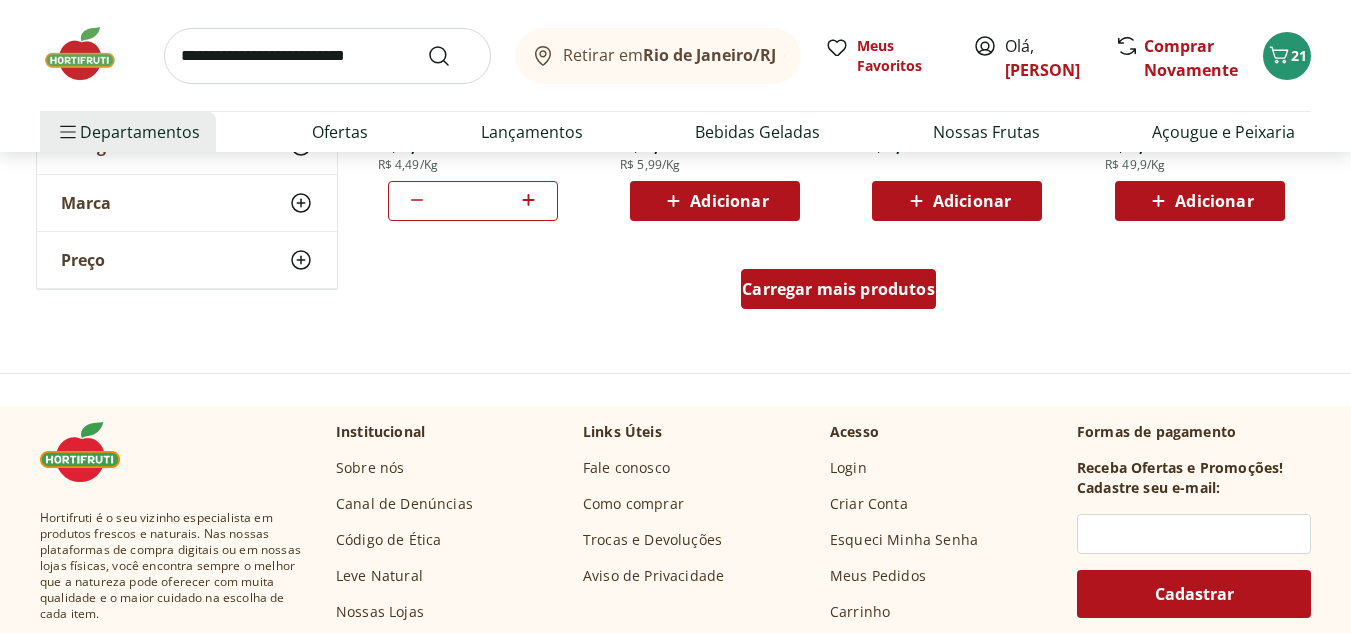 click on "Carregar mais produtos" at bounding box center (838, 289) 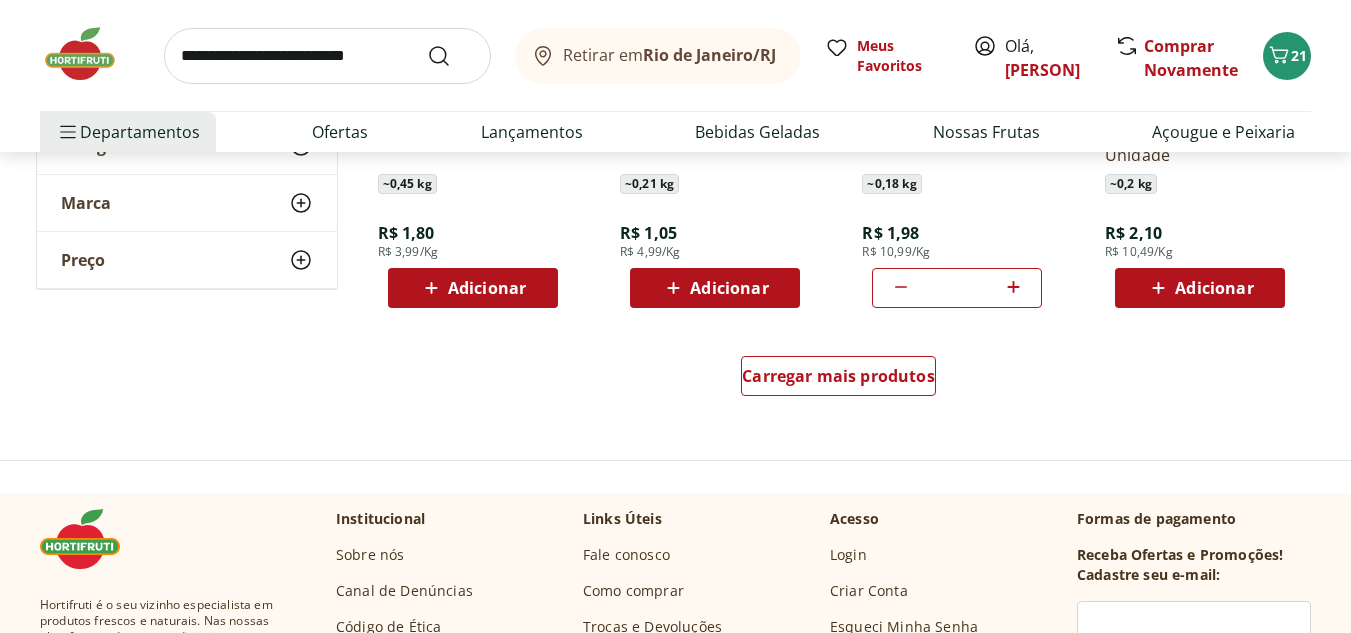 scroll, scrollTop: 2627, scrollLeft: 0, axis: vertical 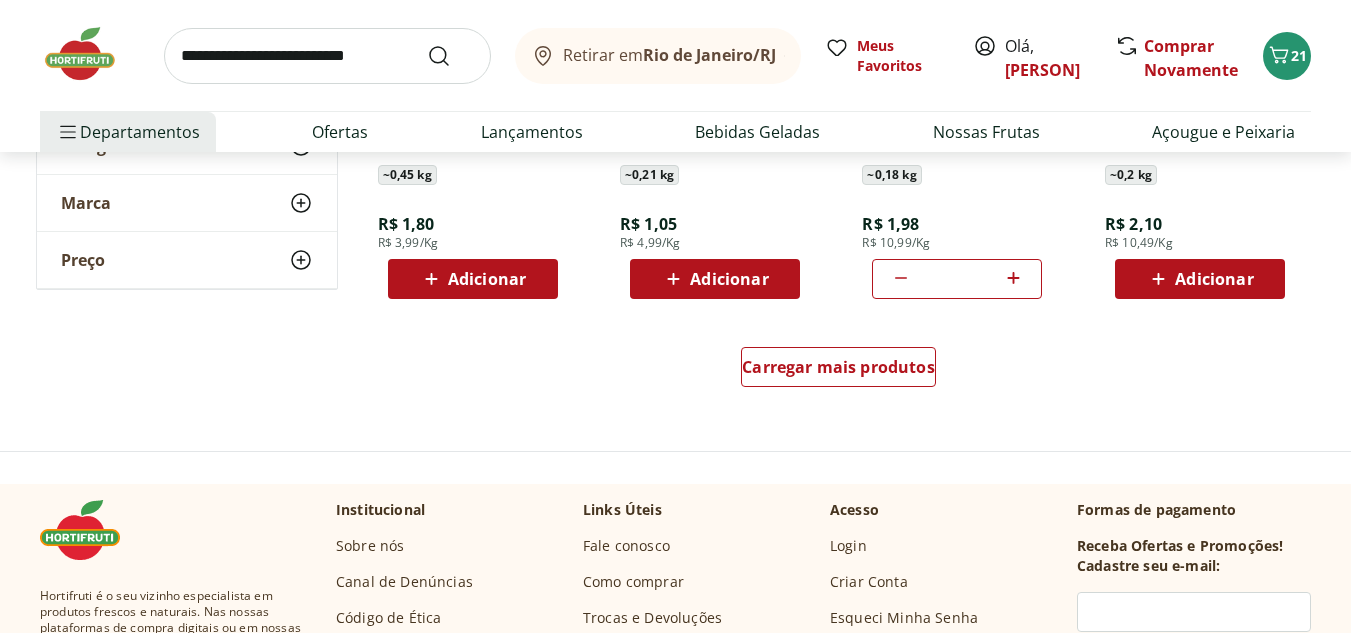 drag, startPoint x: 762, startPoint y: 460, endPoint x: 644, endPoint y: 428, distance: 122.26202 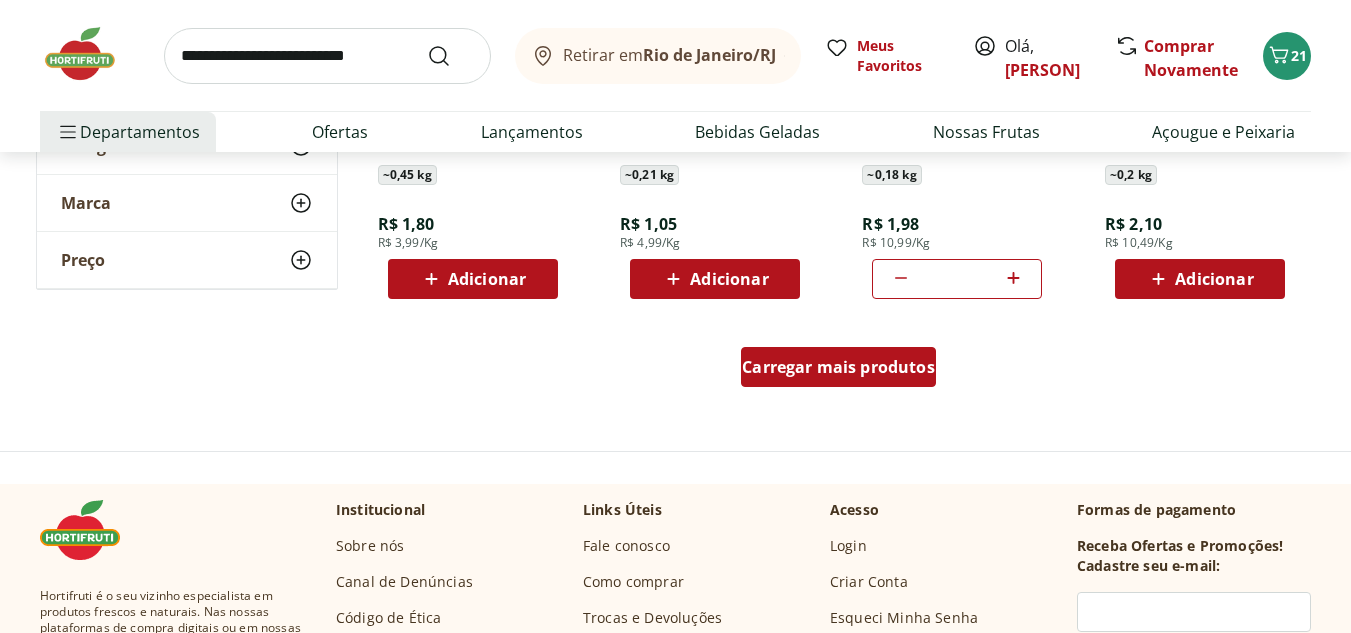 click on "Carregar mais produtos" at bounding box center (838, 367) 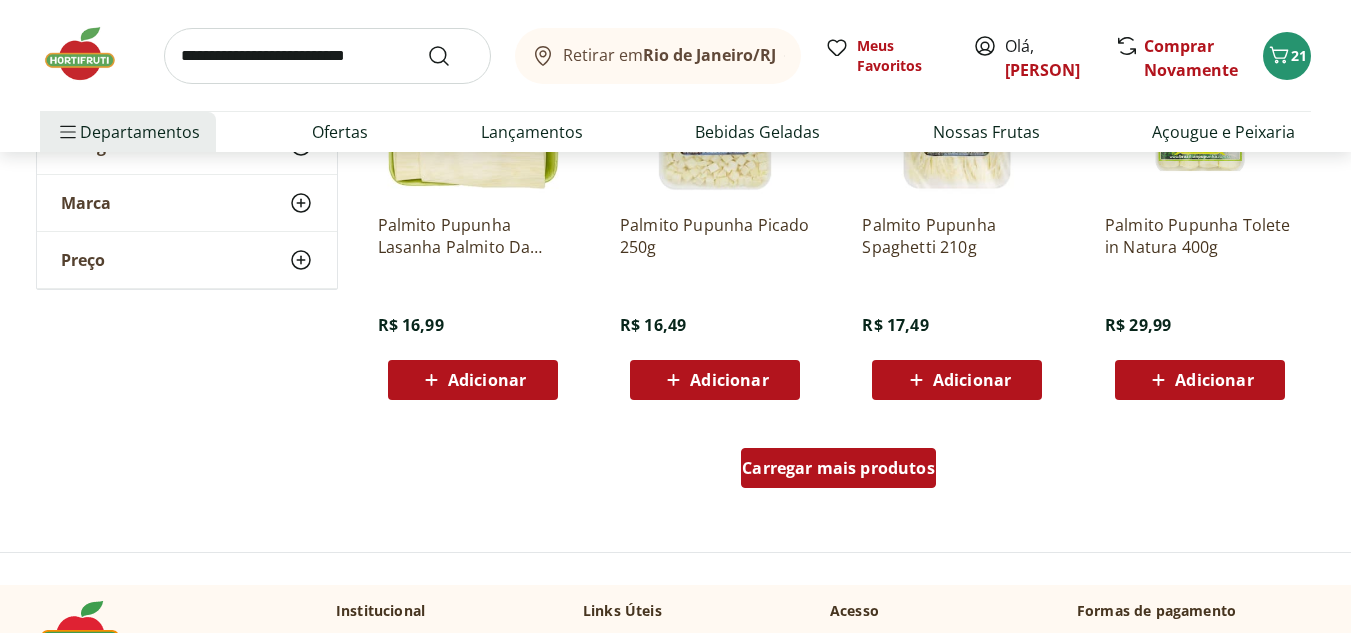 scroll, scrollTop: 3831, scrollLeft: 0, axis: vertical 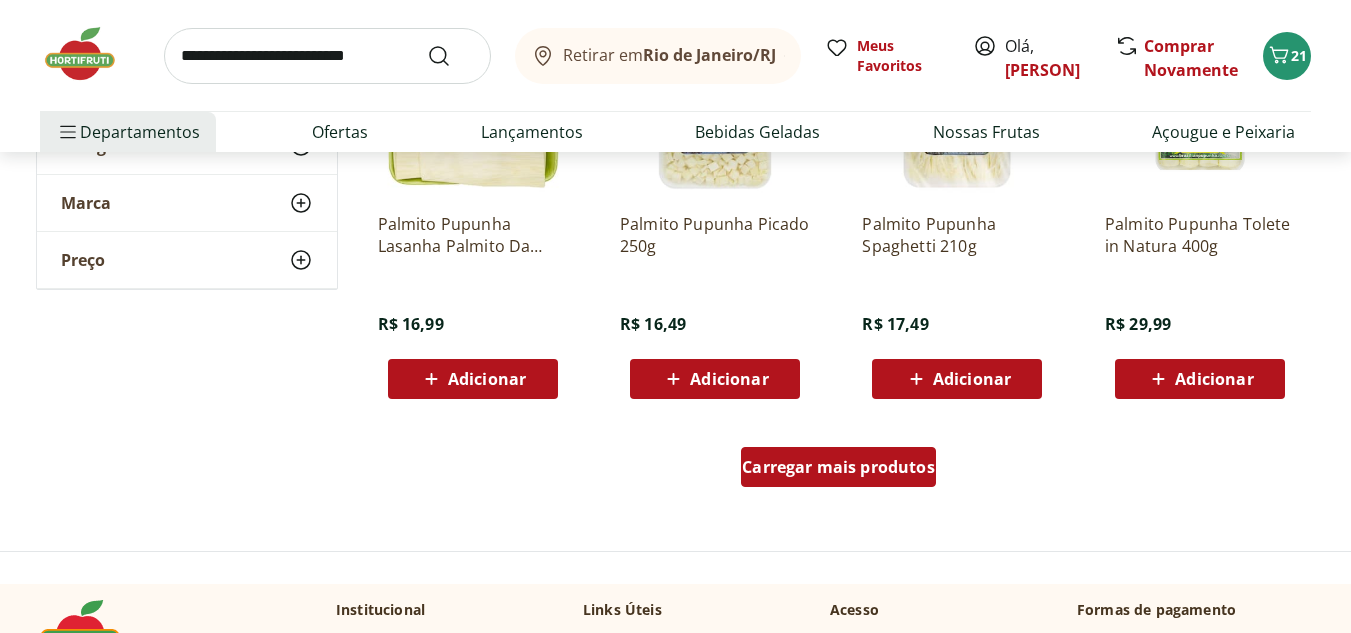 click on "Carregar mais produtos" at bounding box center (838, 467) 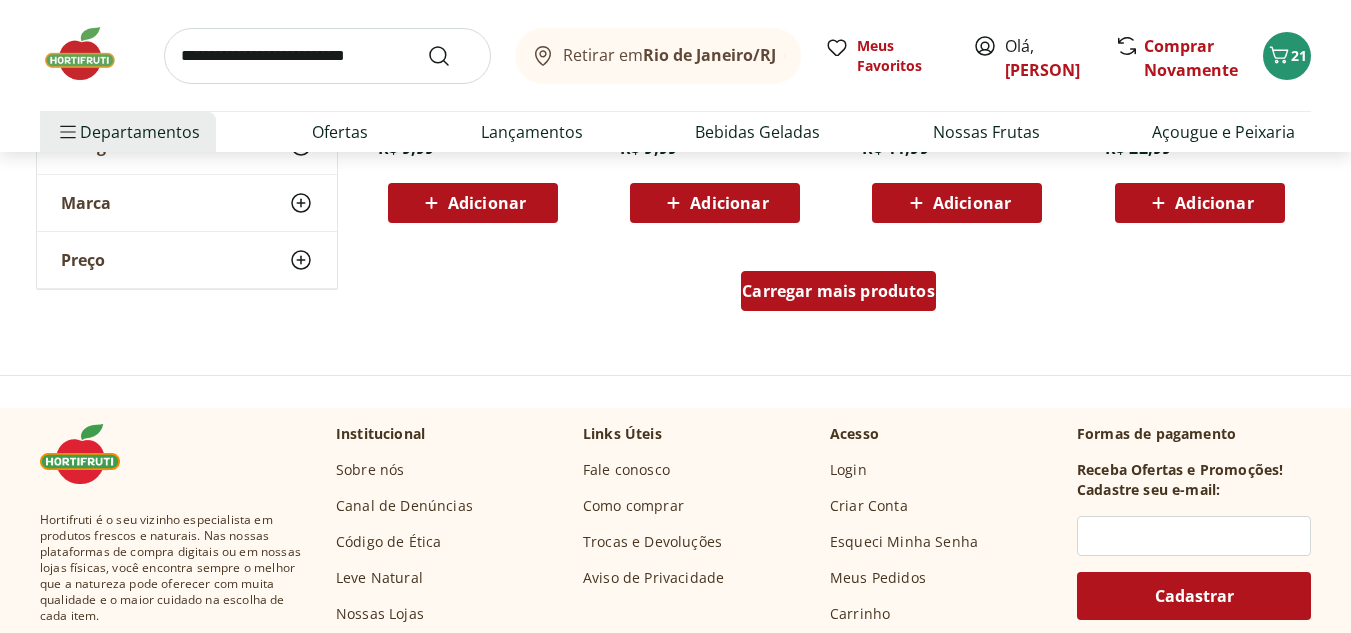 click on "Carregar mais produtos" at bounding box center [838, 291] 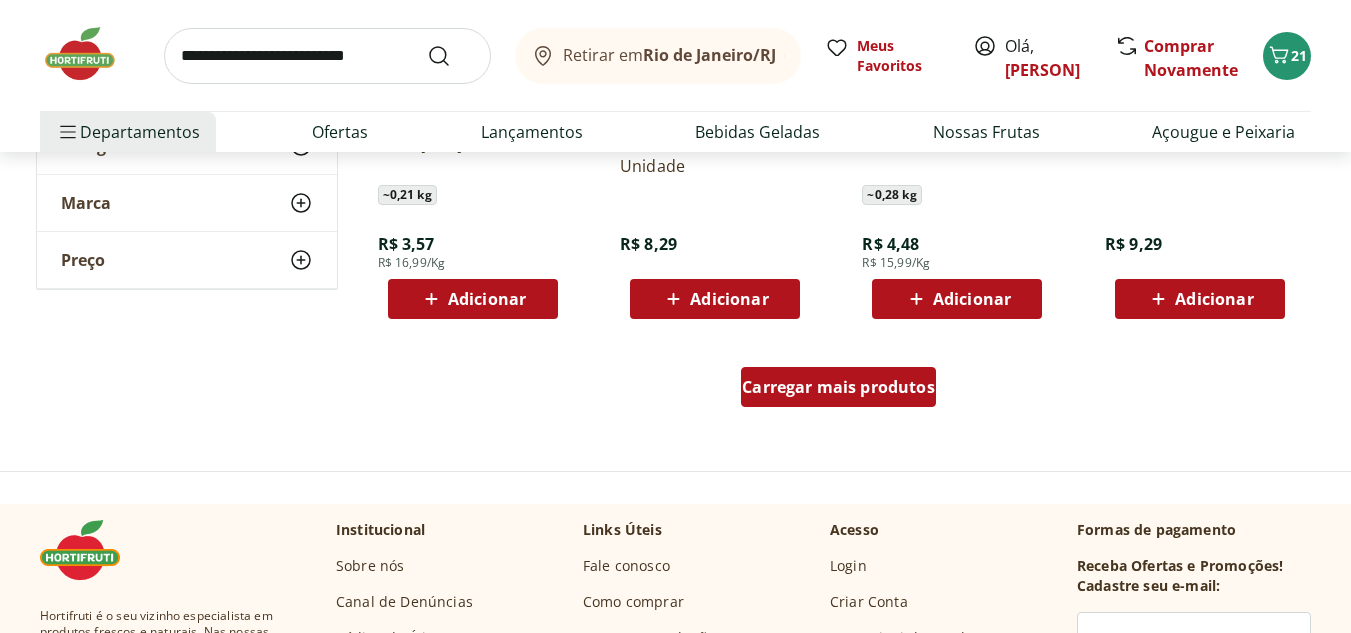 scroll, scrollTop: 6522, scrollLeft: 0, axis: vertical 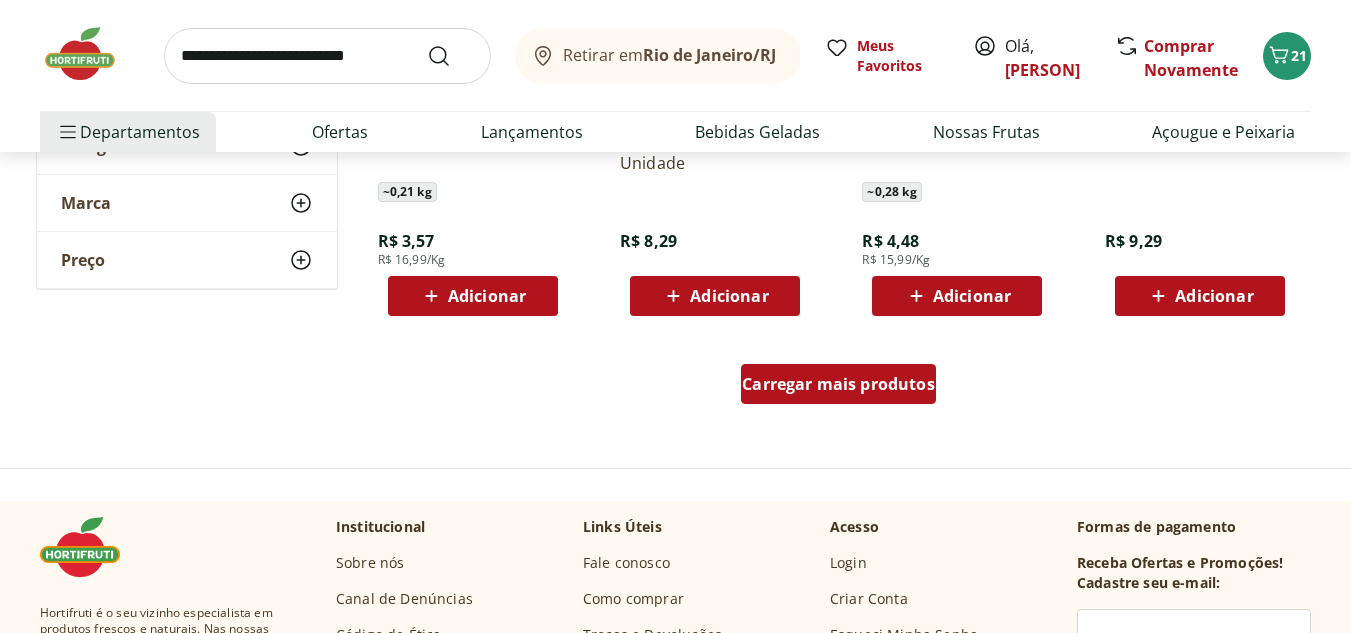 click on "Carregar mais produtos" at bounding box center [838, 384] 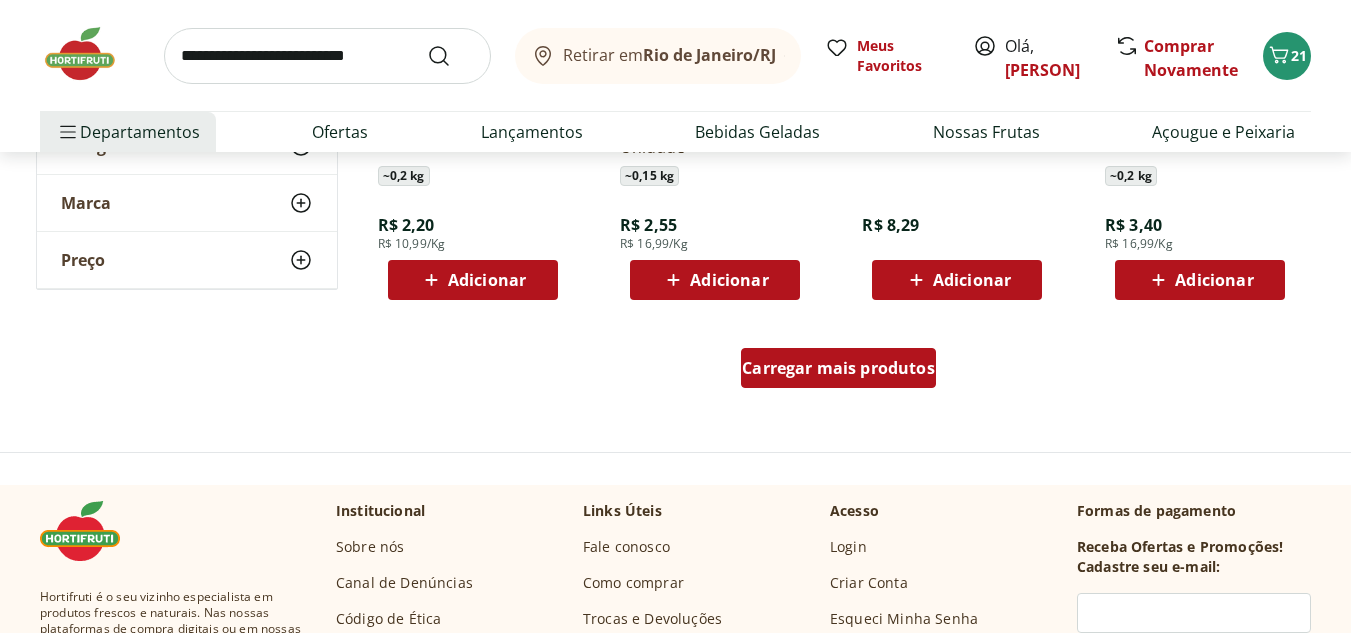 scroll, scrollTop: 7846, scrollLeft: 0, axis: vertical 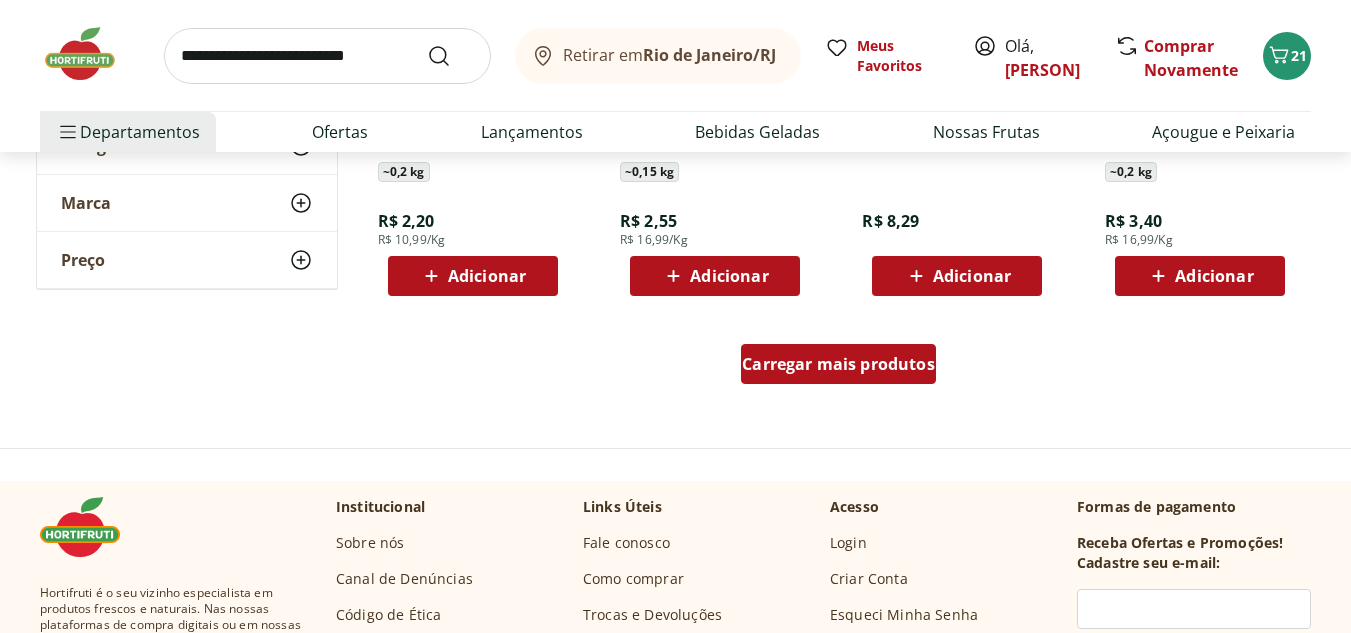 click on "Carregar mais produtos" at bounding box center [838, 364] 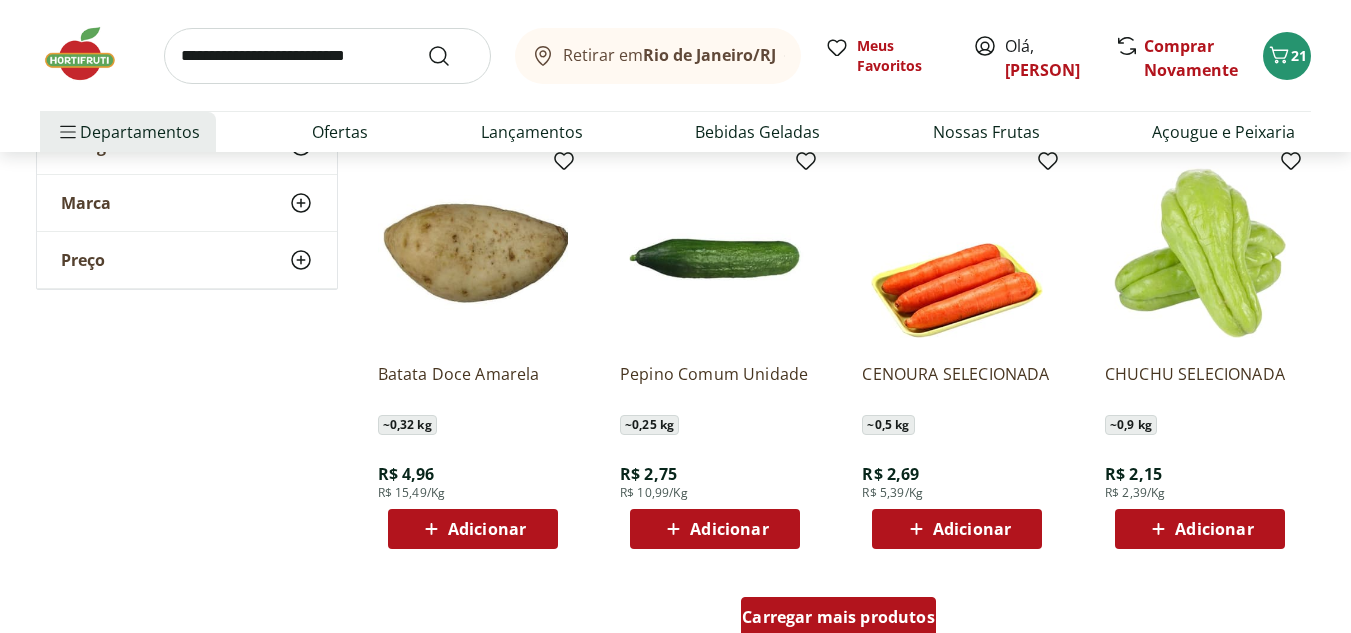 scroll, scrollTop: 8898, scrollLeft: 0, axis: vertical 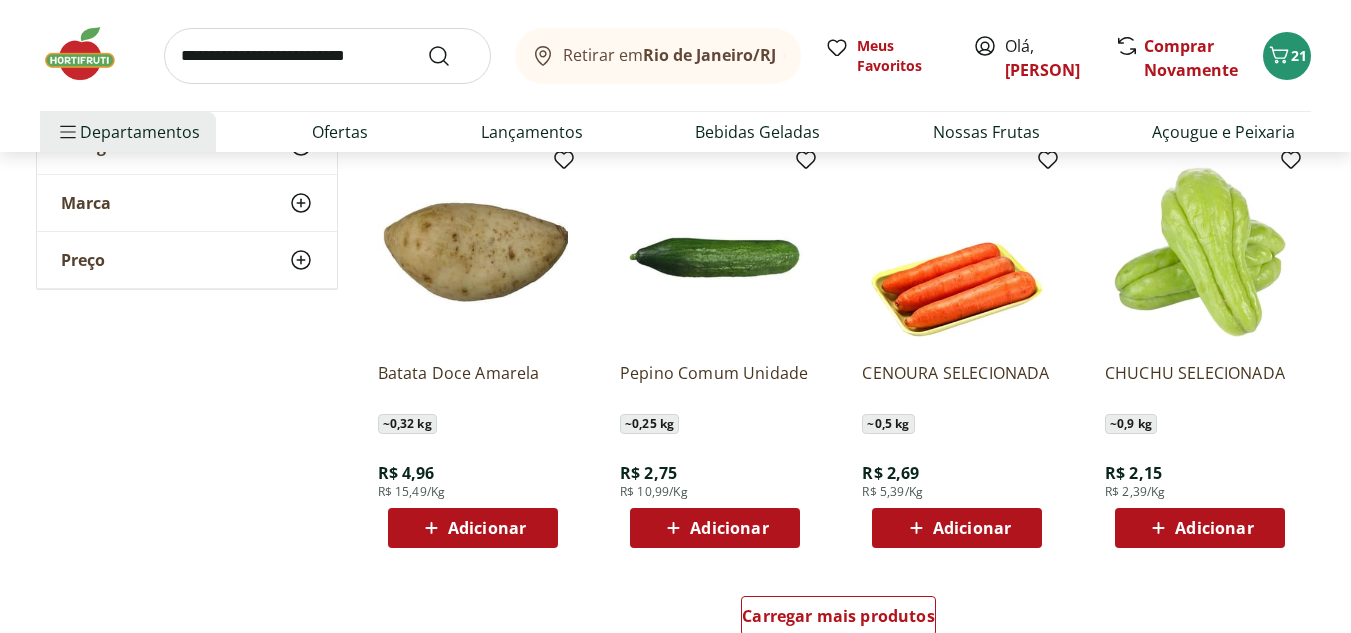 click at bounding box center (327, 56) 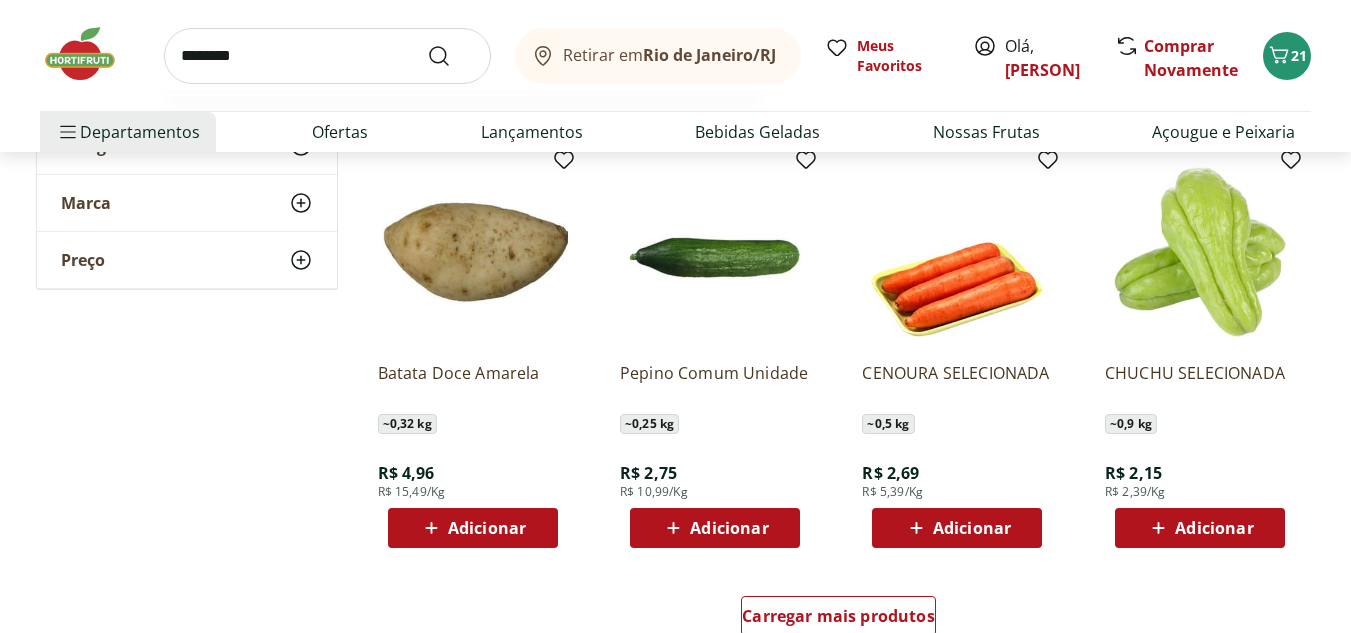 type on "*********" 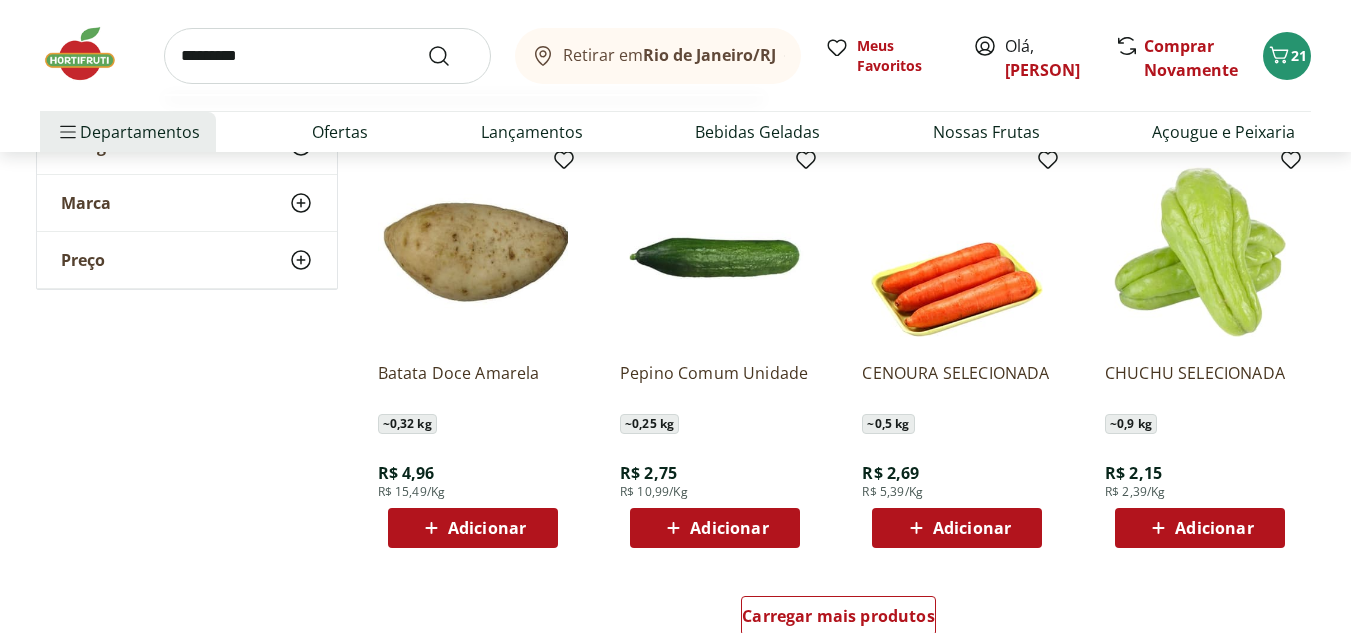 click at bounding box center (451, 56) 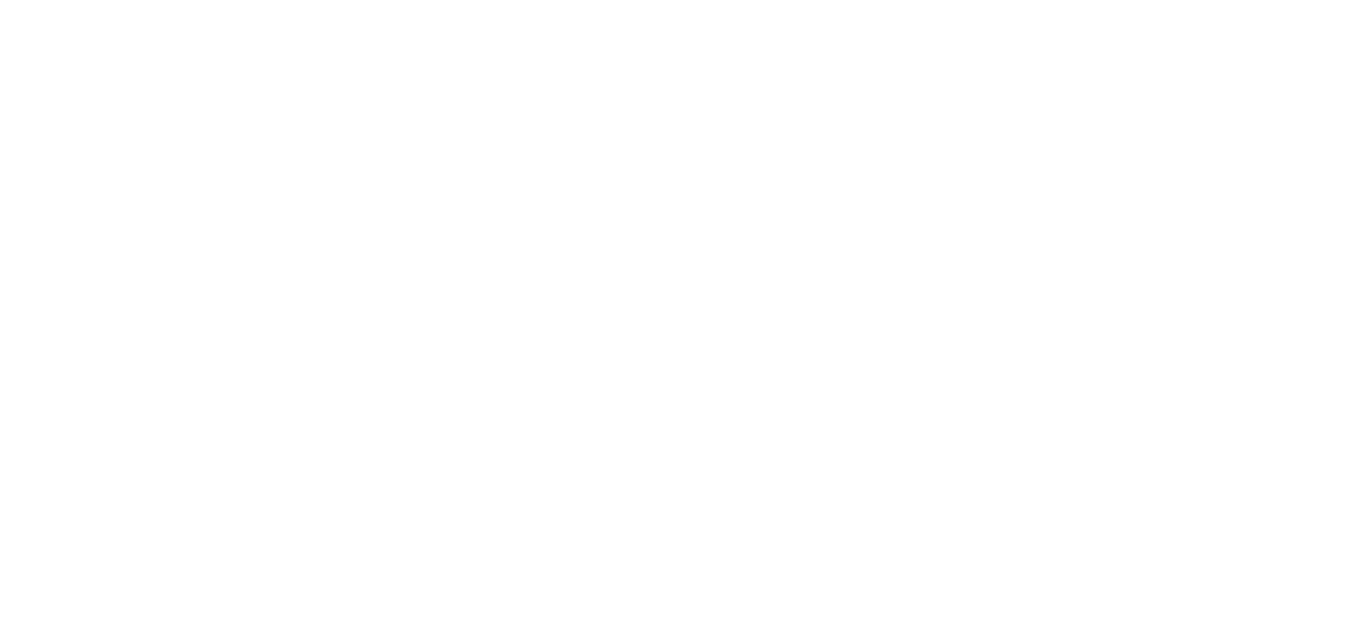 scroll, scrollTop: 0, scrollLeft: 0, axis: both 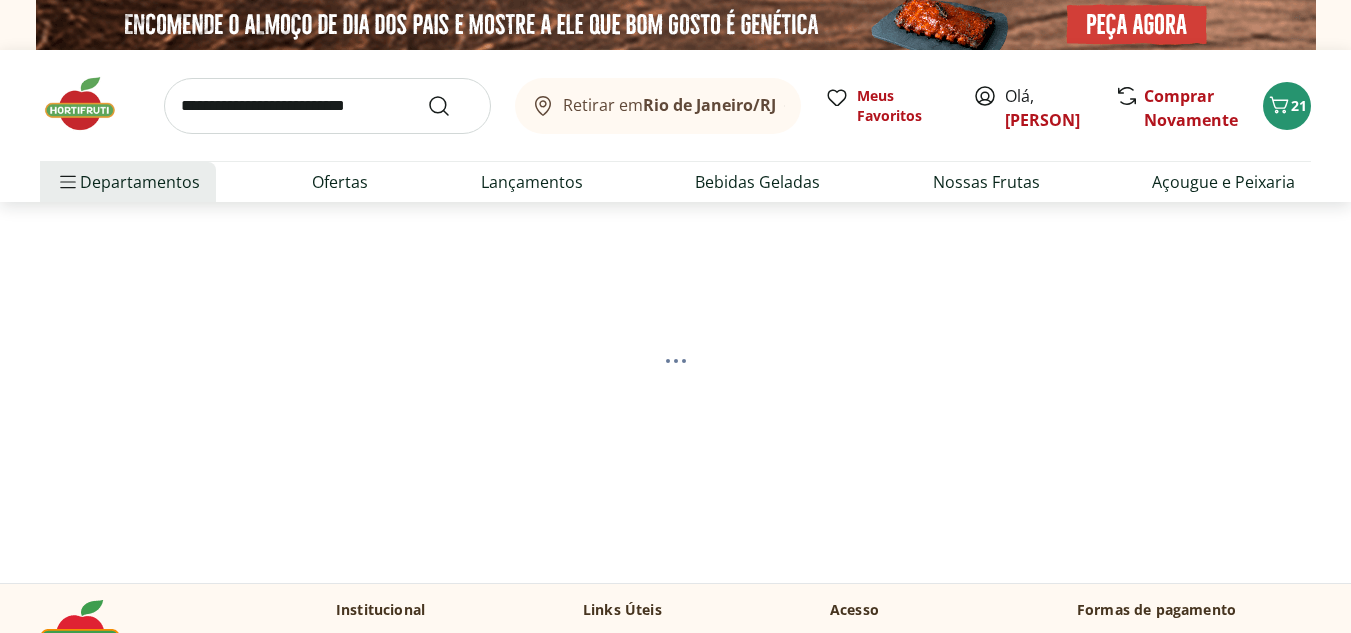 select on "**********" 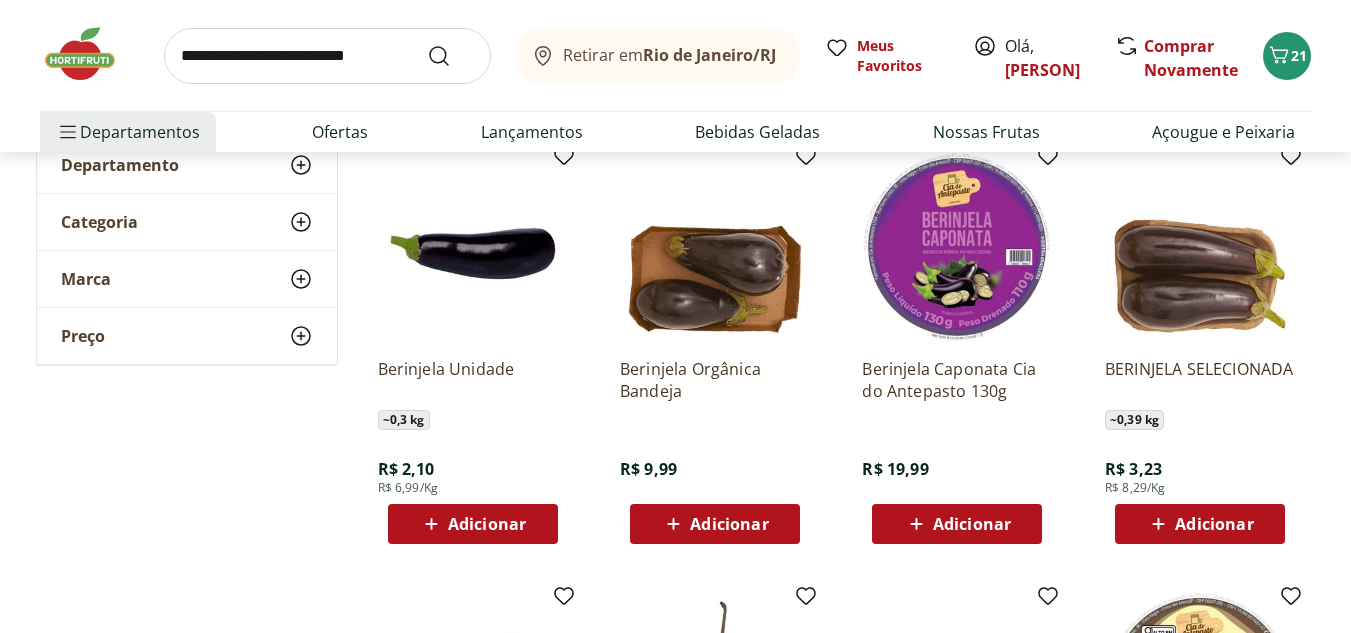 scroll, scrollTop: 272, scrollLeft: 0, axis: vertical 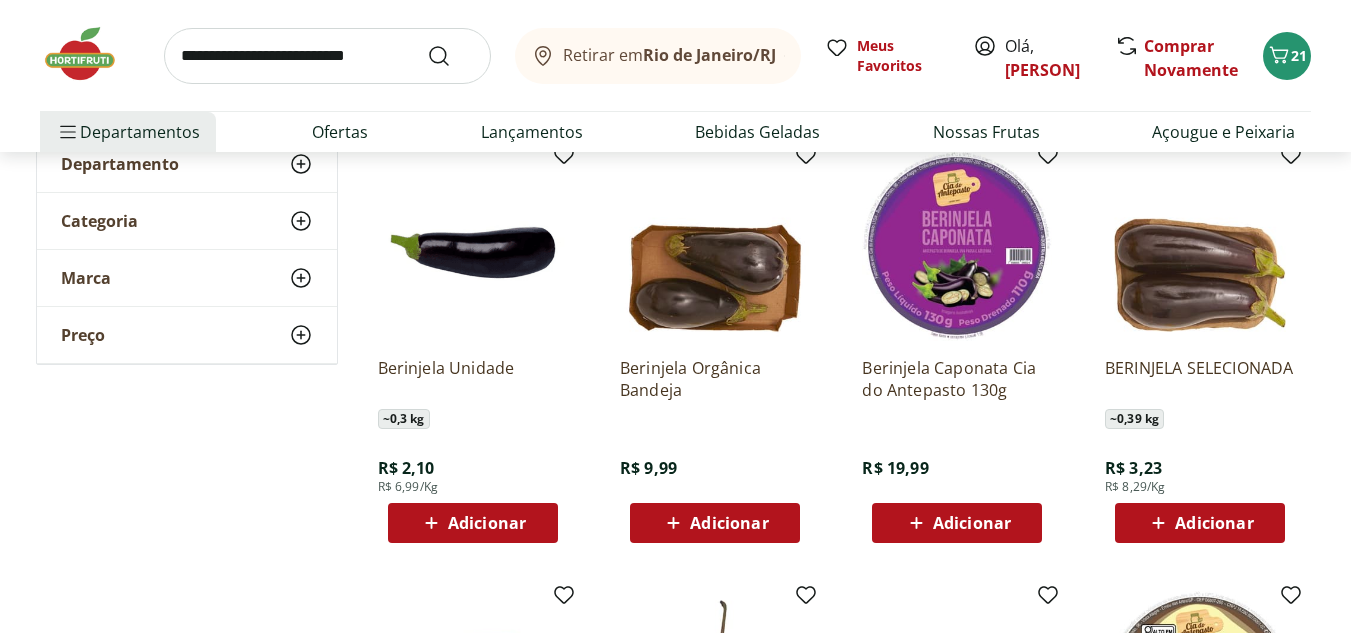 click on "Adicionar" at bounding box center [487, 523] 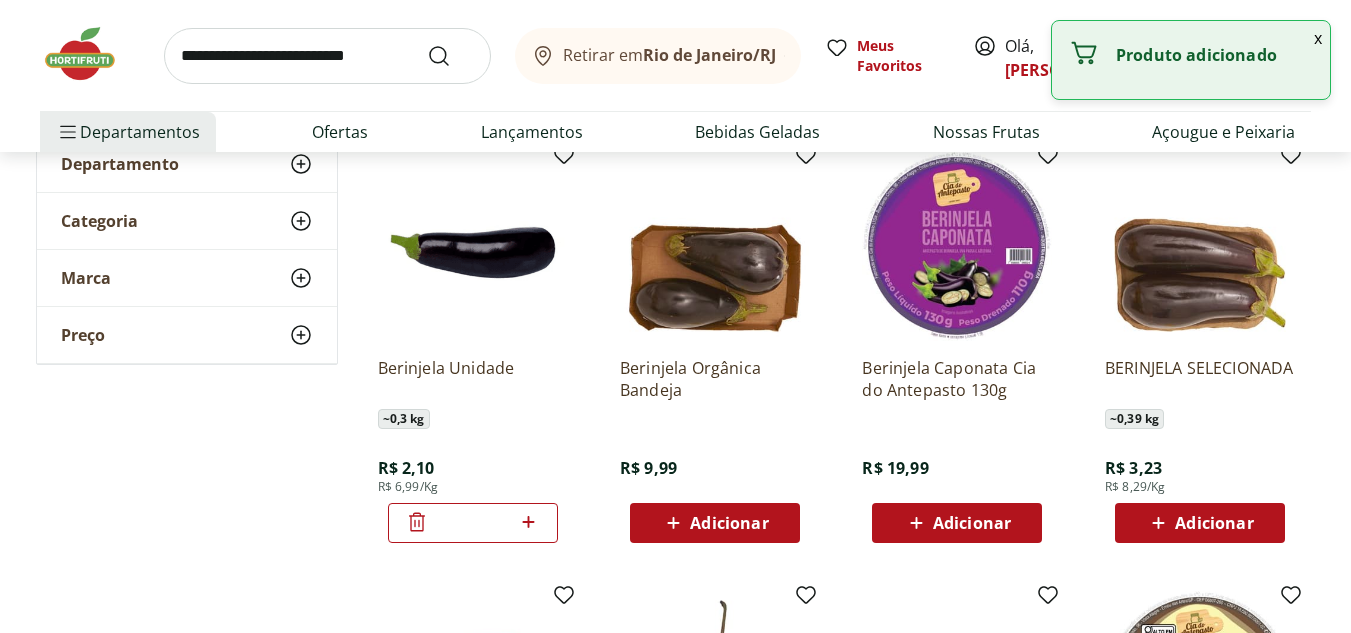 click 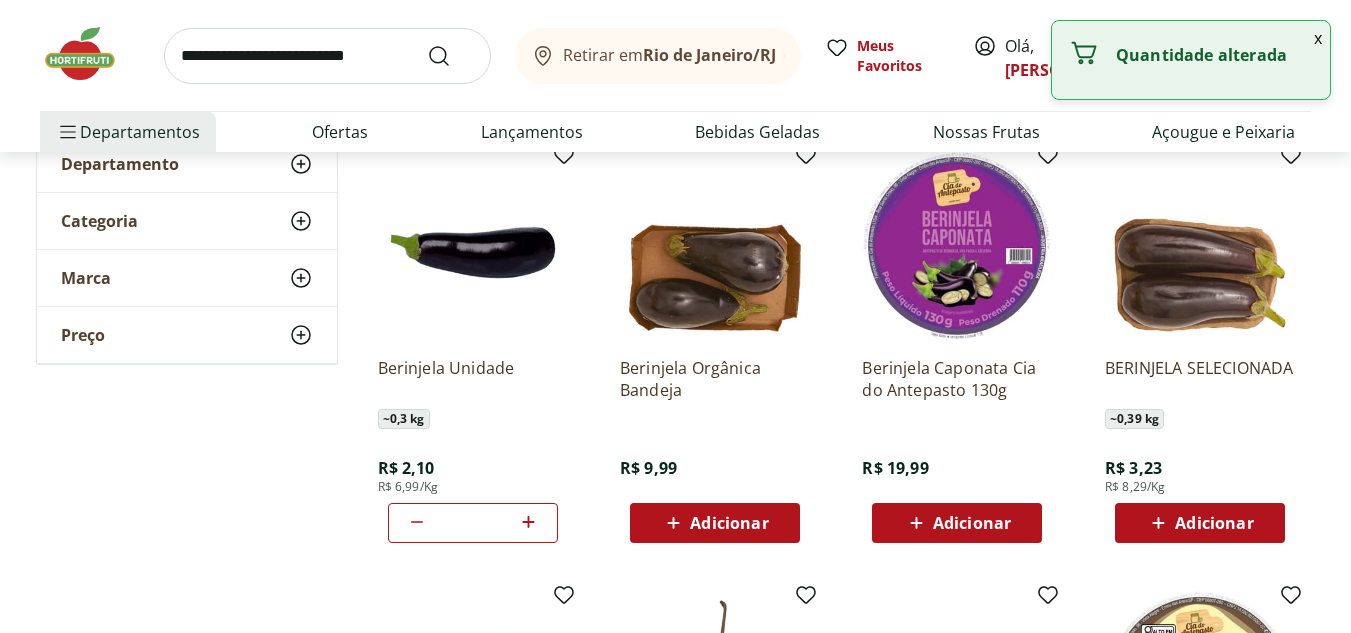 click 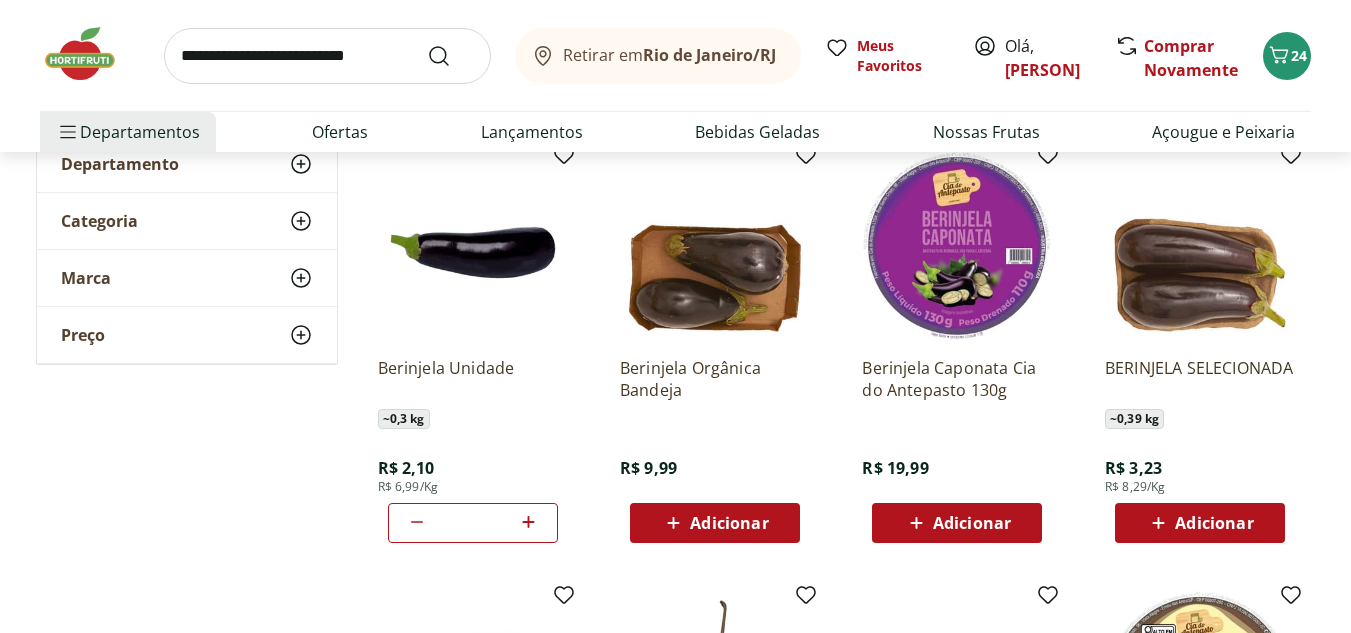 click at bounding box center (327, 56) 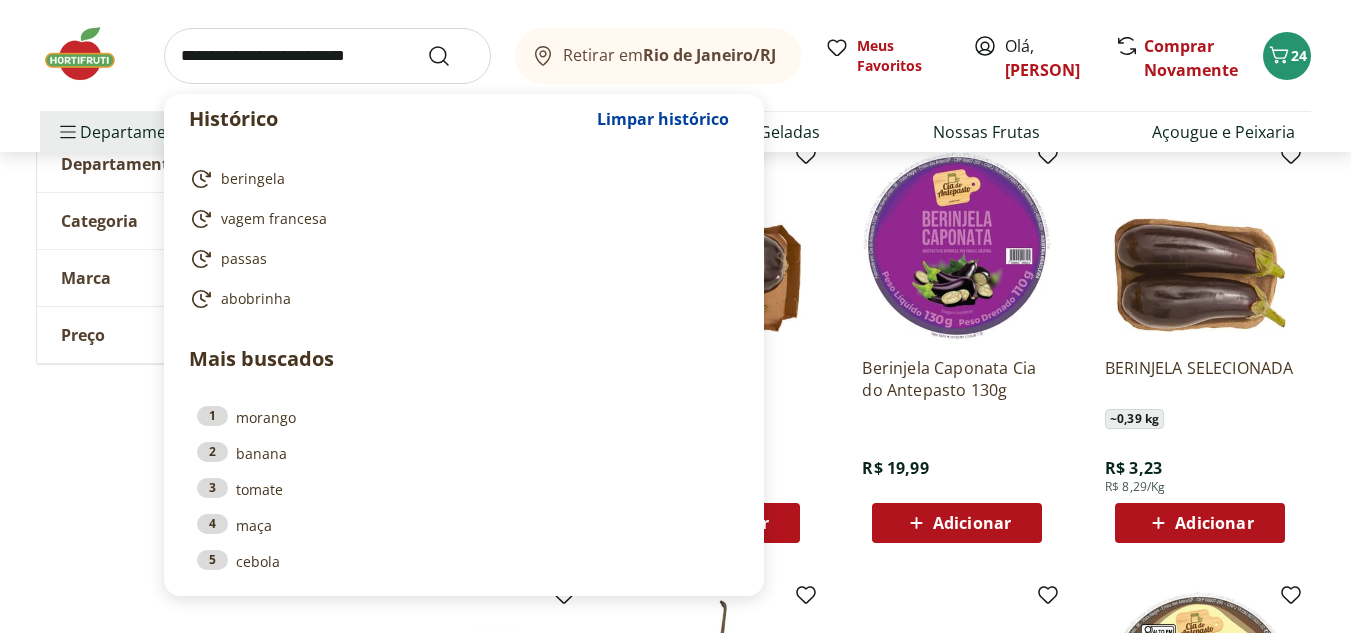 click on "**********" at bounding box center [676, 765] 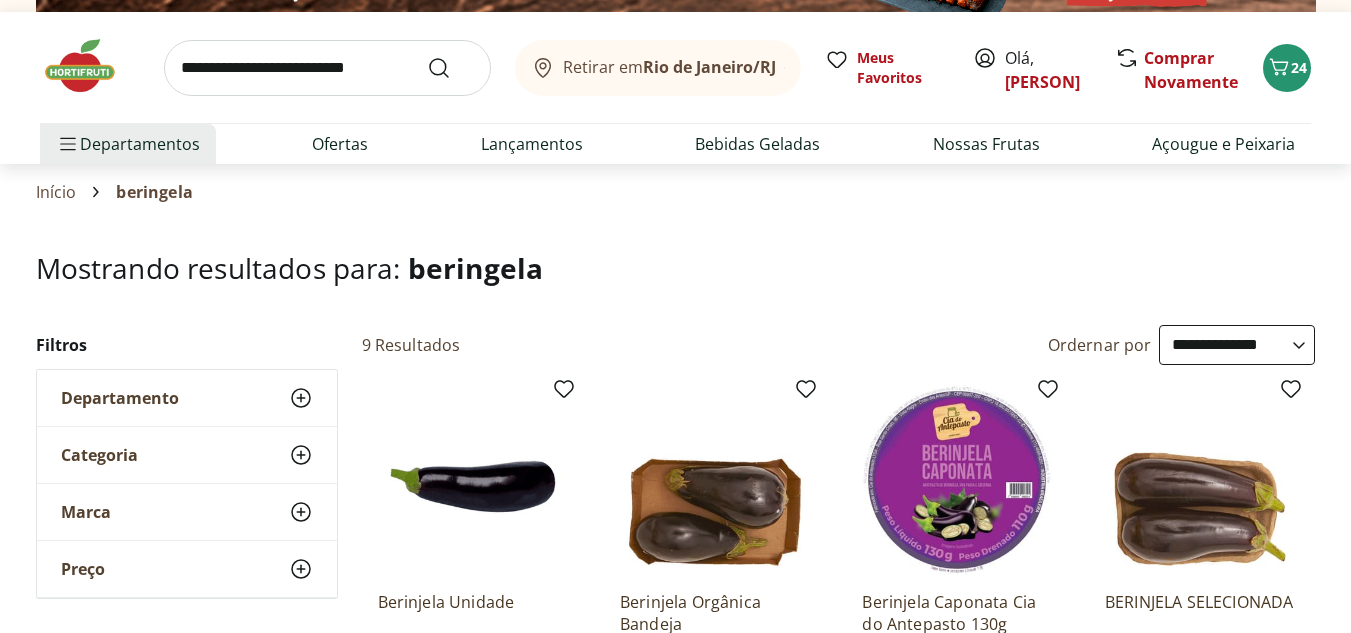 scroll, scrollTop: 0, scrollLeft: 0, axis: both 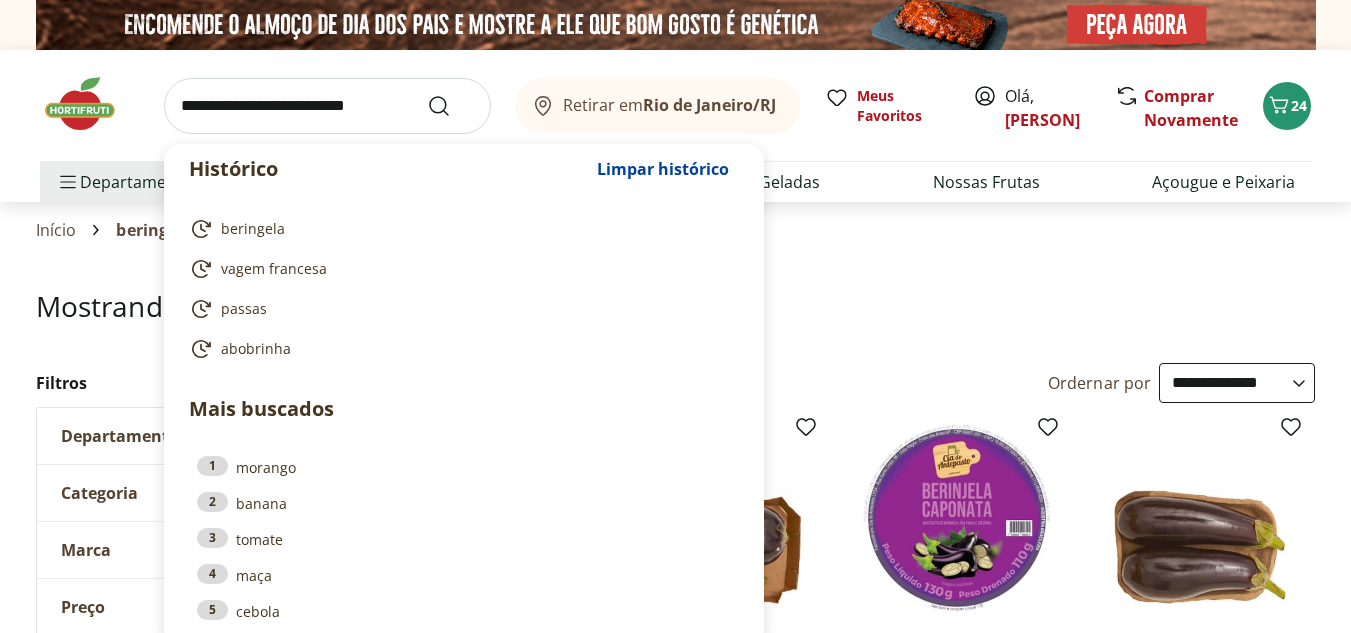 click at bounding box center [327, 106] 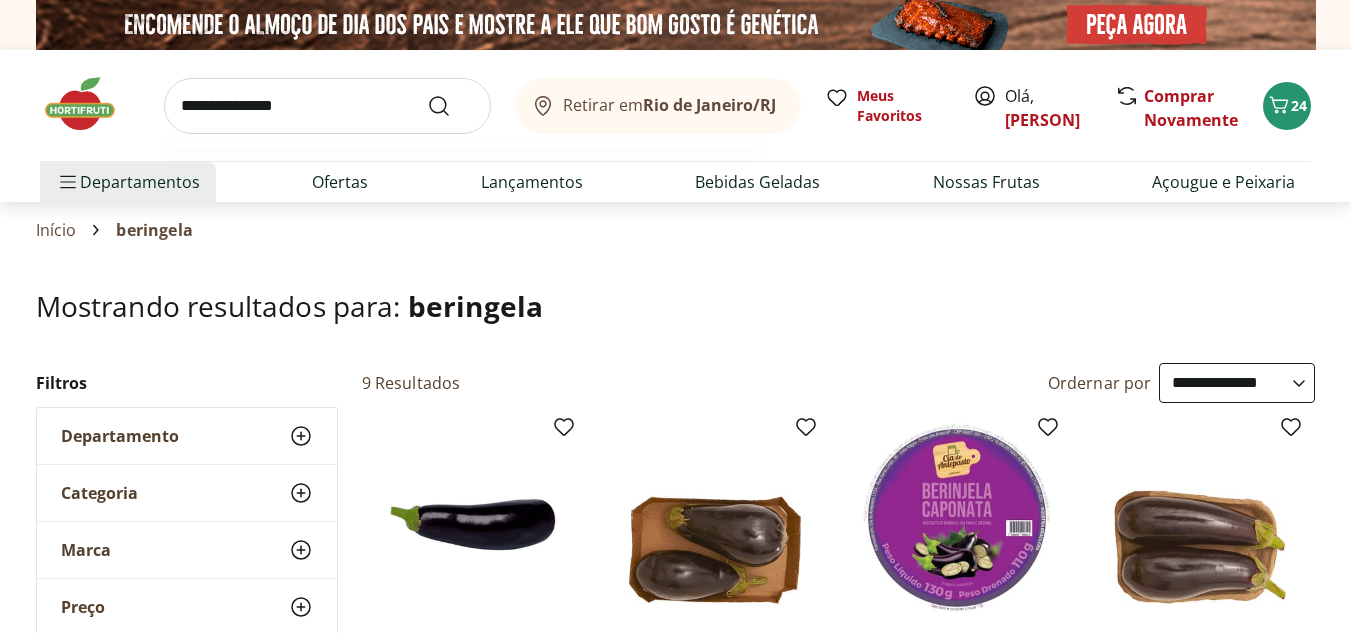 type on "**********" 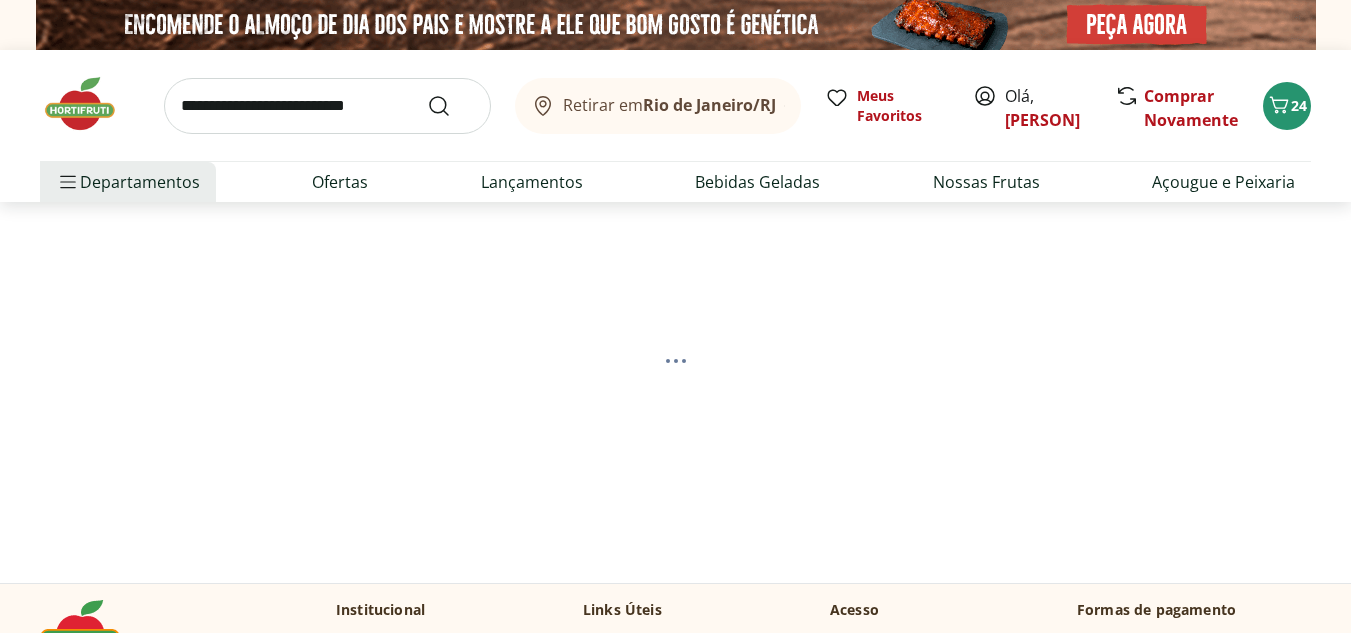 select on "**********" 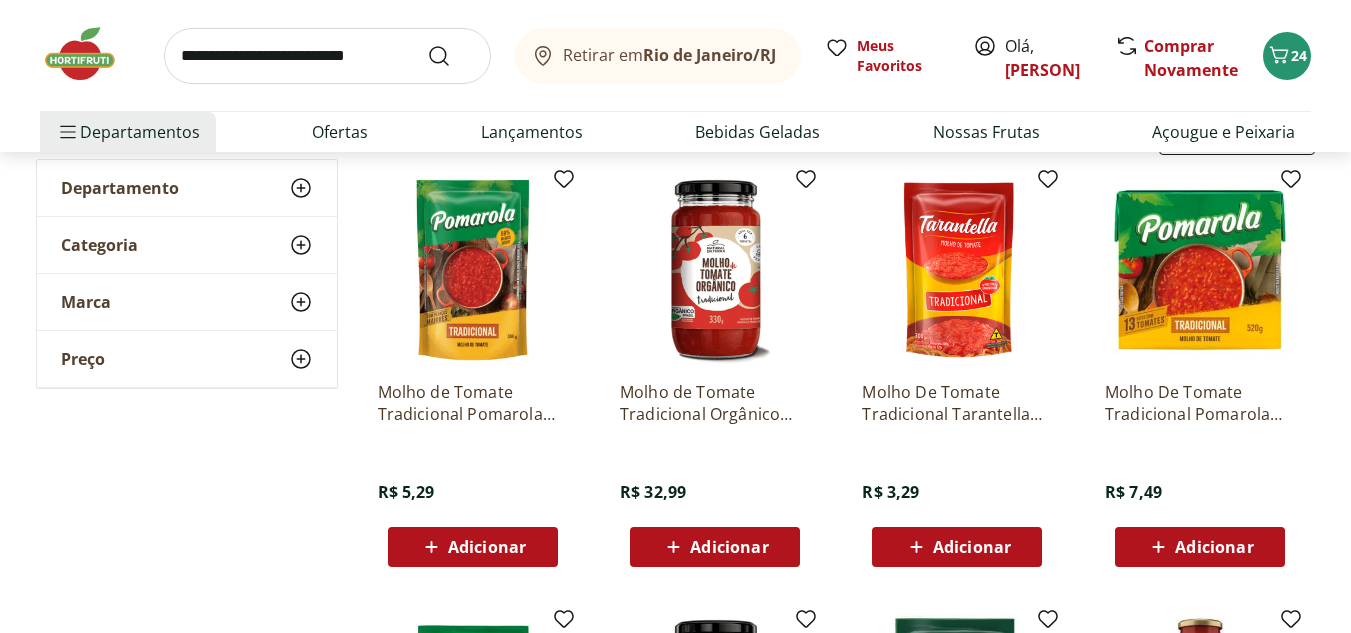 scroll, scrollTop: 254, scrollLeft: 0, axis: vertical 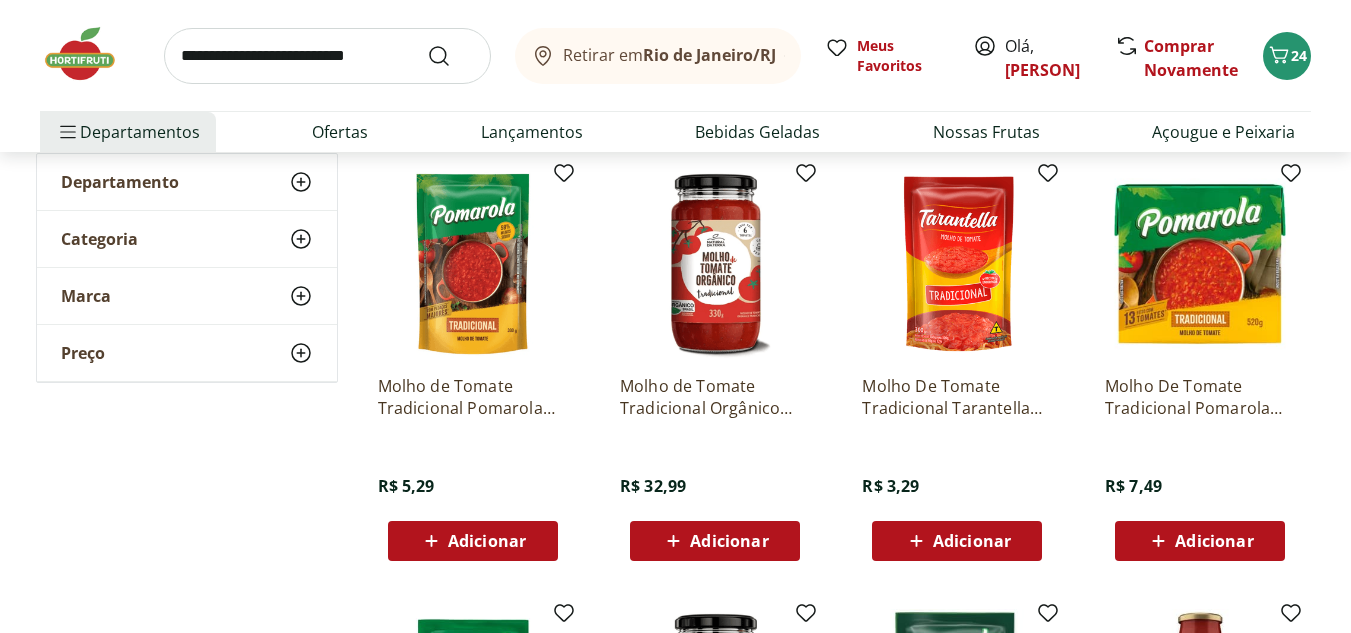 click on "Adicionar" at bounding box center [729, 541] 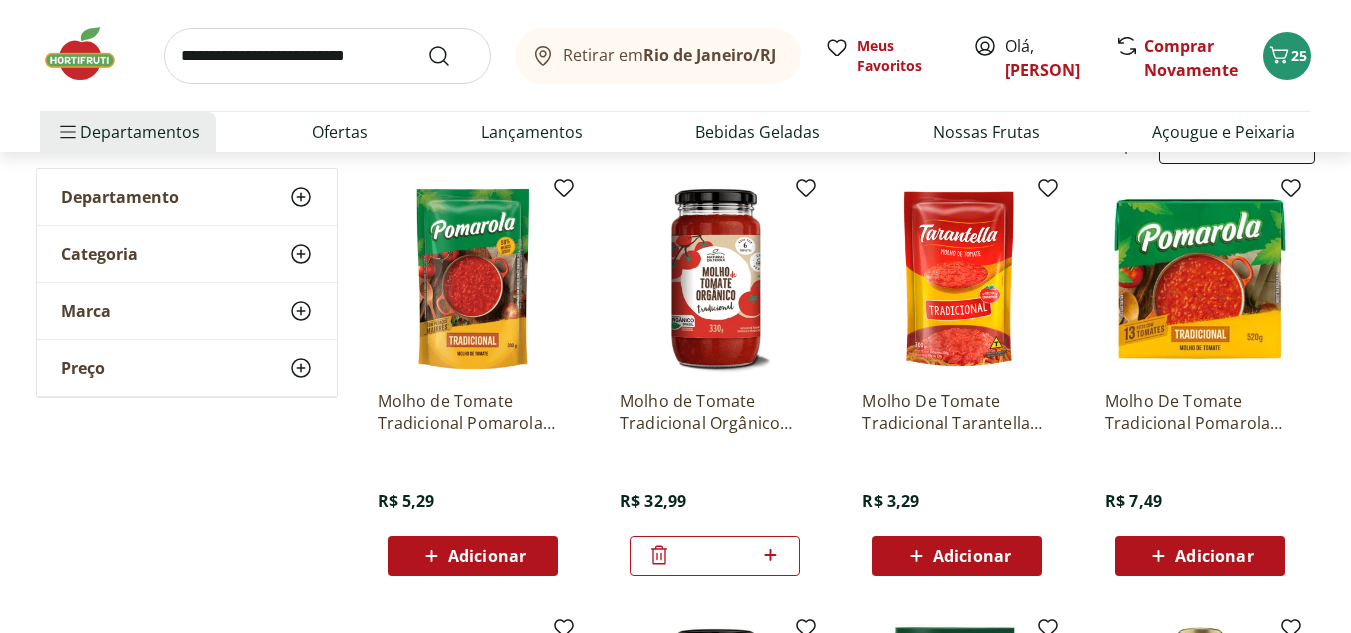 scroll, scrollTop: 0, scrollLeft: 0, axis: both 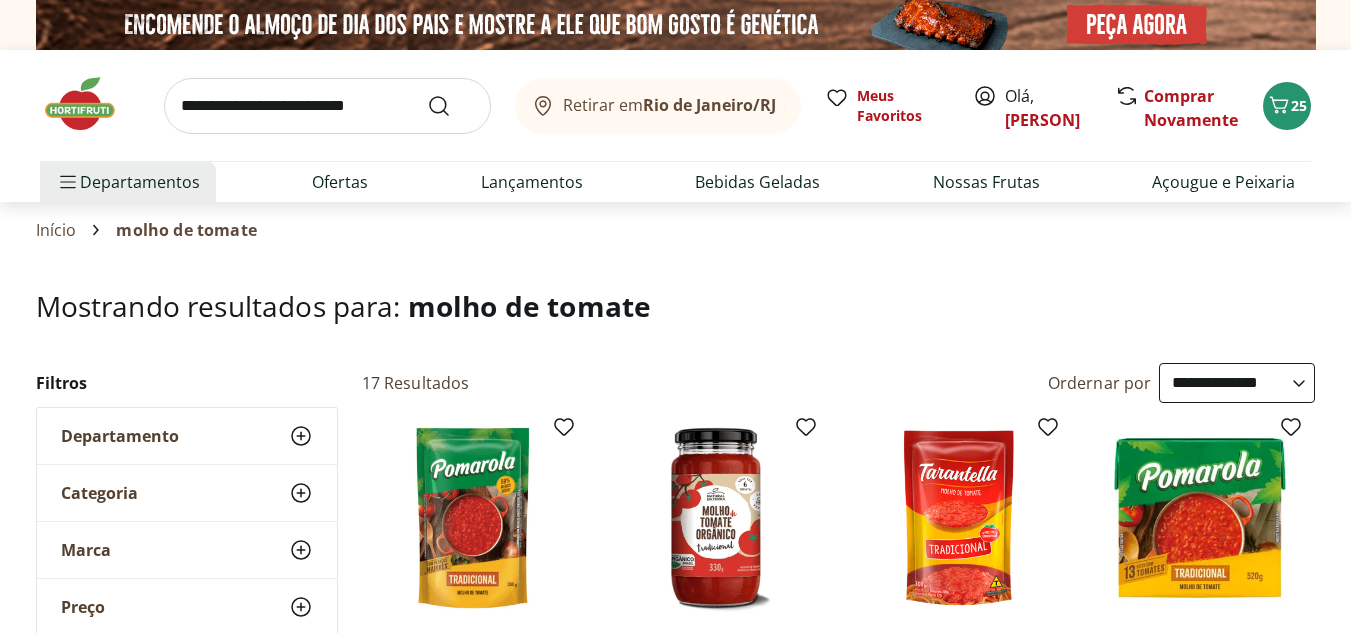click at bounding box center (327, 106) 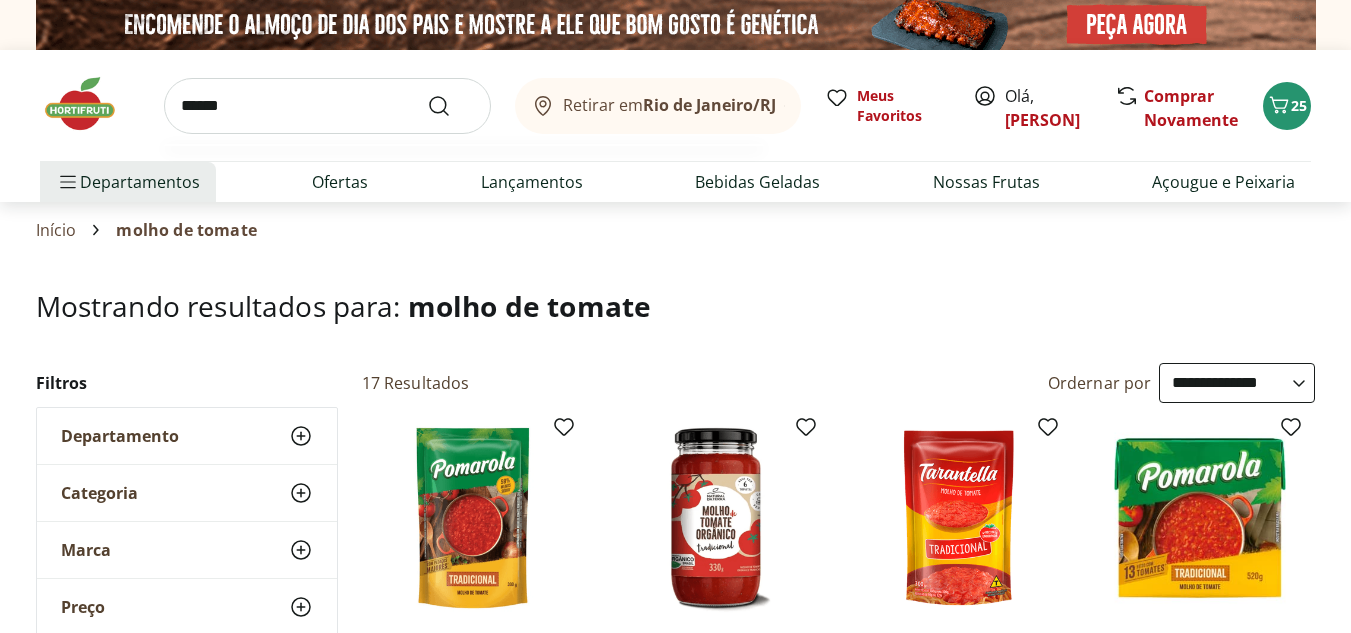 type on "******" 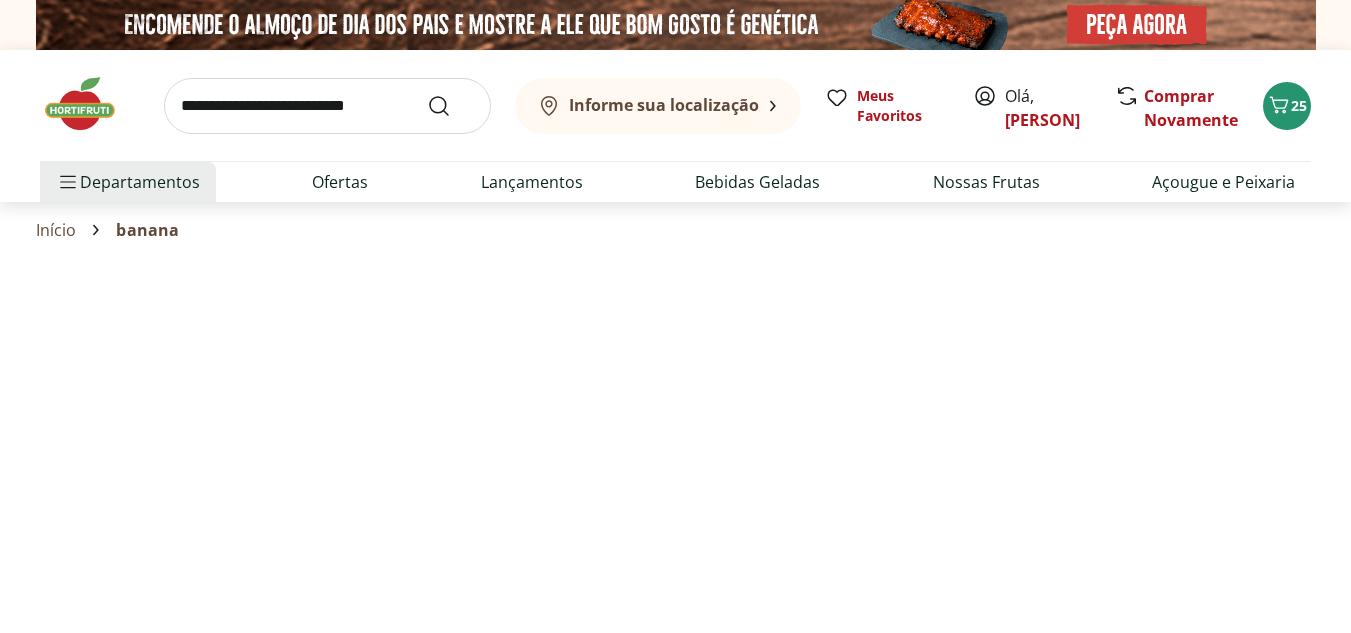 select on "**********" 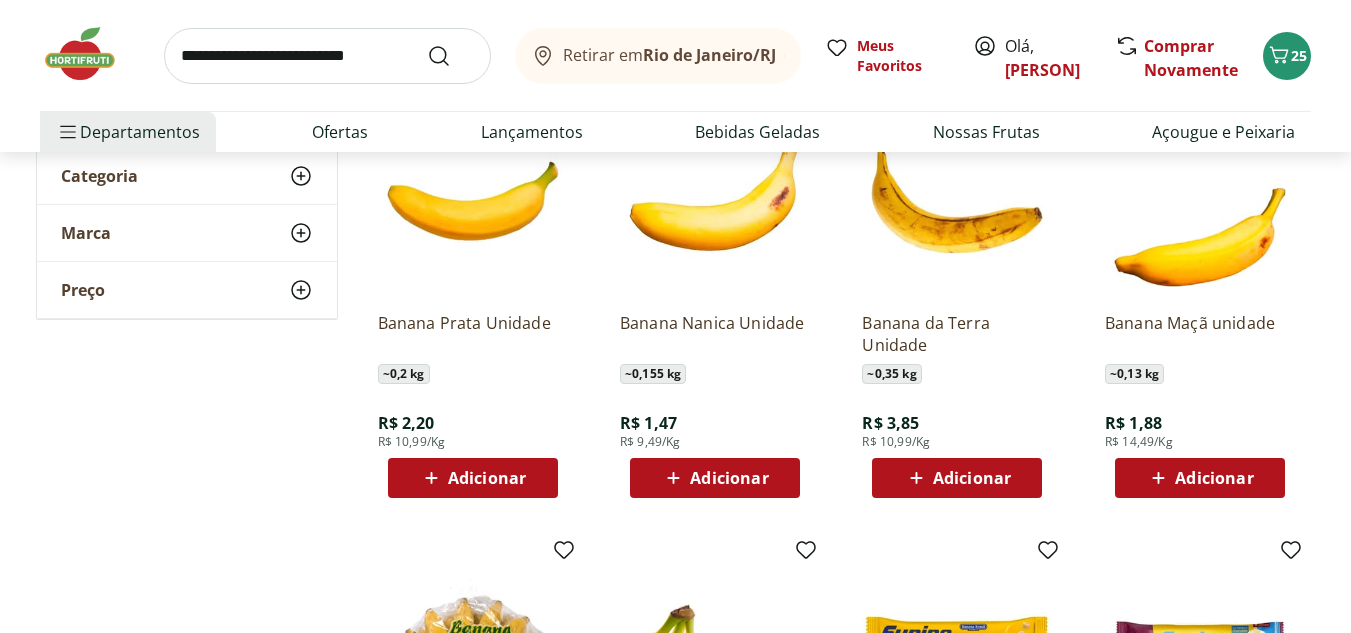 scroll, scrollTop: 0, scrollLeft: 0, axis: both 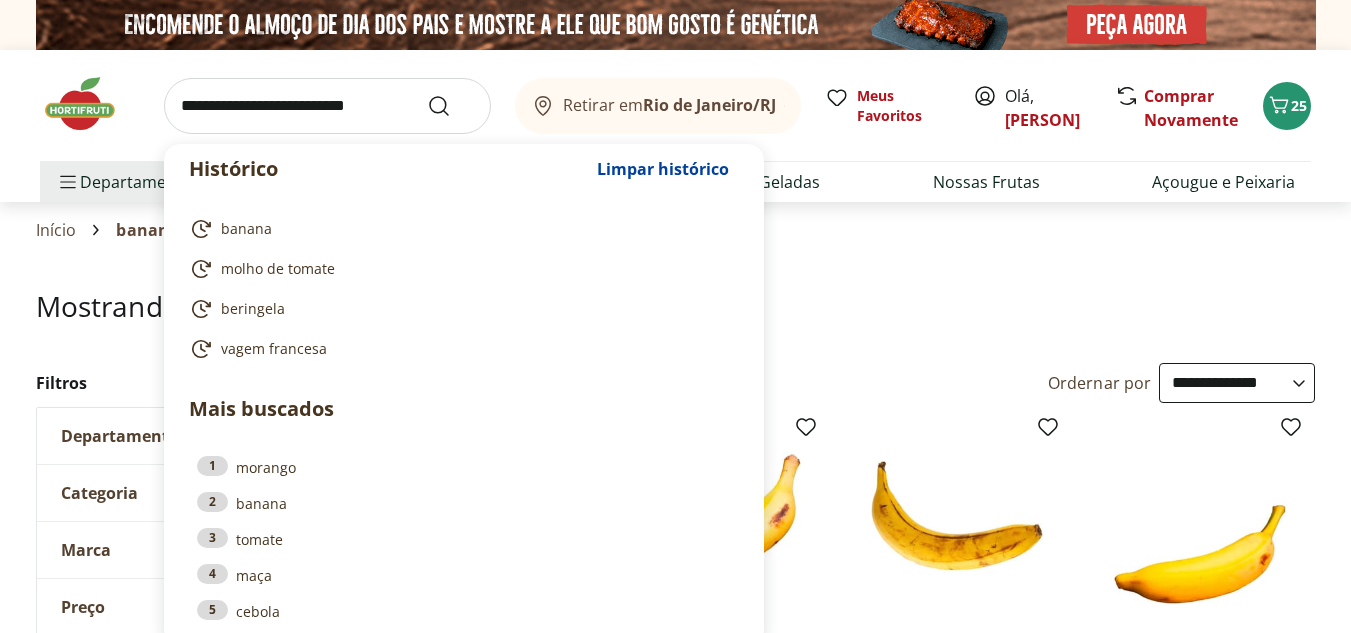click at bounding box center (327, 106) 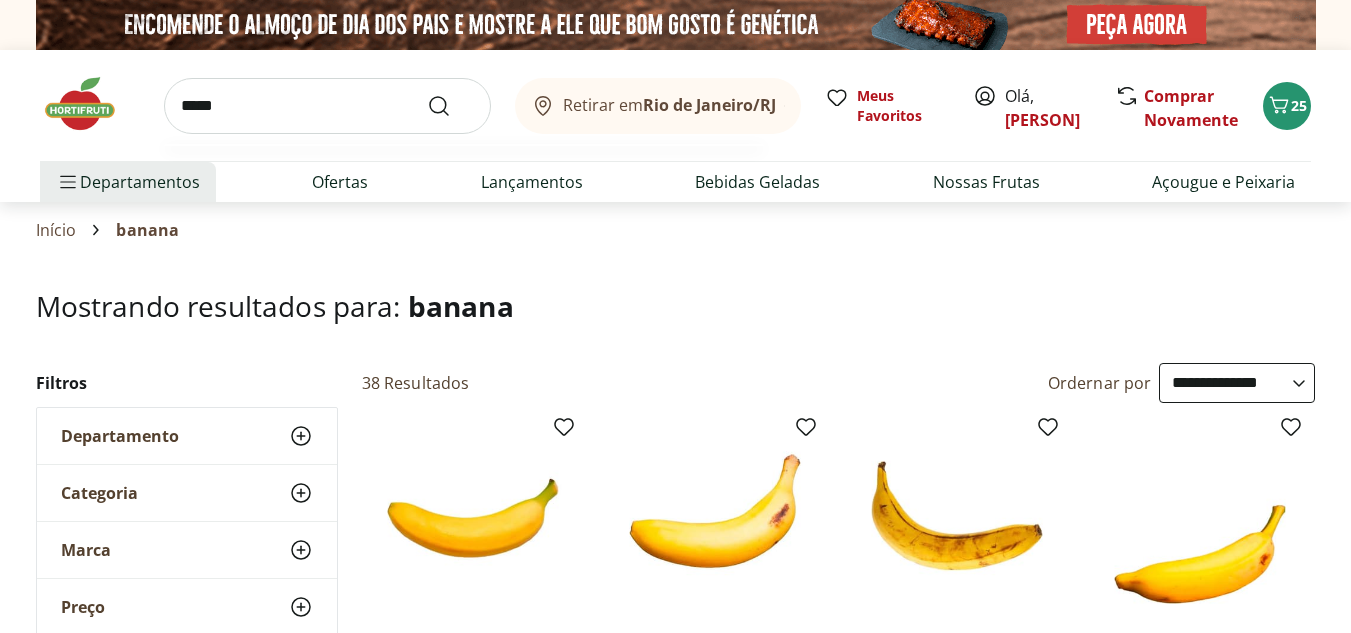 type on "*****" 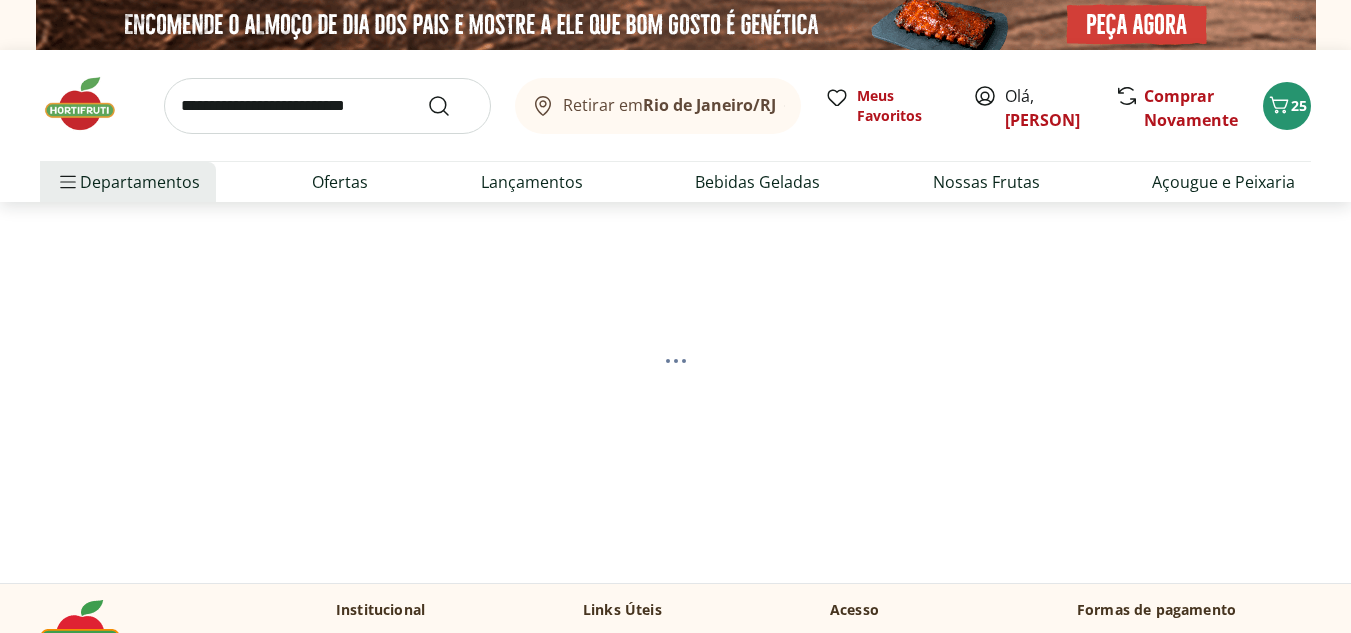 select on "**********" 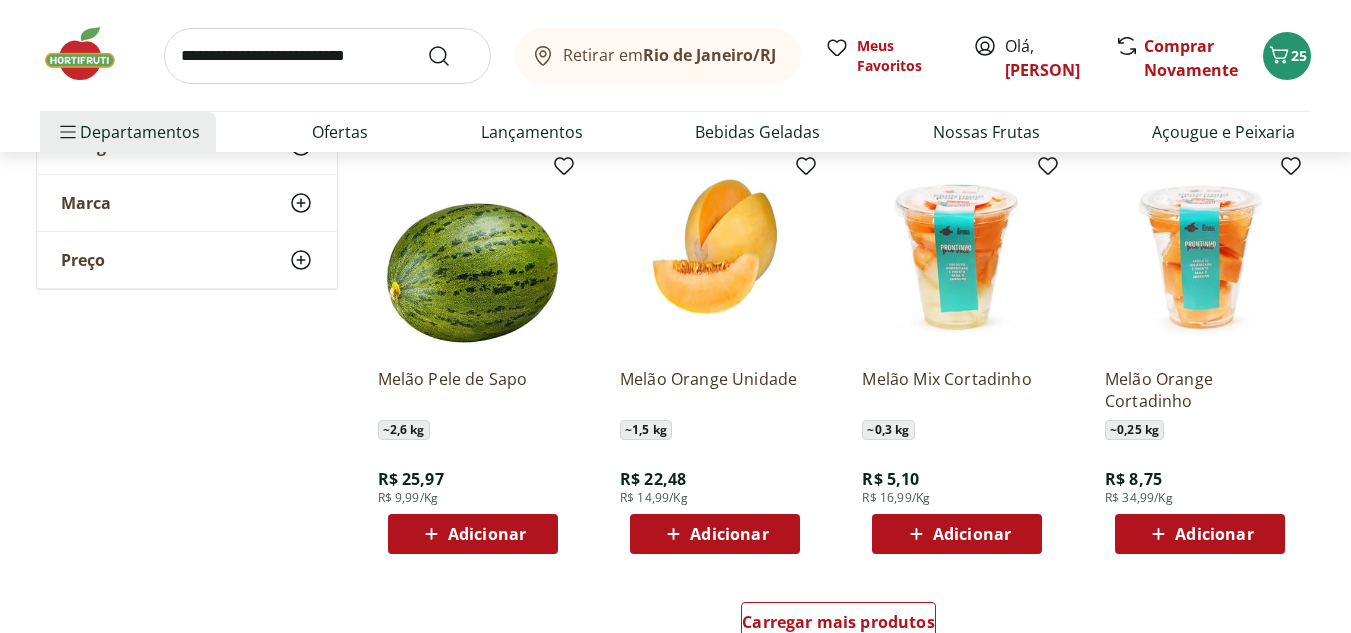 scroll, scrollTop: 1143, scrollLeft: 0, axis: vertical 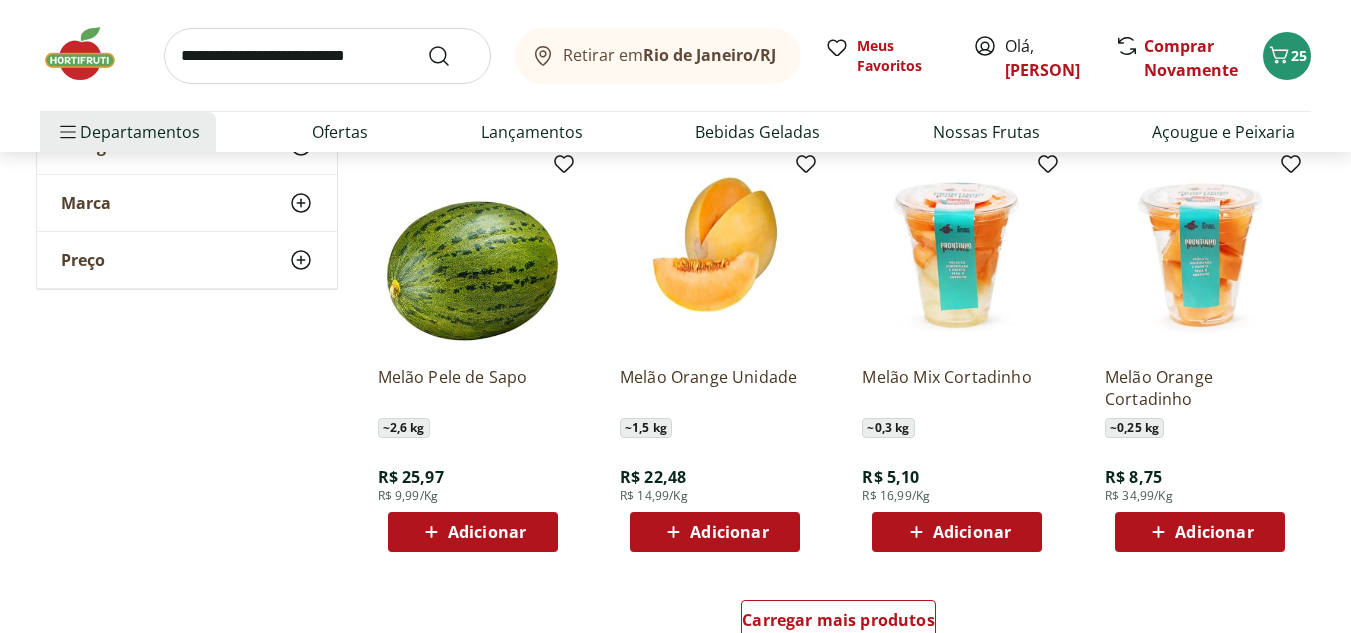 click 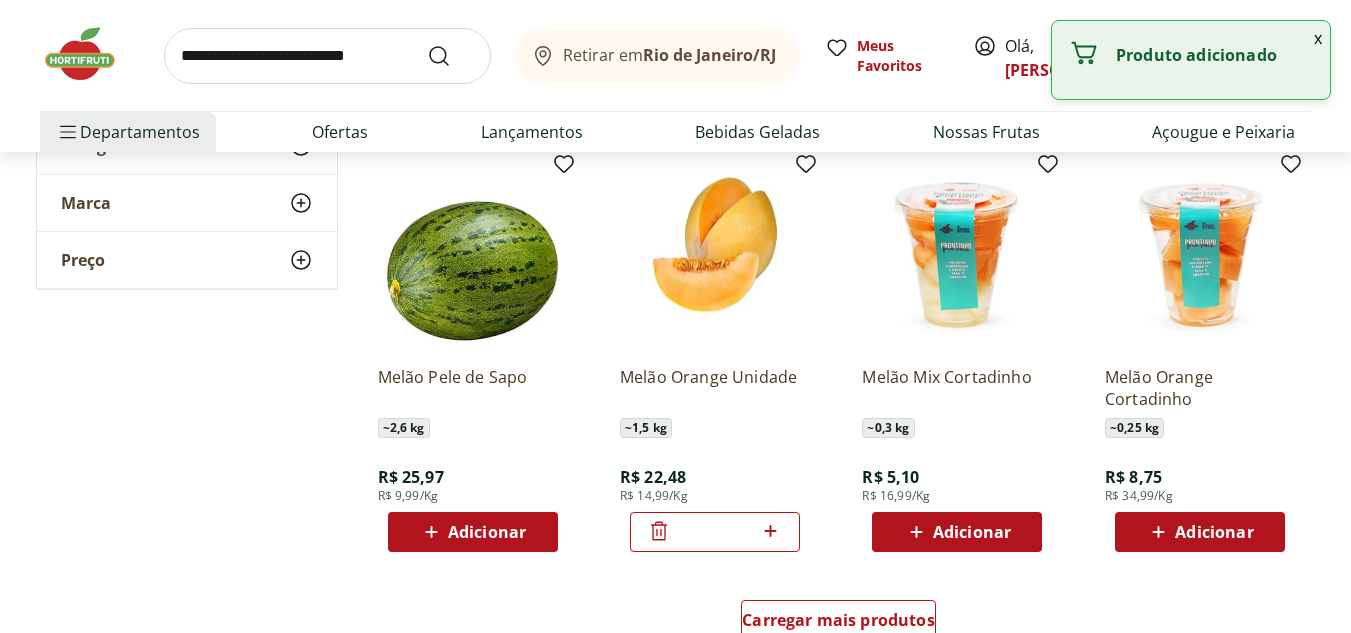 click at bounding box center [327, 56] 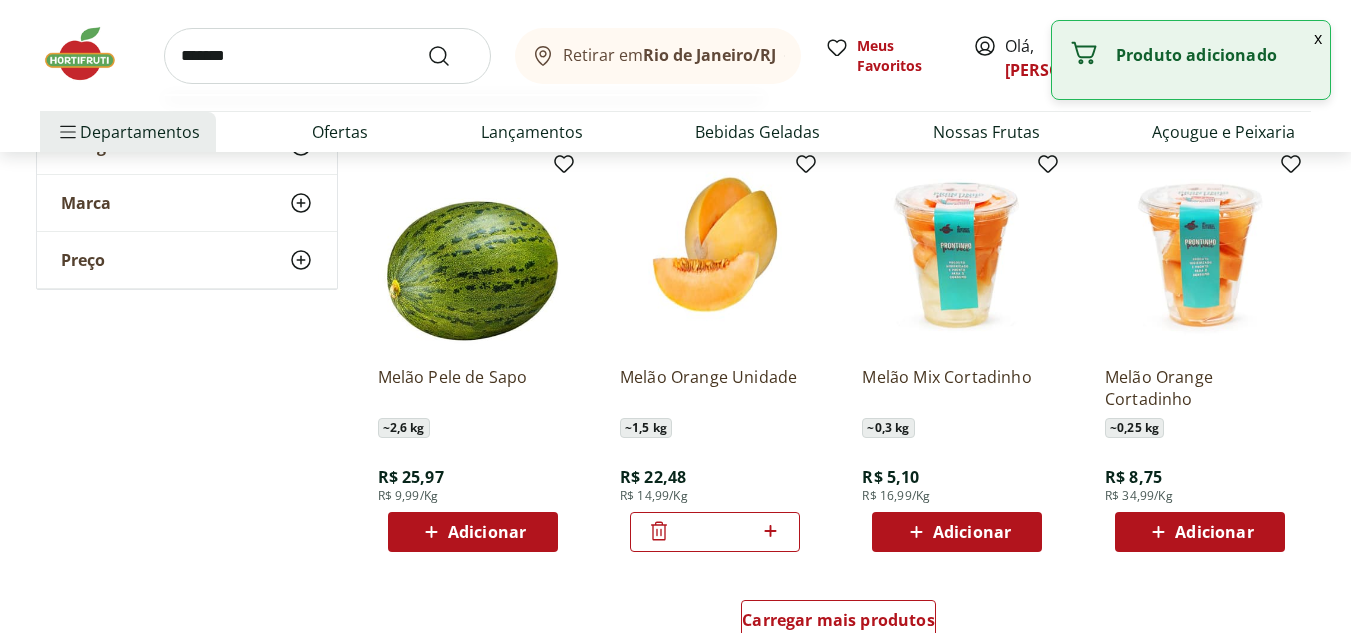 type on "*******" 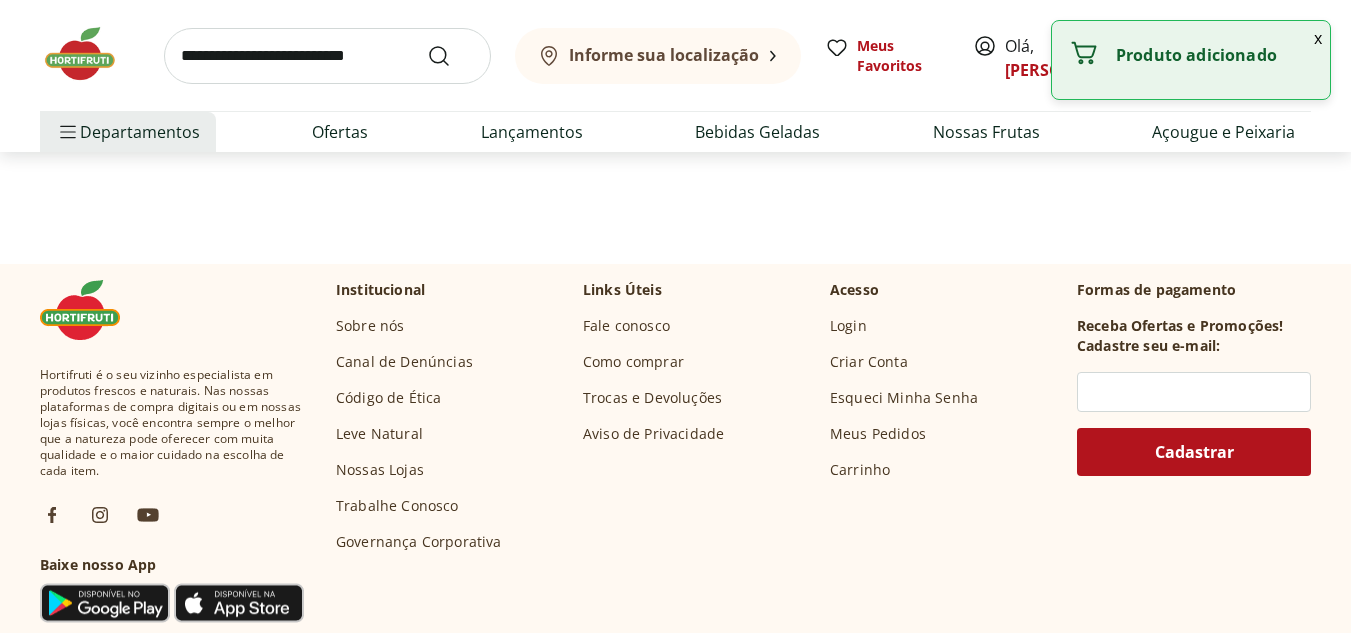 scroll, scrollTop: 0, scrollLeft: 0, axis: both 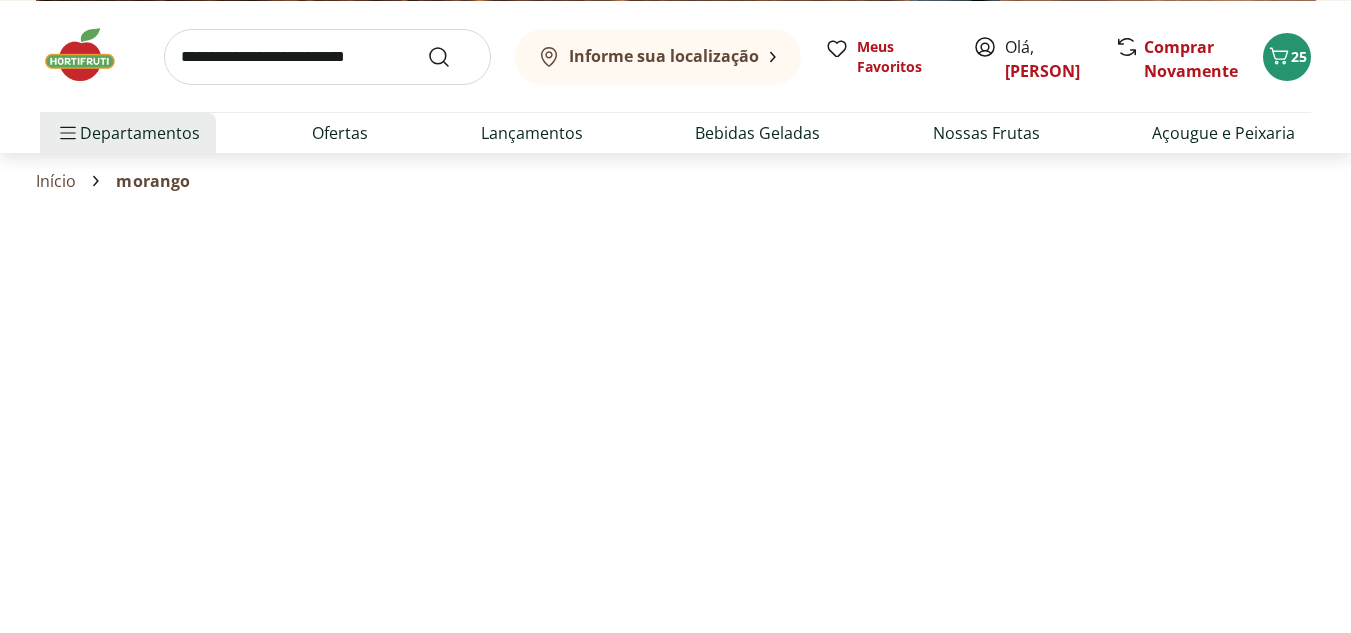 select on "**********" 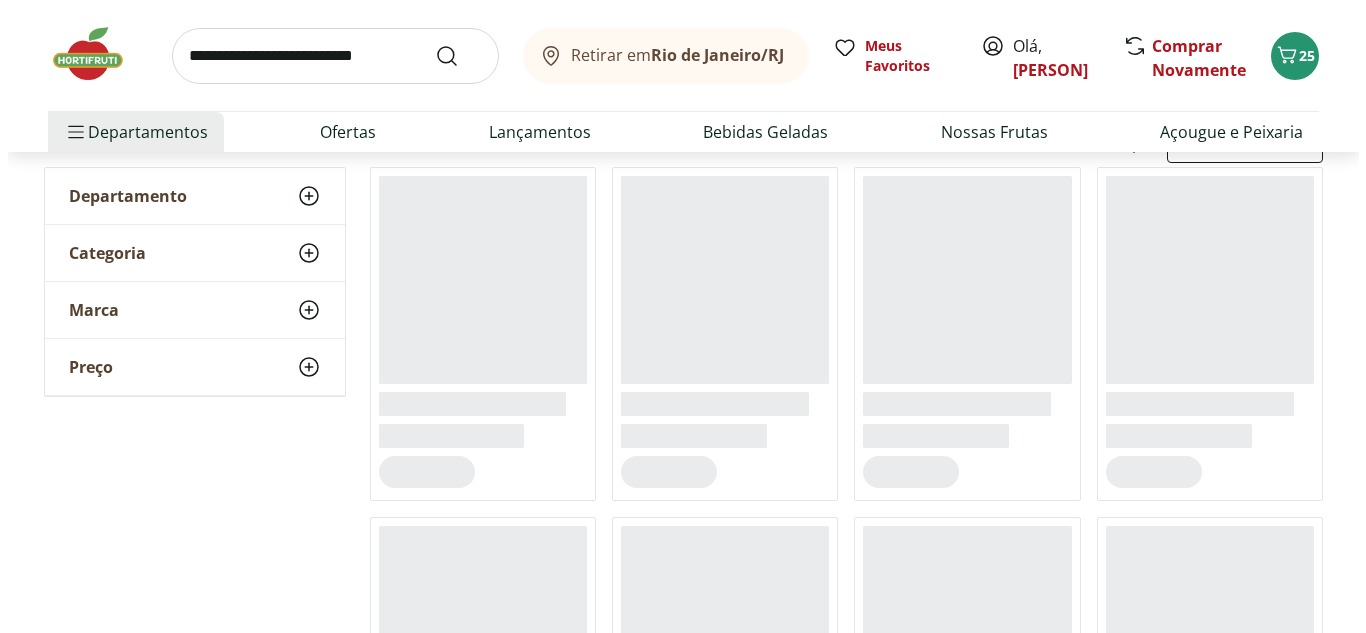 scroll, scrollTop: 241, scrollLeft: 0, axis: vertical 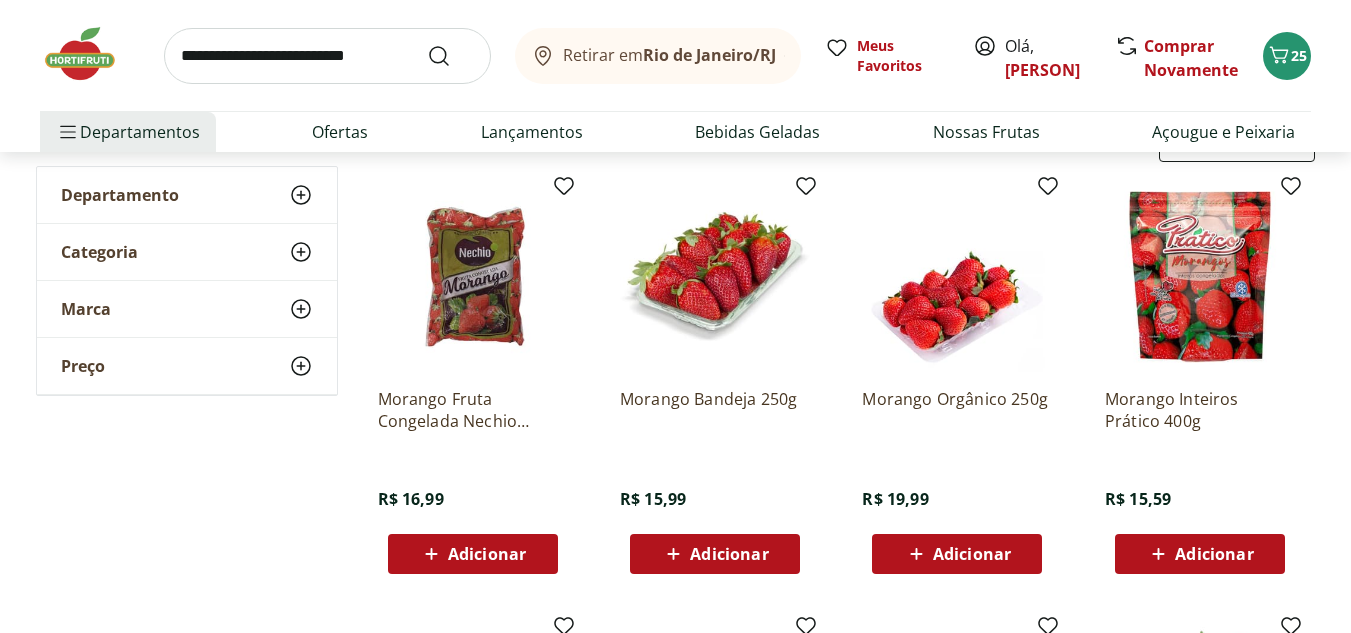 click on "Adicionar" at bounding box center [972, 554] 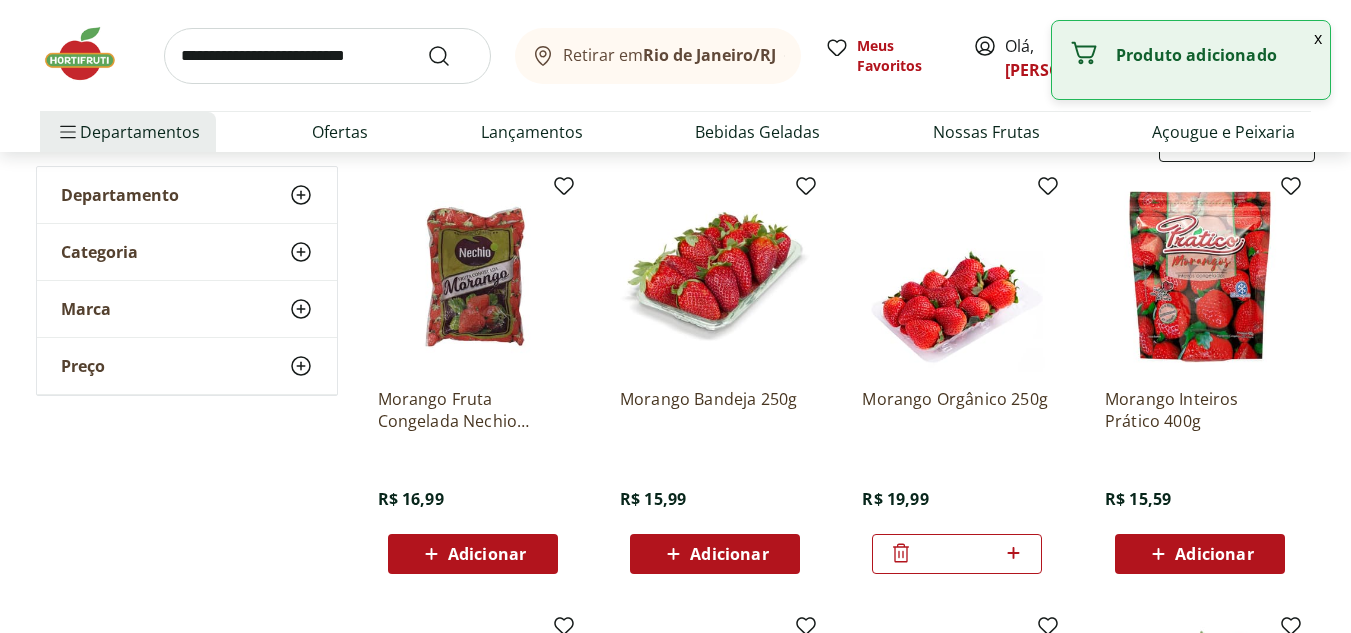 click on "x" at bounding box center [1318, 38] 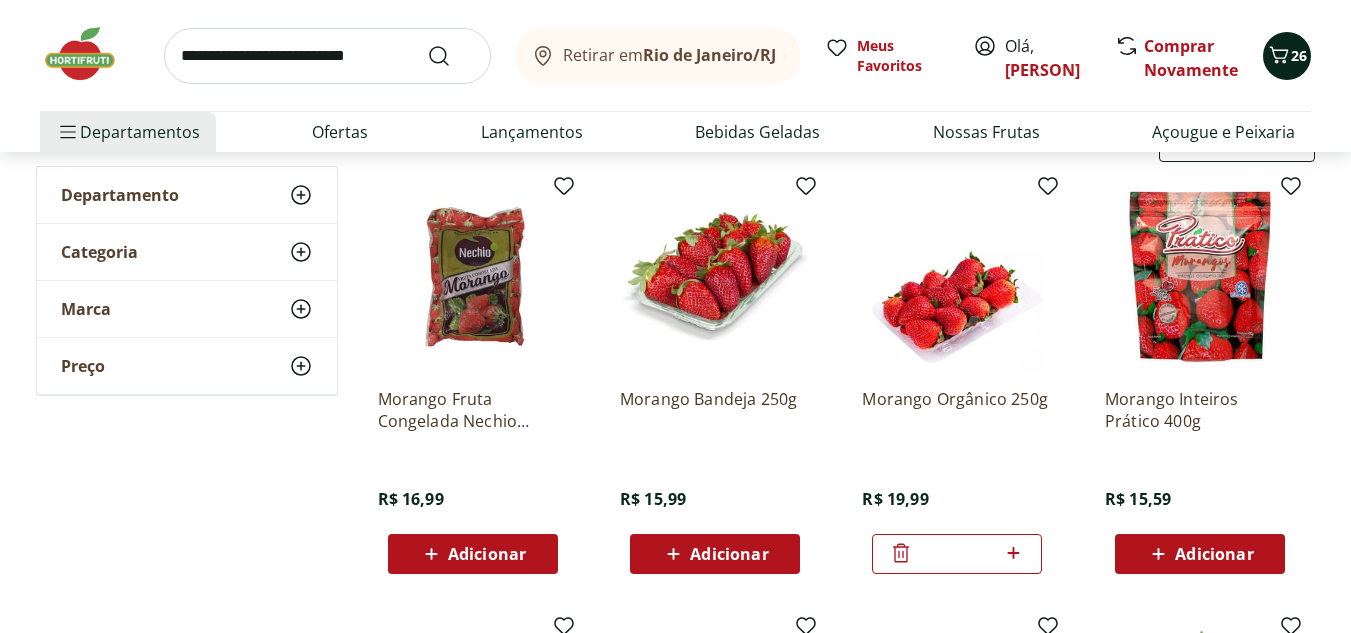 click on "26" at bounding box center (1299, 55) 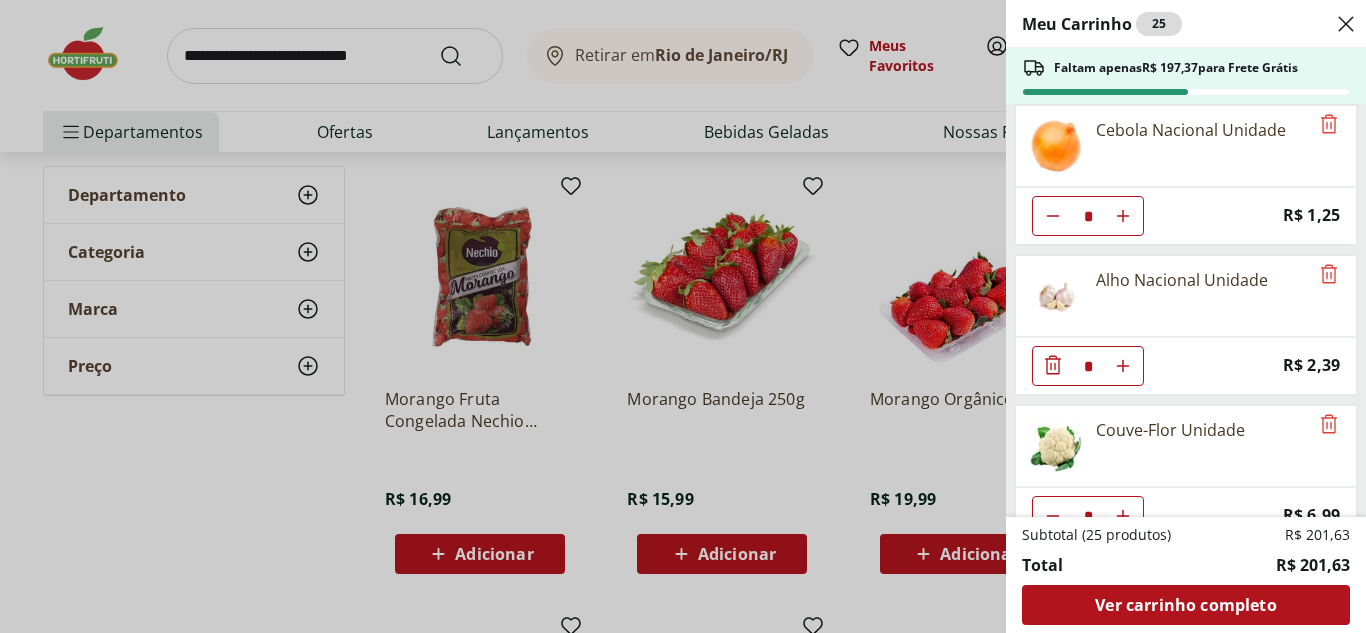 scroll, scrollTop: 0, scrollLeft: 0, axis: both 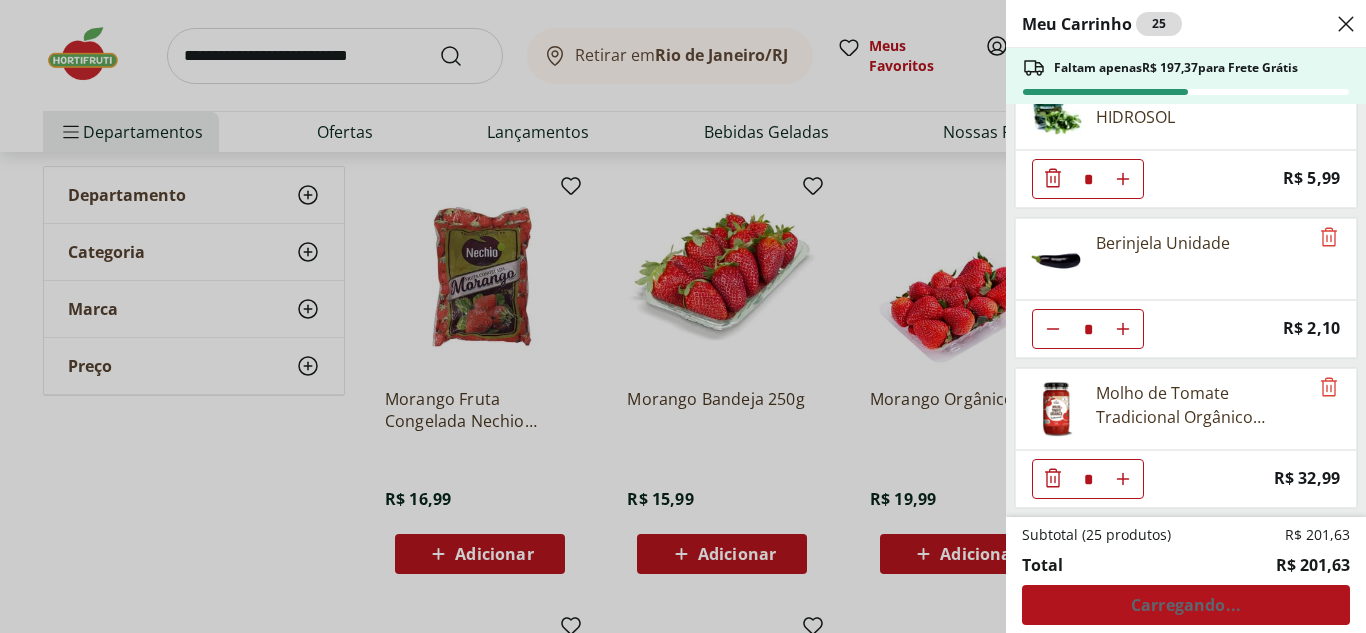 click on "Subtotal (25 produtos) R$ 201,63 Total R$ 201,63 Carregando..." at bounding box center [1186, 575] 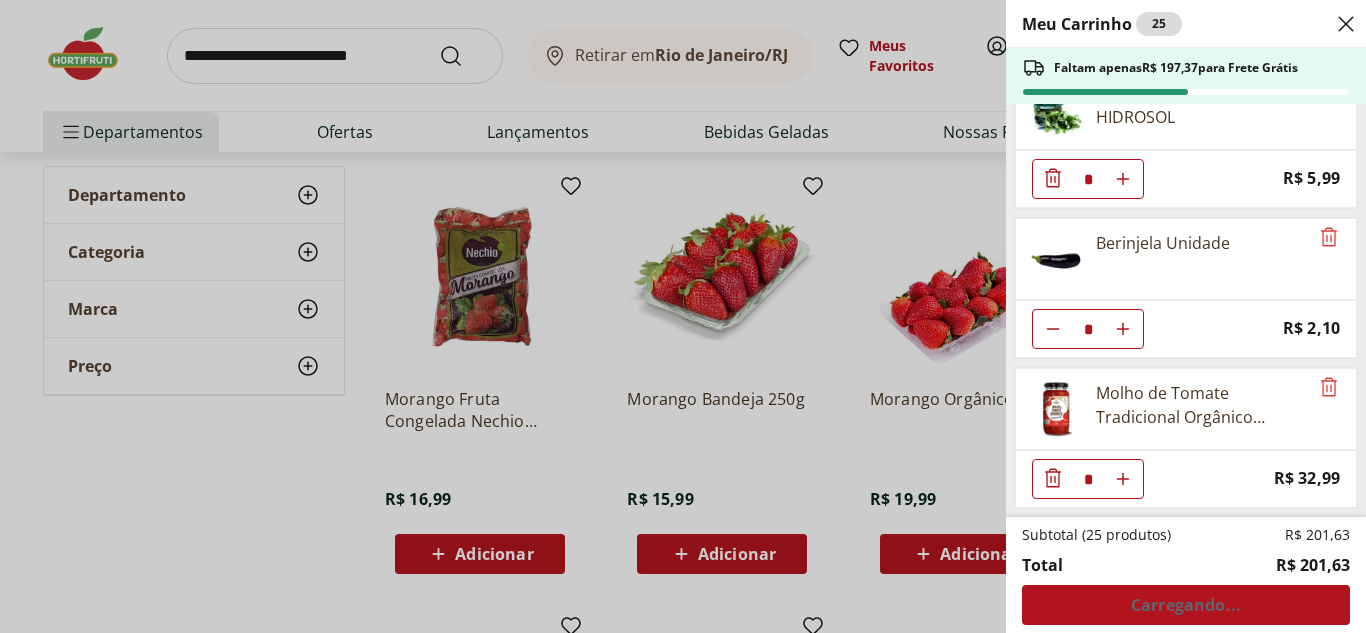 click on "Meu Carrinho 25 Faltam apenas  R$ 197,37  para Frete Grátis Alface Crespa Unidade * Price: R$ 3,49 Cebola Nacional Unidade * Price: R$ 1,25 Alho Nacional Unidade * Price: R$ 2,39 Couve-Flor Unidade * Price: R$ 6,99 RUCULA BABY LEAF HIDROSOL * Price: R$ 5,99 Alface Crespa Roxa unidade * Price: R$ 4,99 Cenoura Unidade * Price: R$ 0,72 Pepino Japonês Unidade * Price: R$ 1,98 Tomate Sweet Grape Natural Da Terra 180g * Price: R$ 7,99 Tomate Pelado Italiano Natural da Terra 400g * Price: R$ 8,99 Filé de Tilápia Congelado Natural da Terra 450g * Price: R$ 39,99 Carne Moída de Patinho Extra Limpo * Price: R$ 27,96 Filé de Tilápia Congelada Frescatto 500g * Price: R$ 29,99 ESPINAFRE BABY LEAF HIDROSOL * Price: R$ 5,99 Berinjela Unidade * Price: R$ 2,10 Molho de Tomate Tradicional Orgânico Natural Da Terra 330g * Price: R$ 32,99 Subtotal (25 produtos) R$ 201,63 Total R$ 201,63 Carregando..." at bounding box center (683, 316) 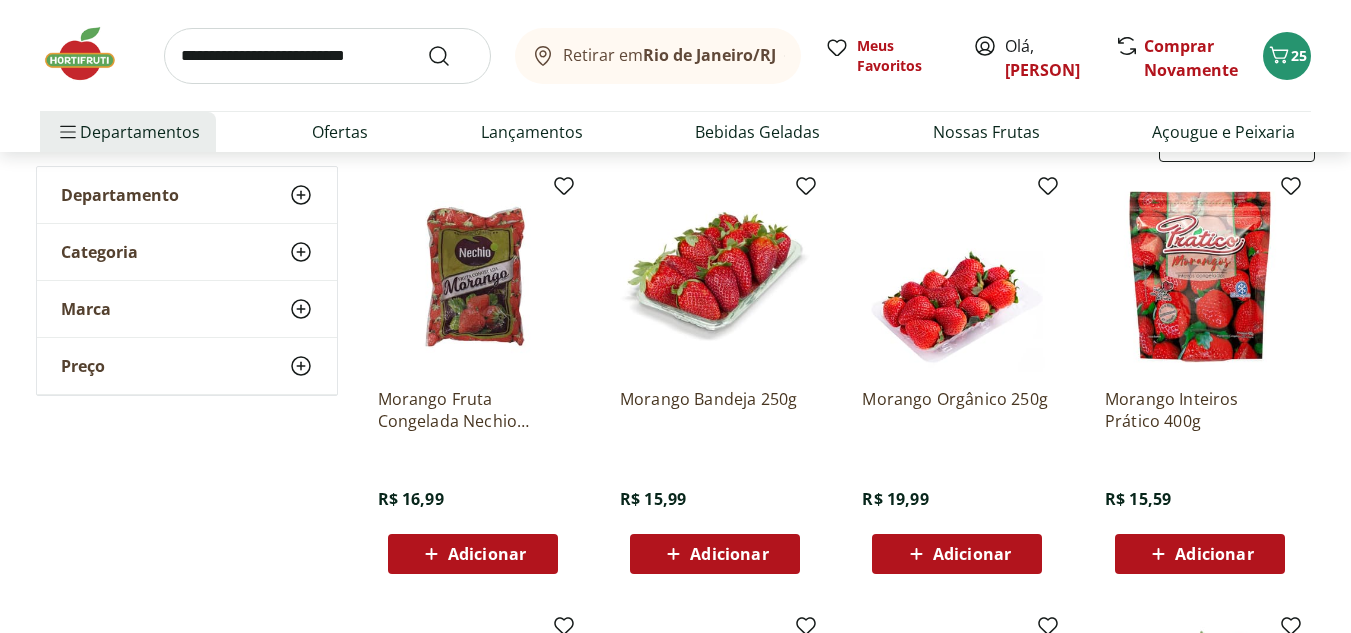 click at bounding box center [90, 54] 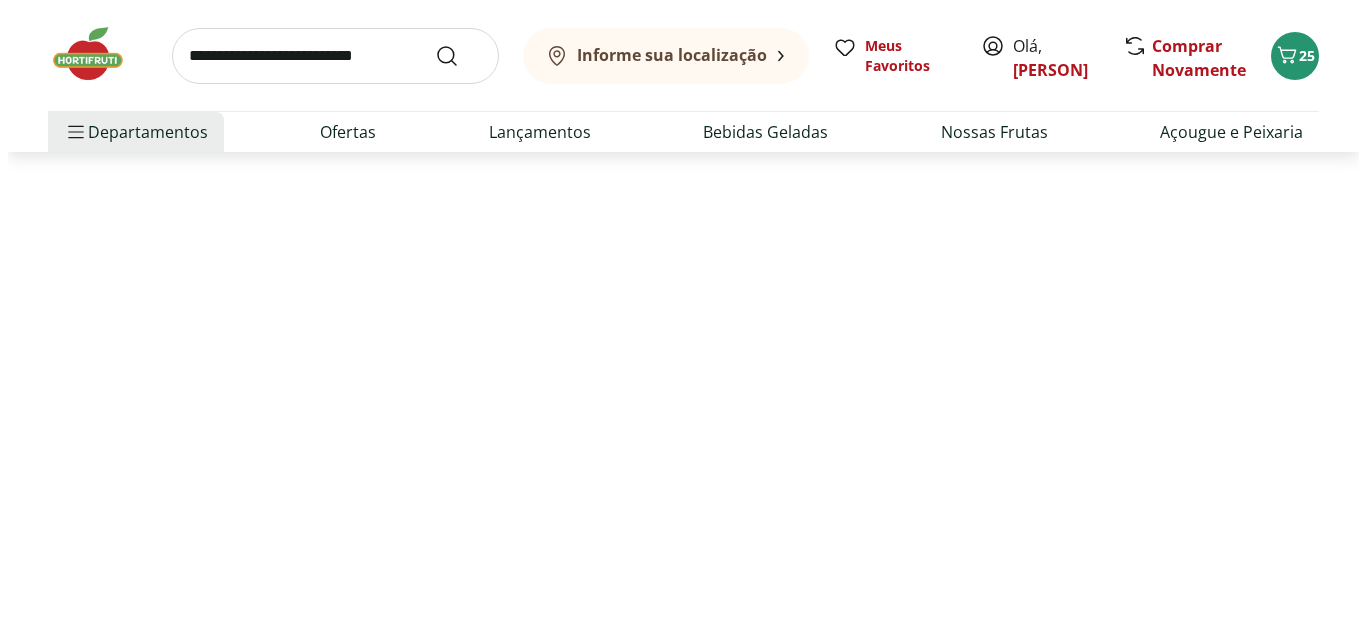 scroll, scrollTop: 0, scrollLeft: 0, axis: both 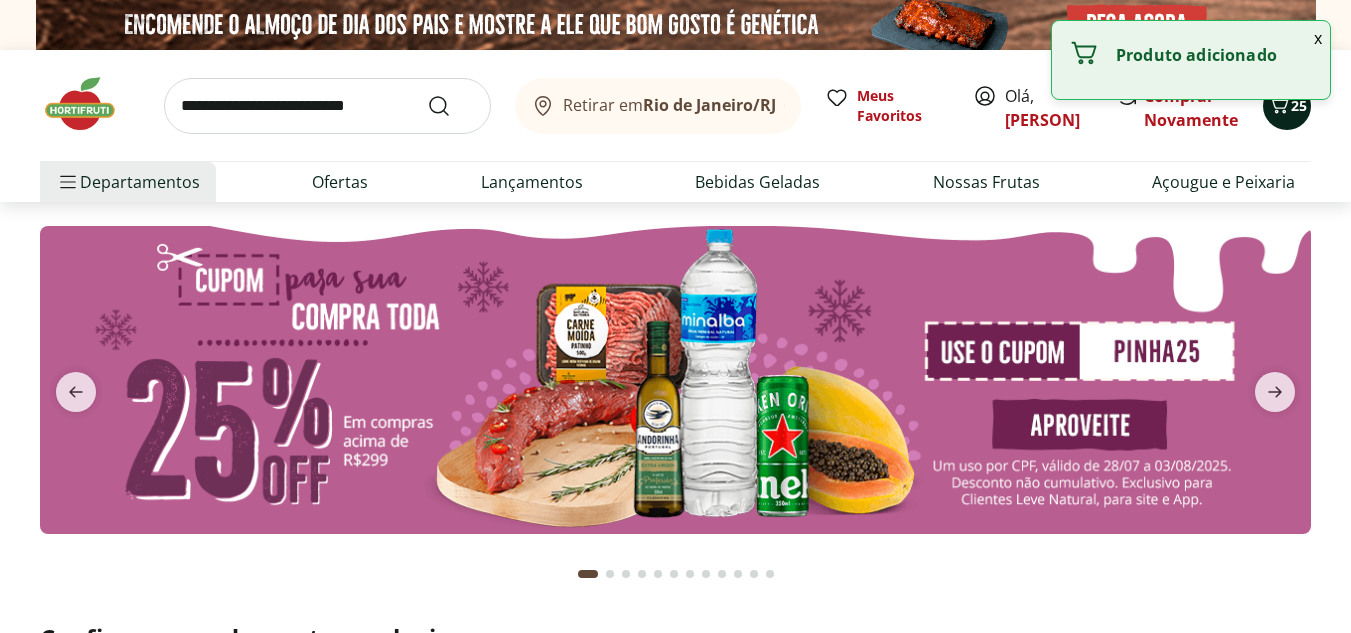 click on "25" at bounding box center [1287, 106] 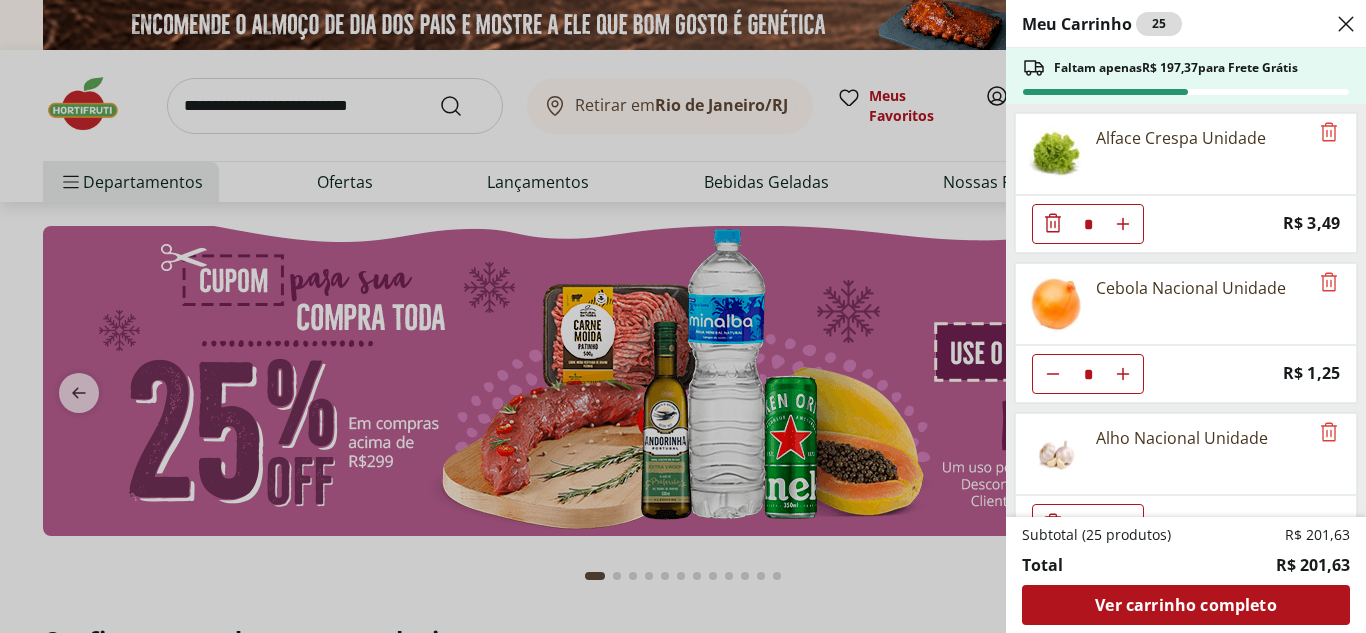 click on "Alface Crespa Unidade" at bounding box center (1162, 154) 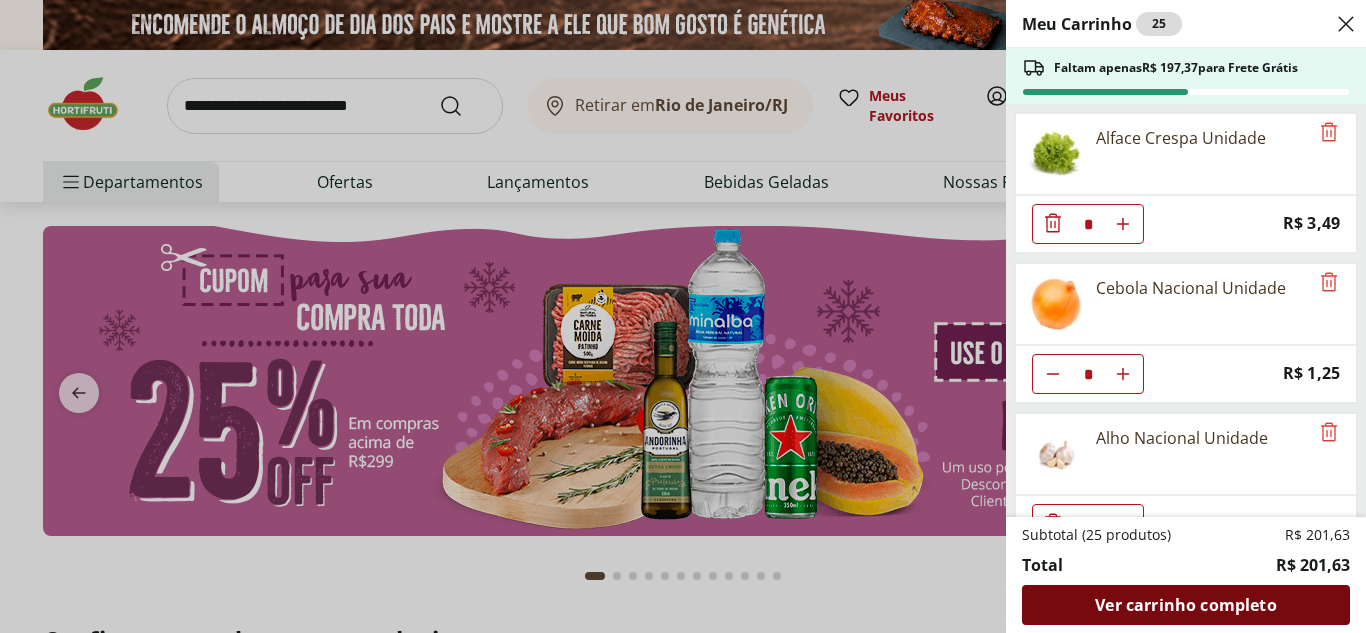 click on "Ver carrinho completo" at bounding box center [1185, 605] 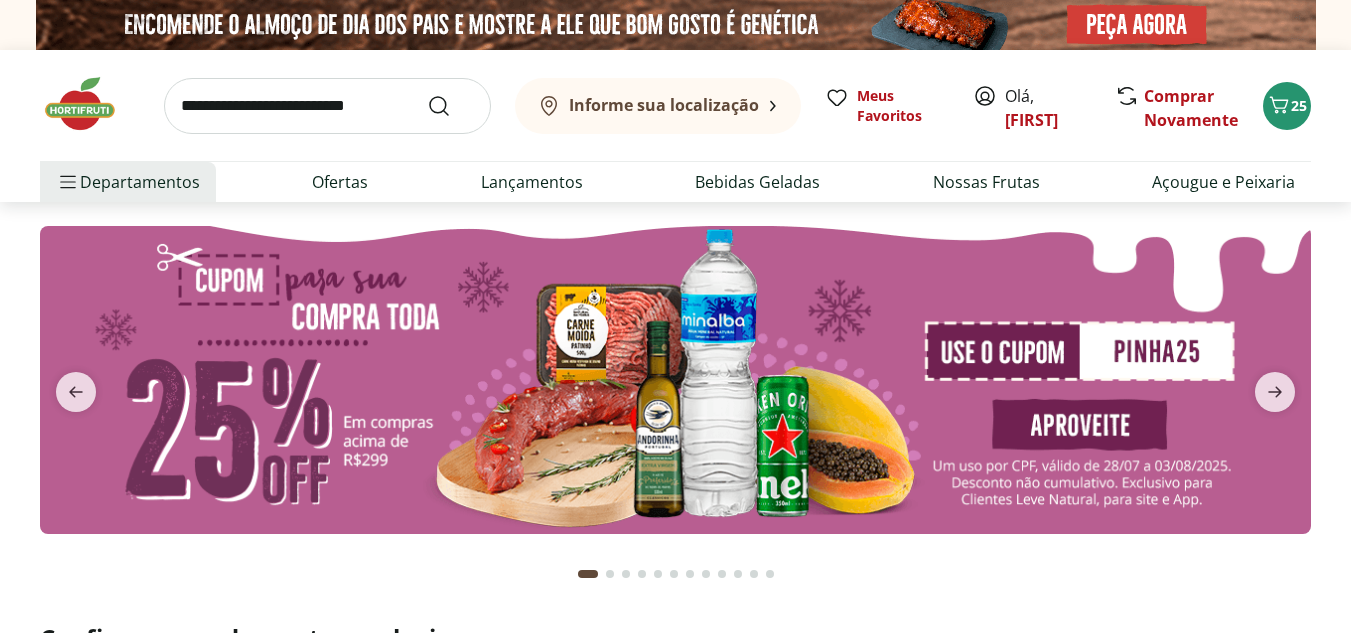 scroll, scrollTop: 0, scrollLeft: 0, axis: both 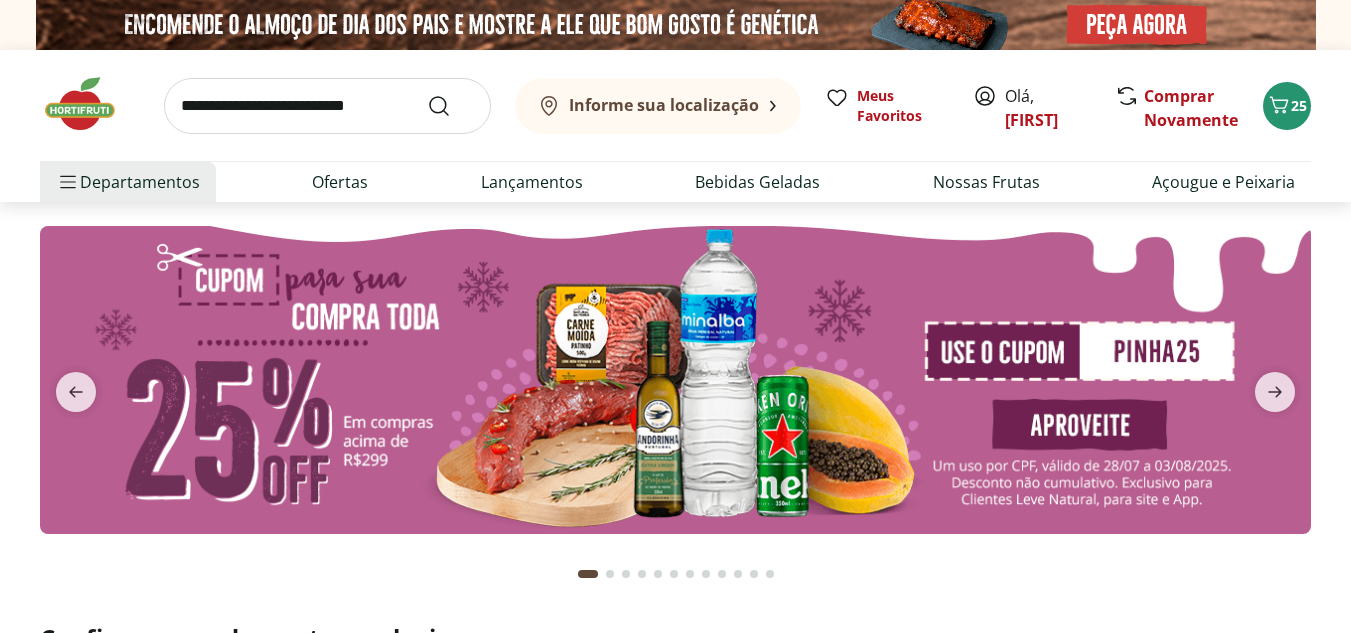 click at bounding box center [327, 106] 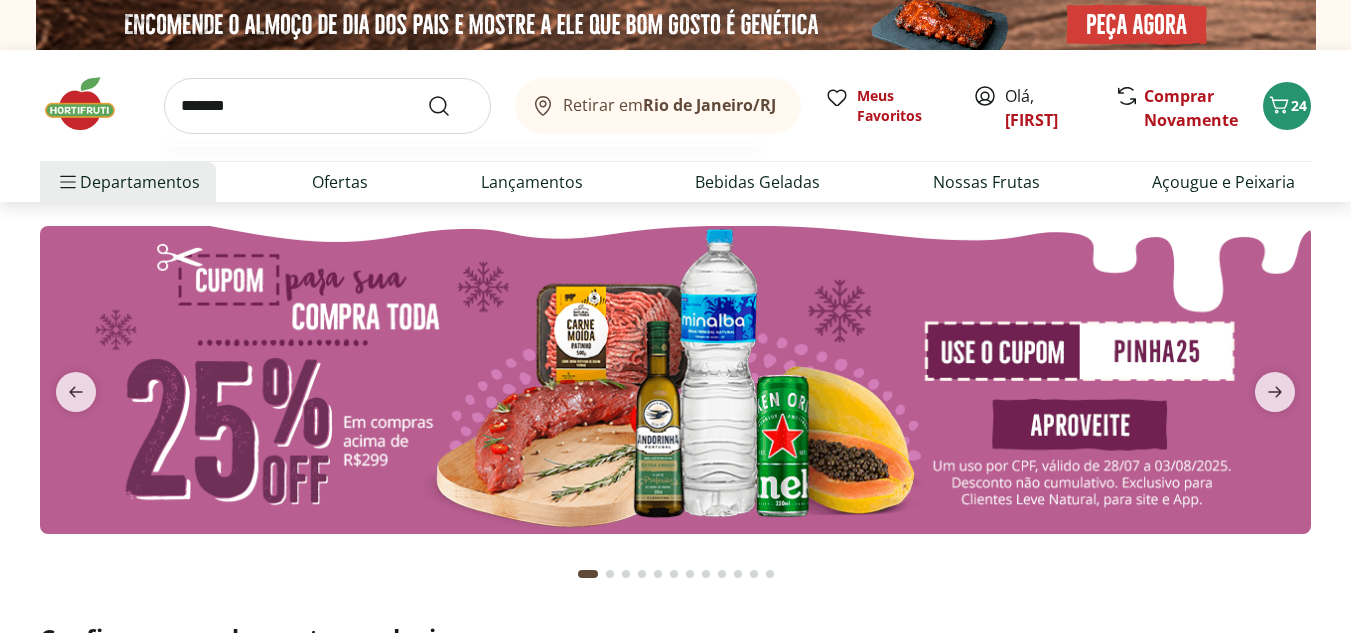 type on "*******" 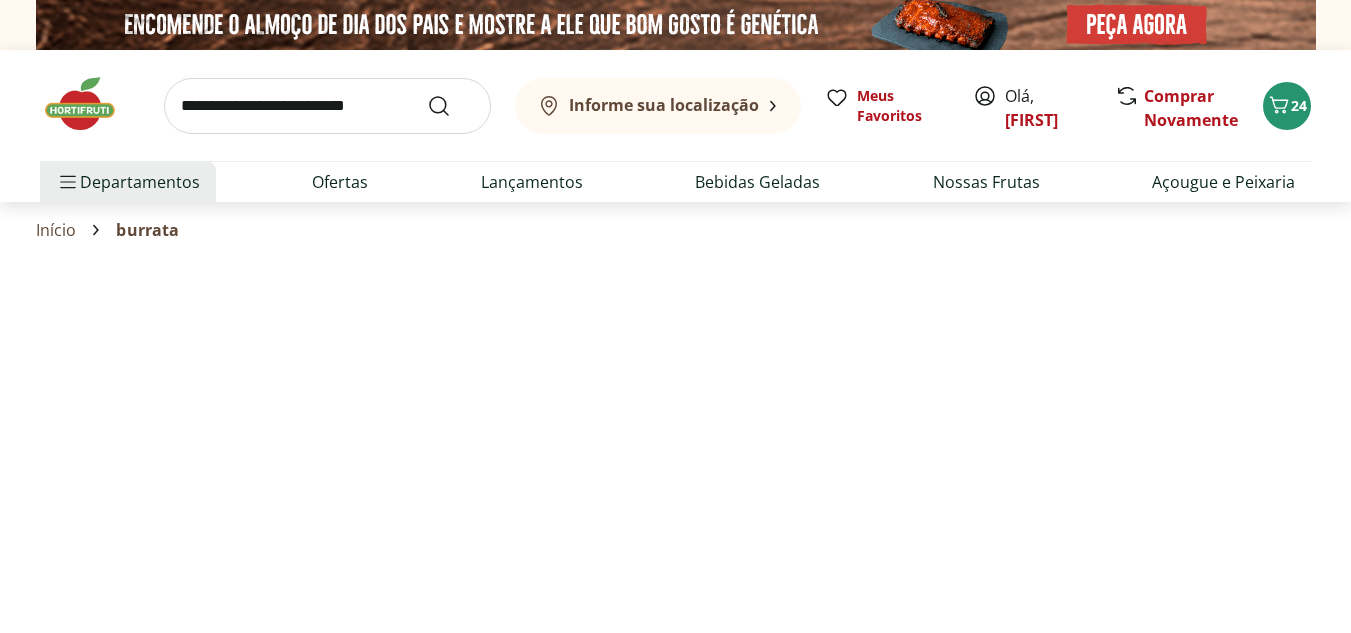 select on "**********" 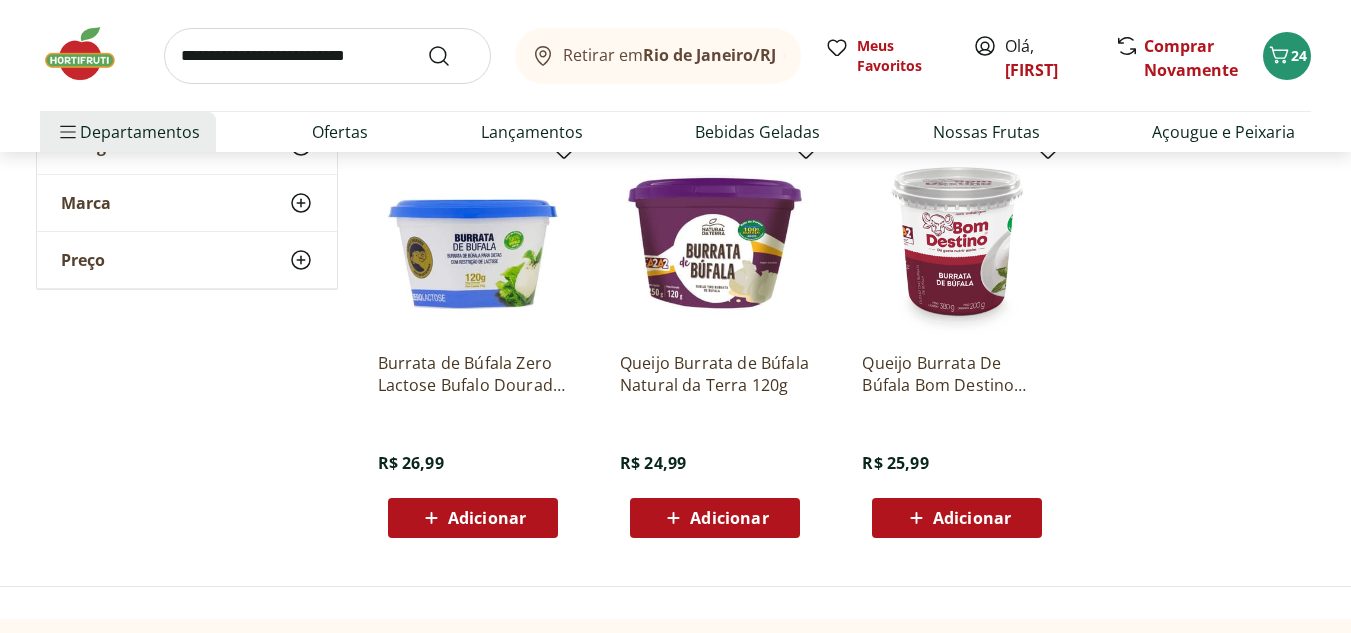 scroll, scrollTop: 718, scrollLeft: 0, axis: vertical 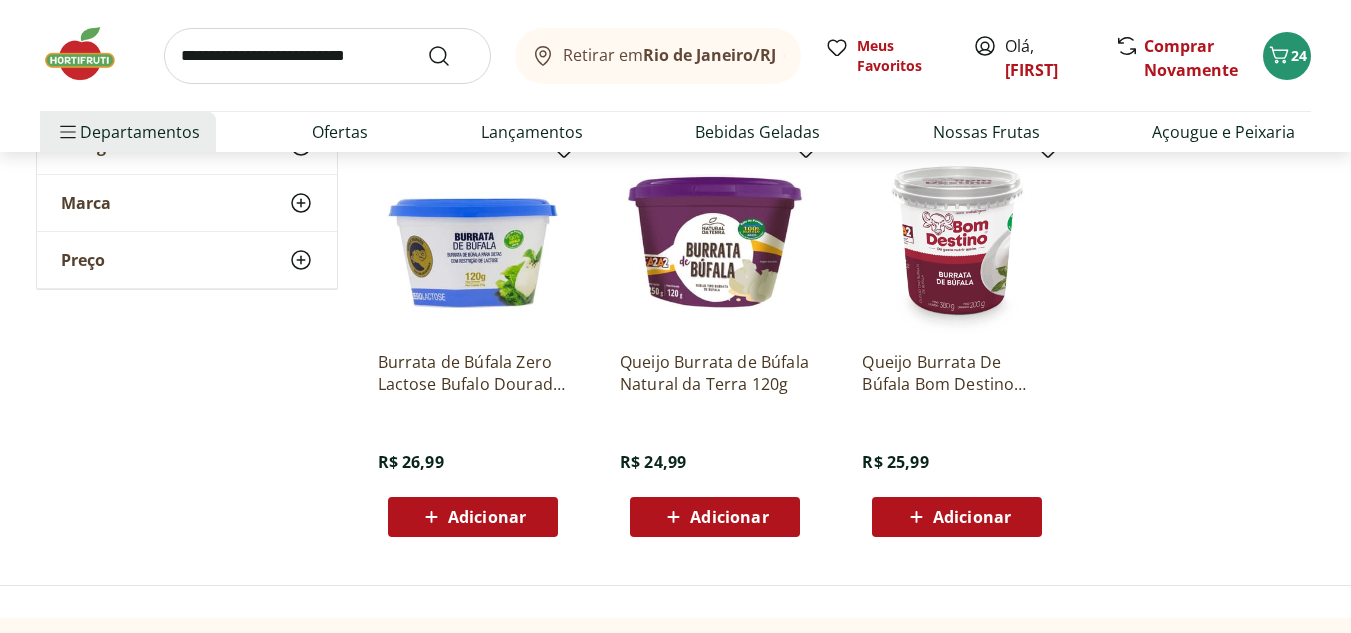 click on "Adicionar" at bounding box center (729, 517) 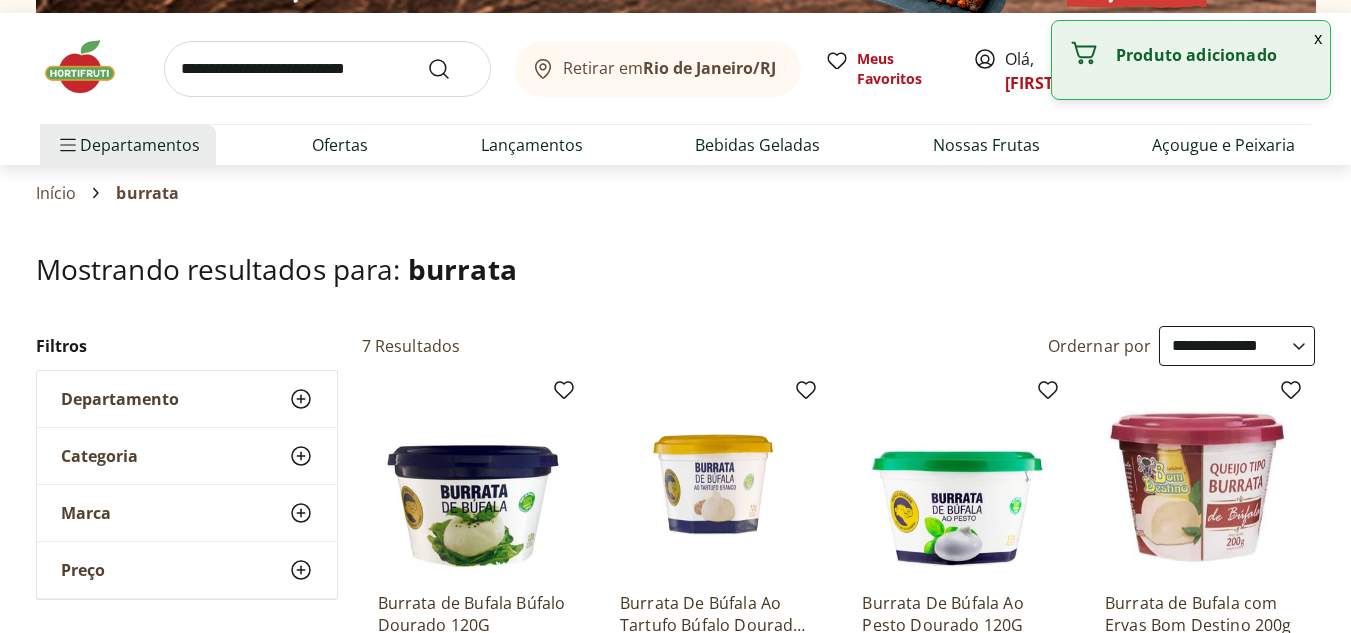 scroll, scrollTop: 0, scrollLeft: 0, axis: both 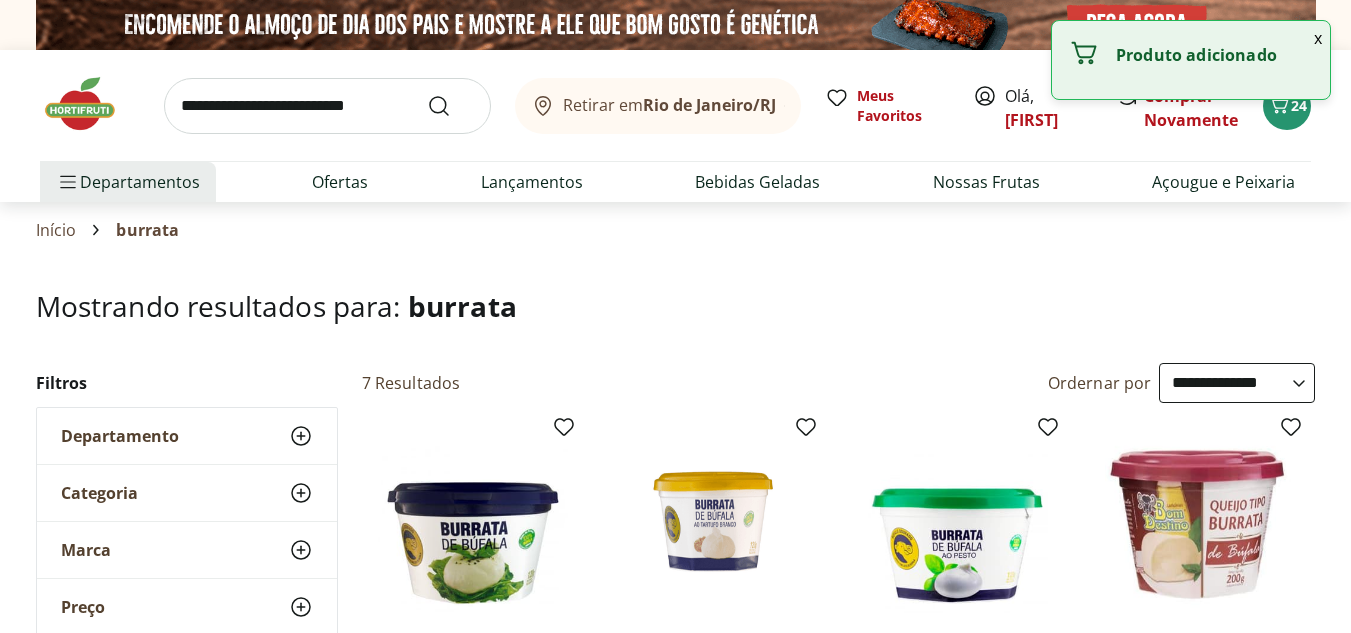 click at bounding box center [327, 106] 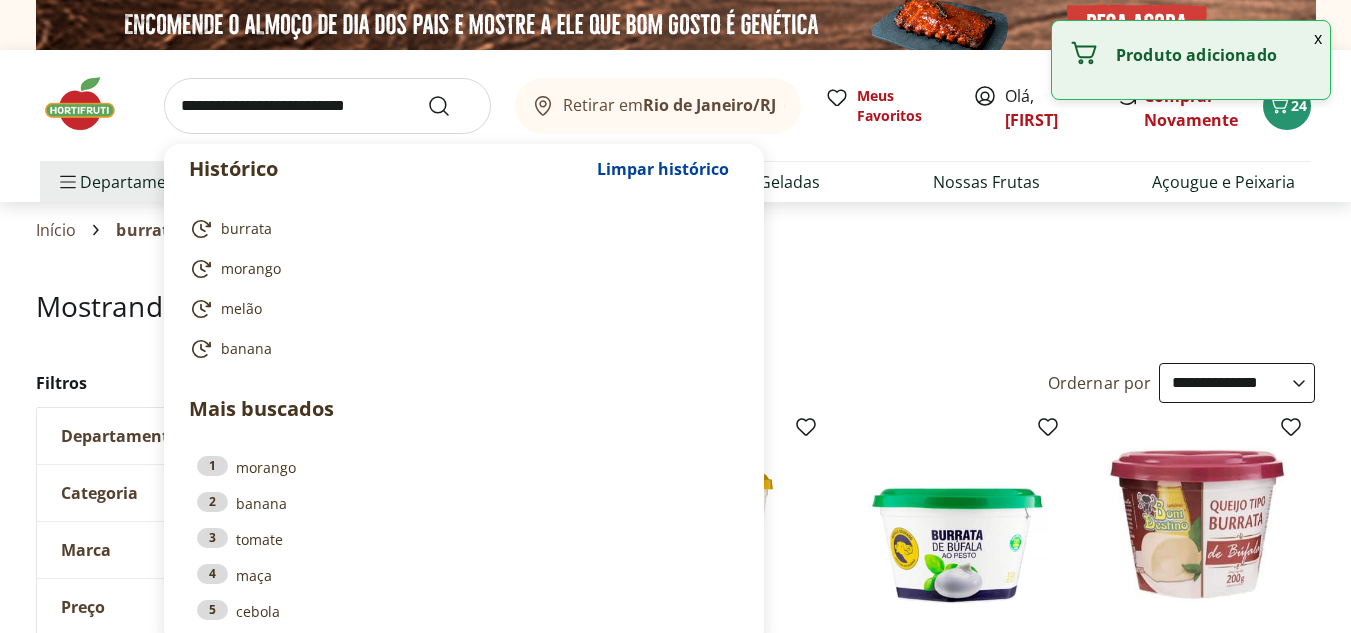 click at bounding box center [327, 106] 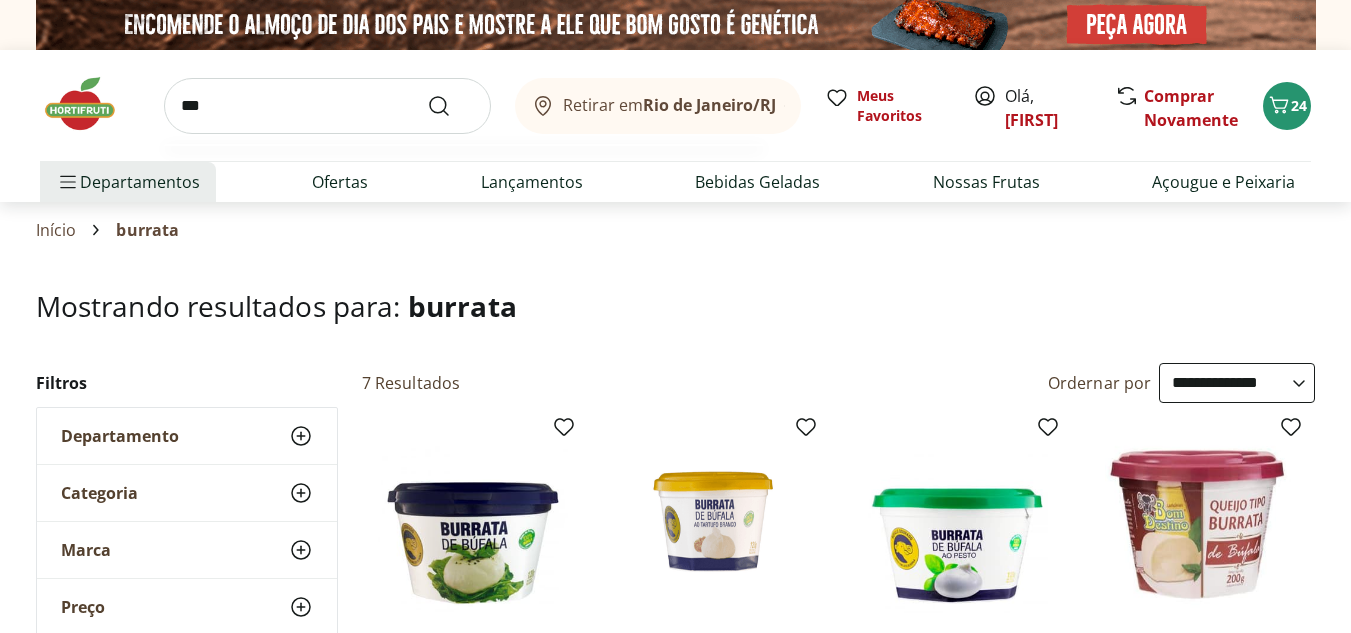 type on "***" 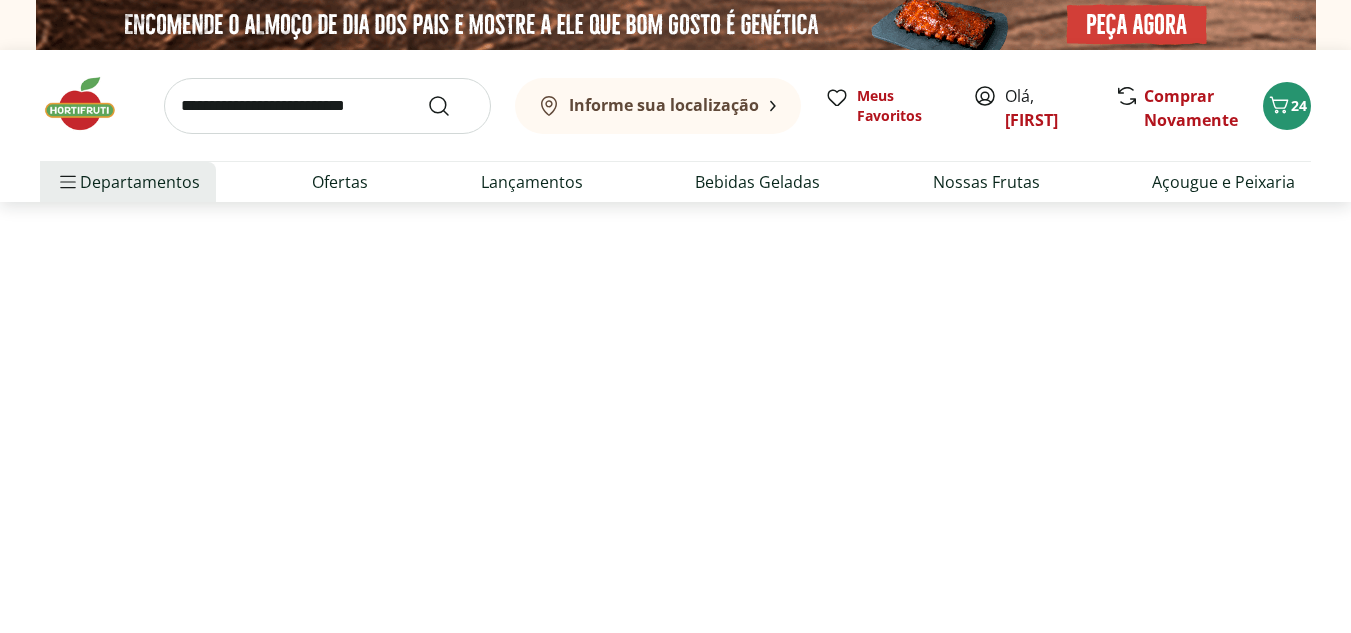 select on "**********" 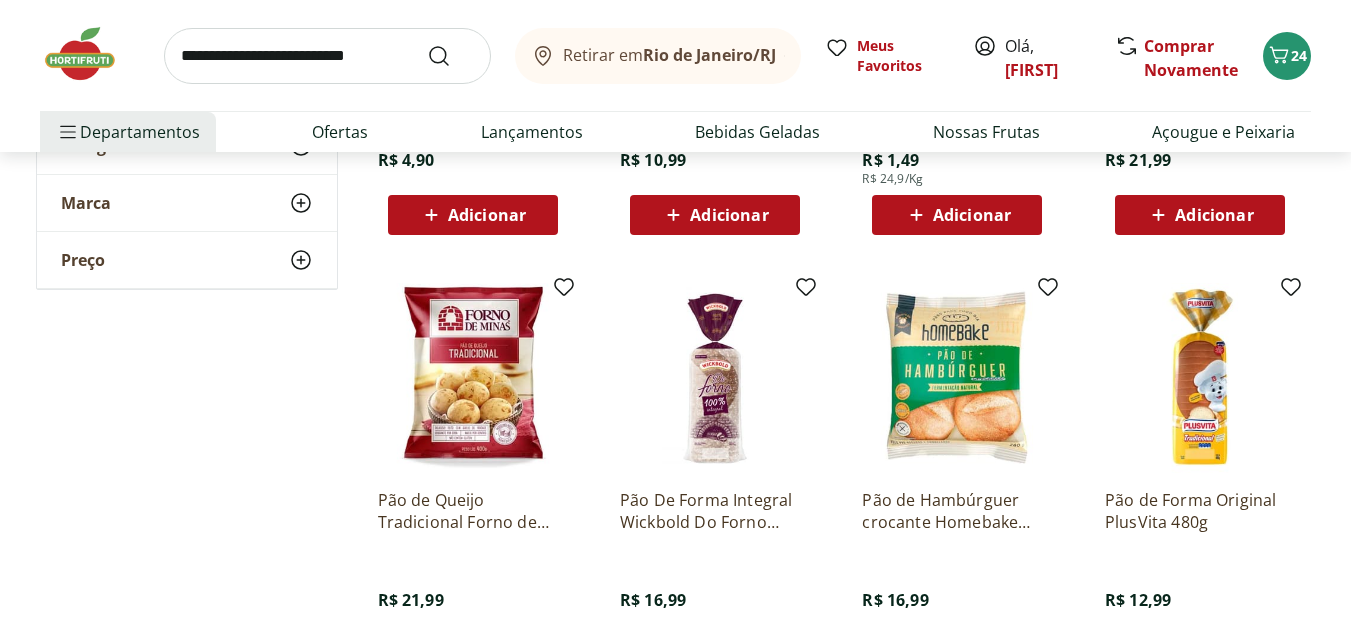 scroll, scrollTop: 1146, scrollLeft: 0, axis: vertical 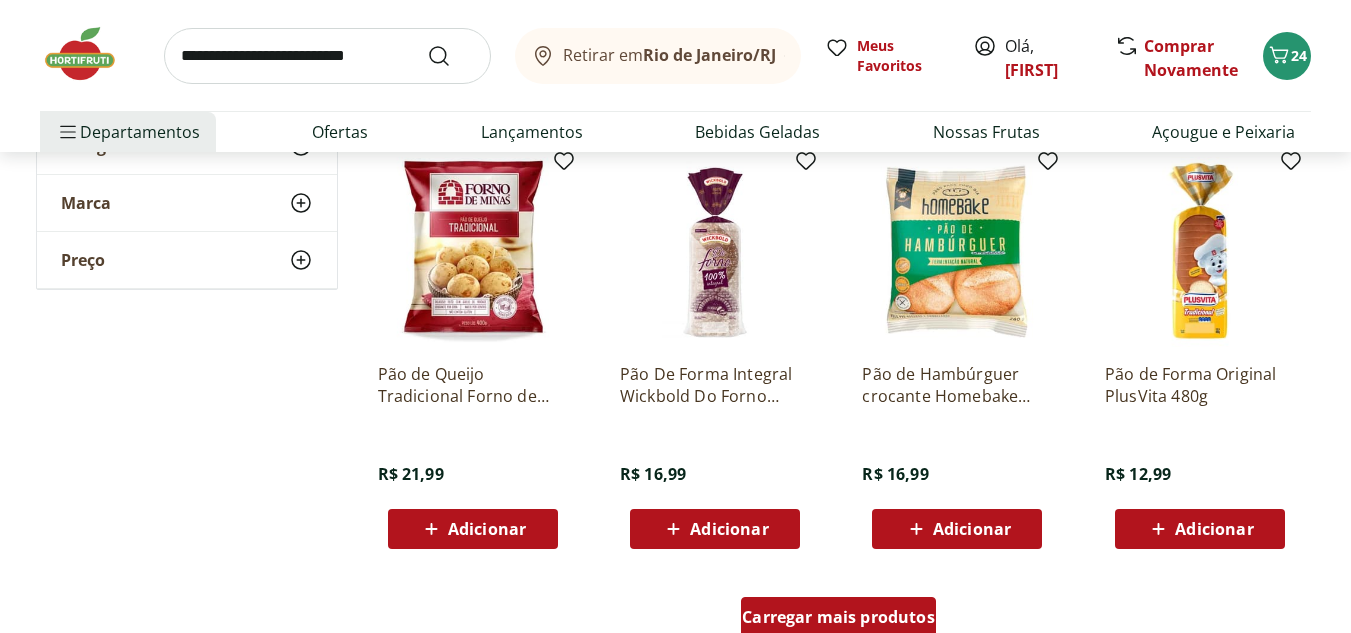 click on "Carregar mais produtos" at bounding box center [838, 617] 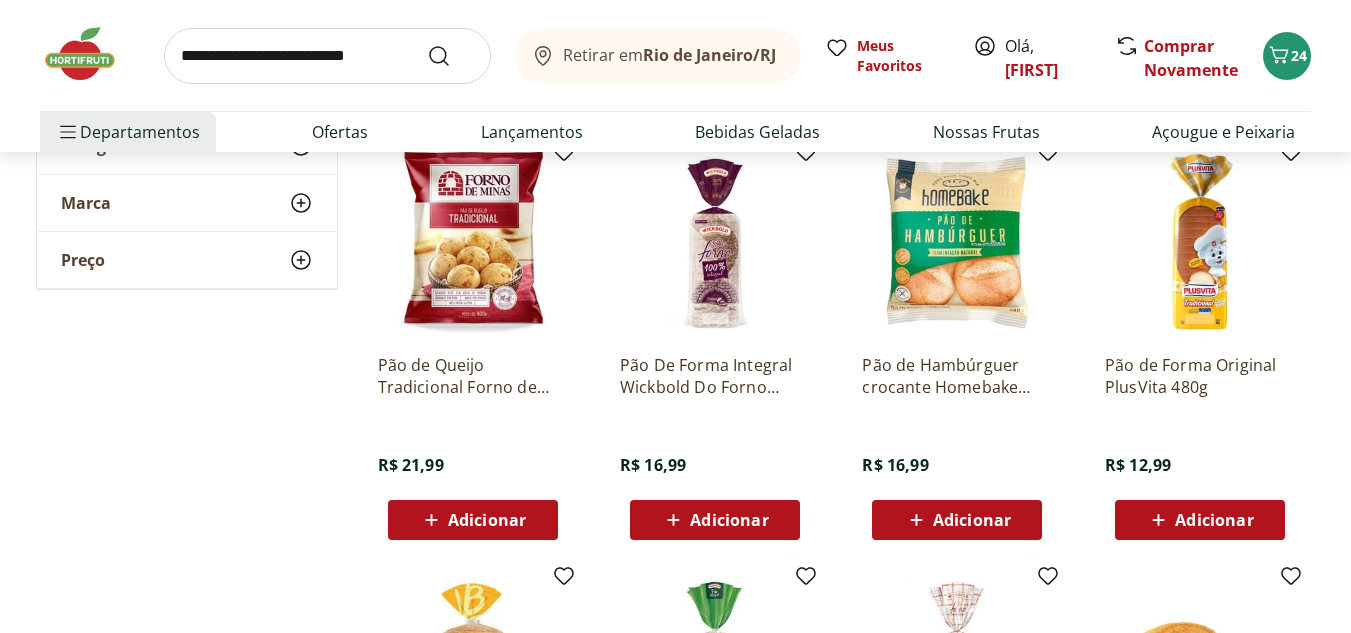 scroll, scrollTop: 1160, scrollLeft: 0, axis: vertical 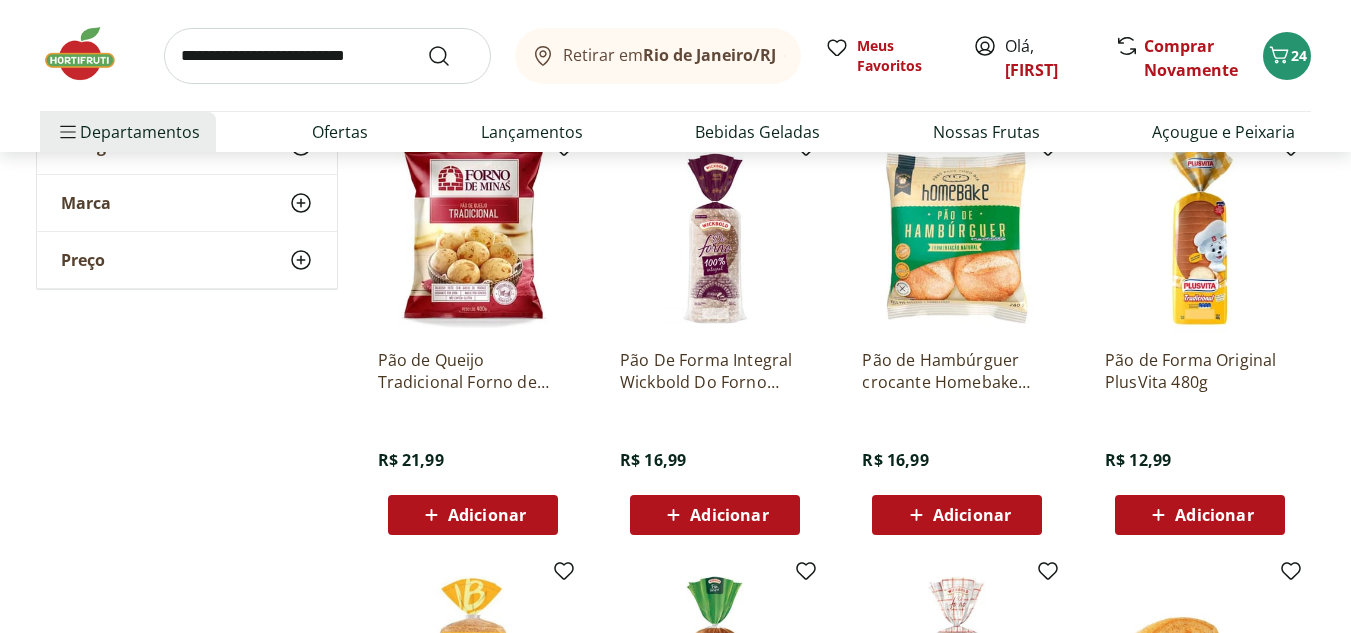 click on "Adicionar" at bounding box center (1214, 515) 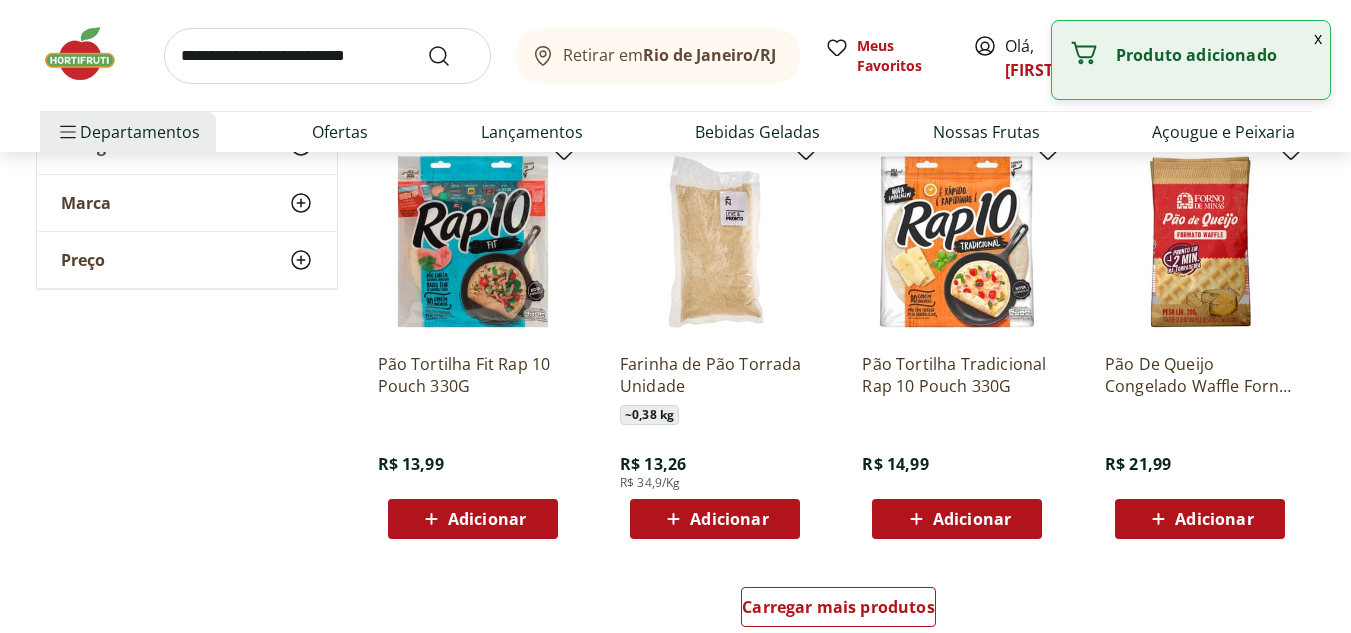 scroll, scrollTop: 2461, scrollLeft: 0, axis: vertical 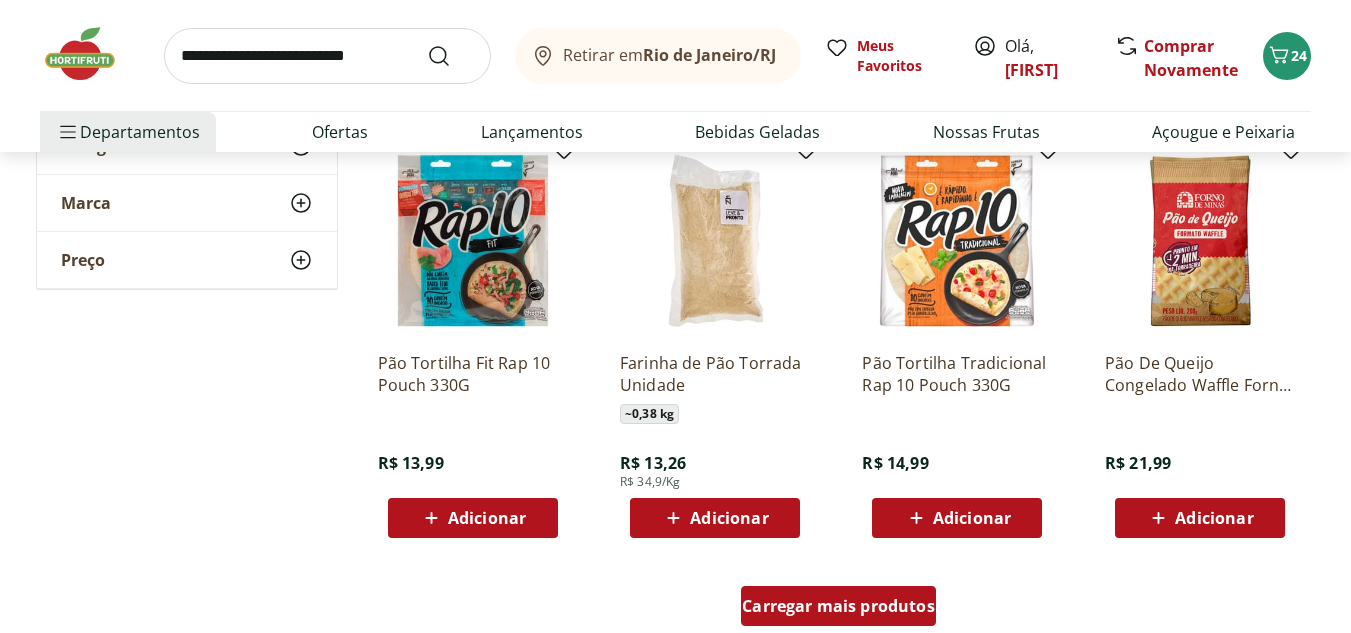 click on "Carregar mais produtos" at bounding box center (838, 606) 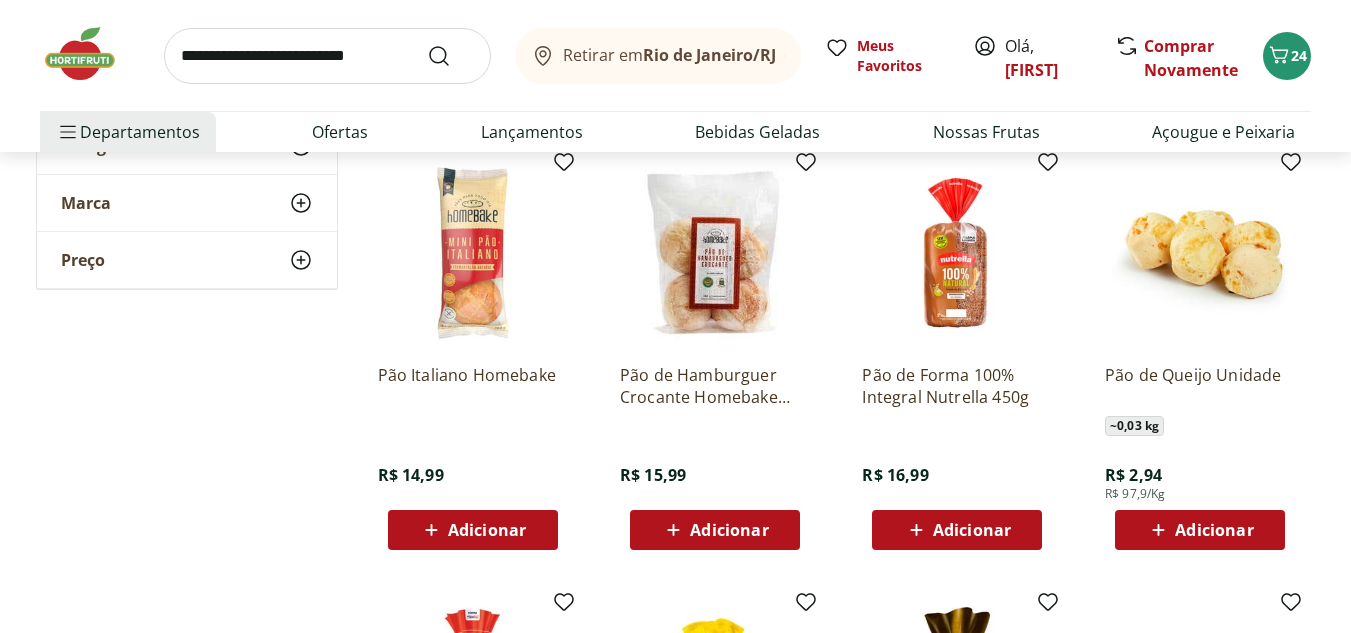 scroll, scrollTop: 2874, scrollLeft: 0, axis: vertical 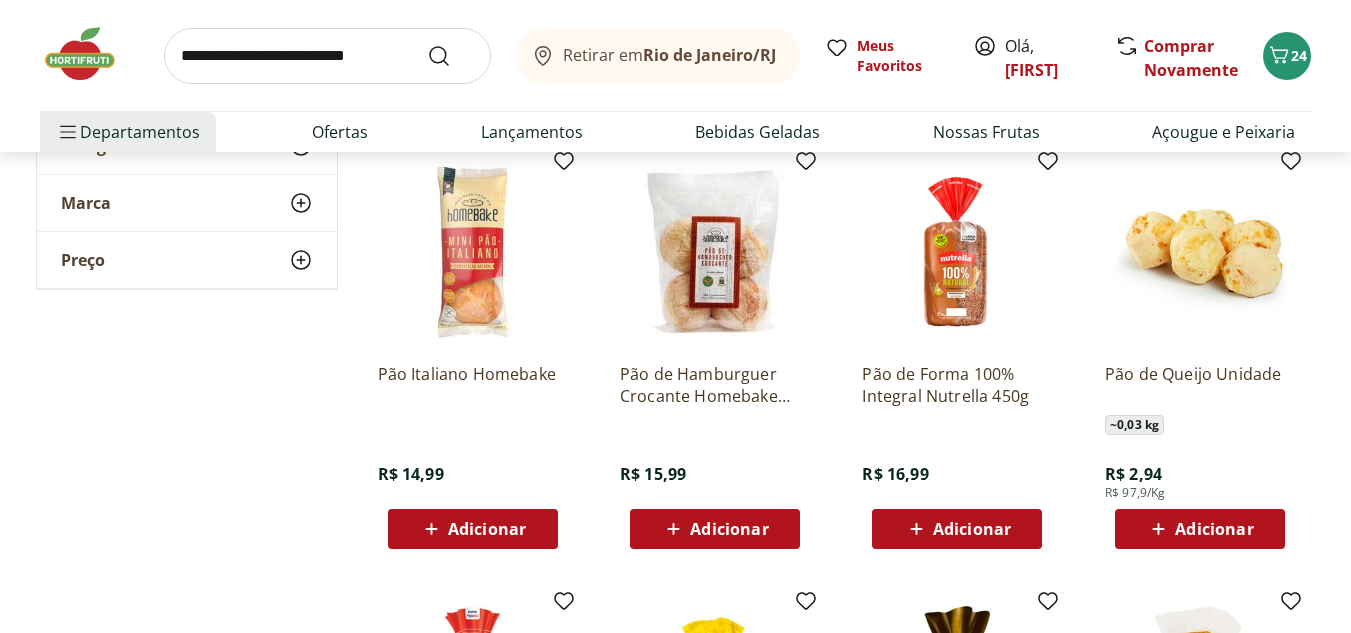 click at bounding box center [327, 56] 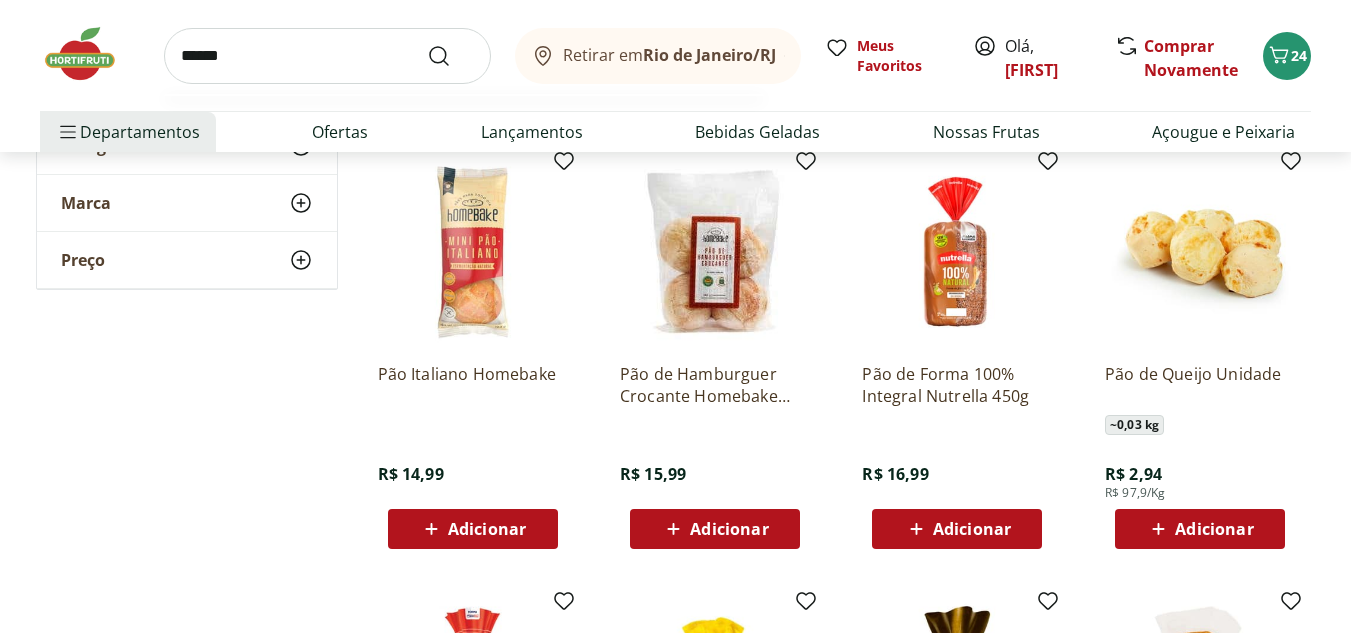 type on "******" 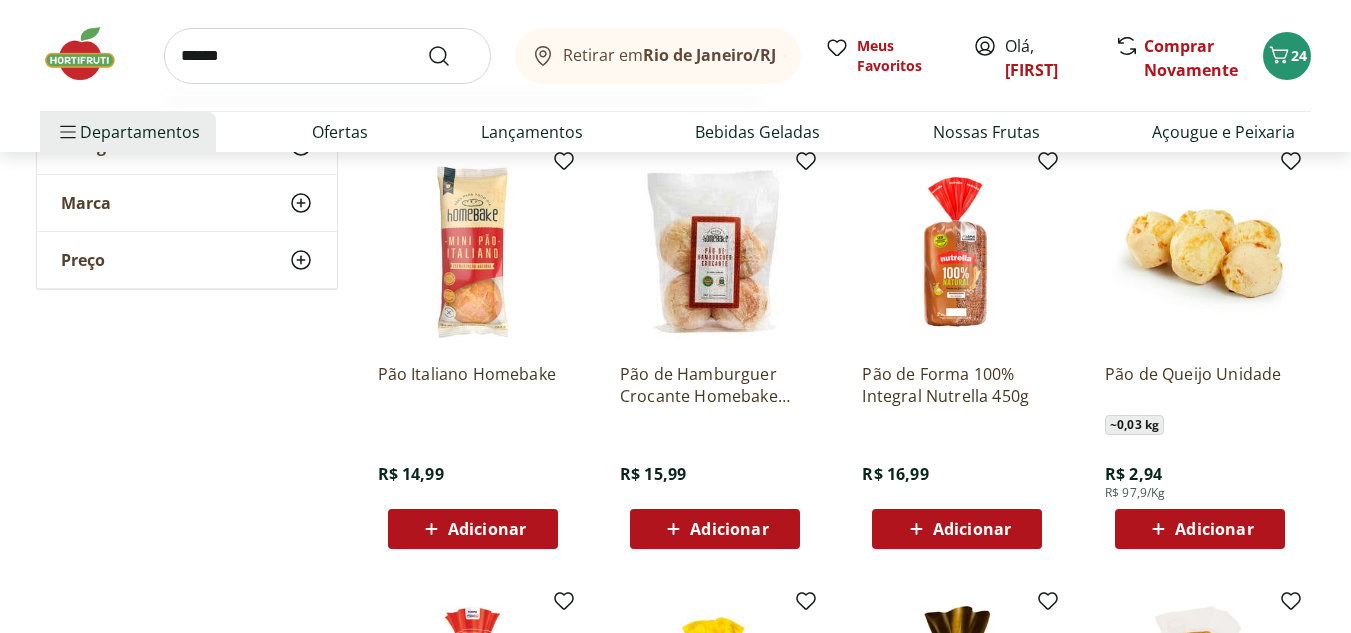 click at bounding box center [451, 56] 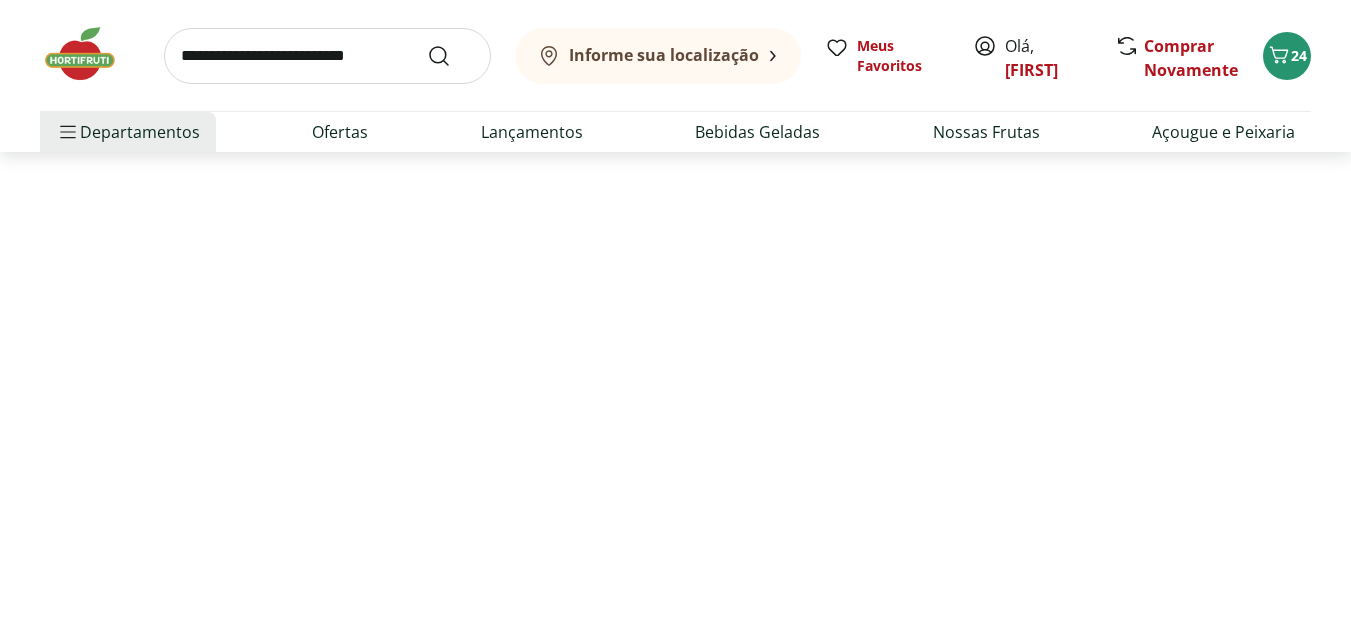 scroll, scrollTop: 0, scrollLeft: 0, axis: both 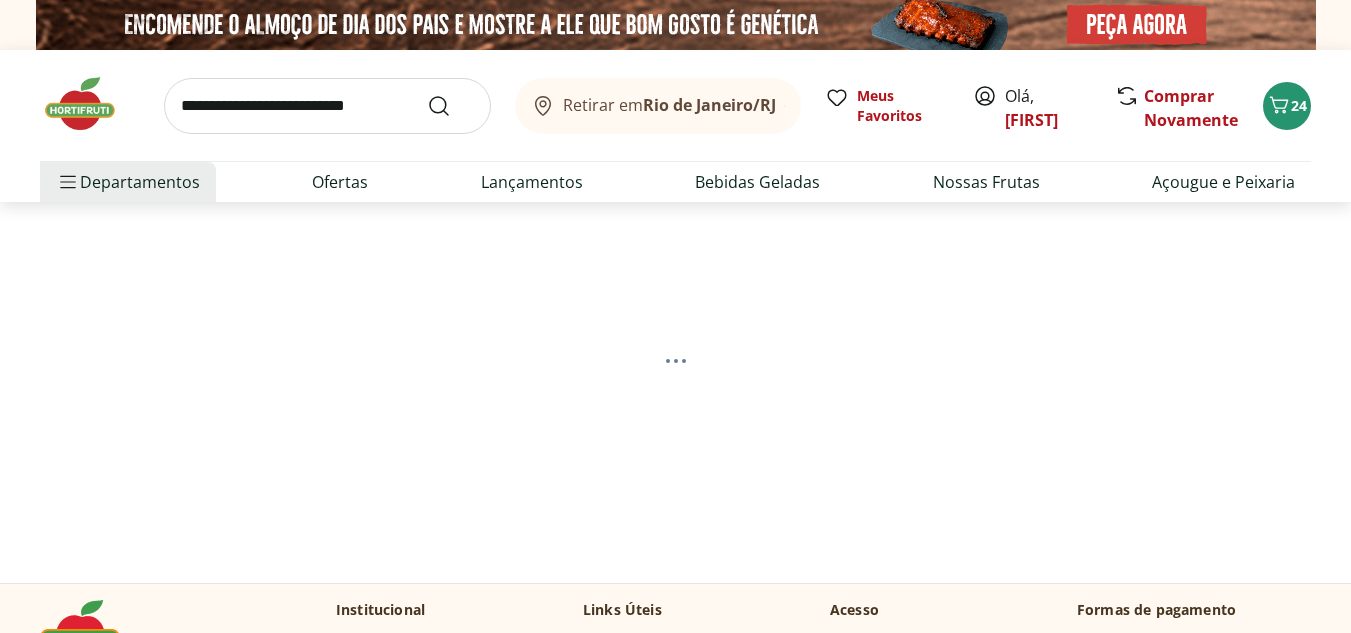select on "**********" 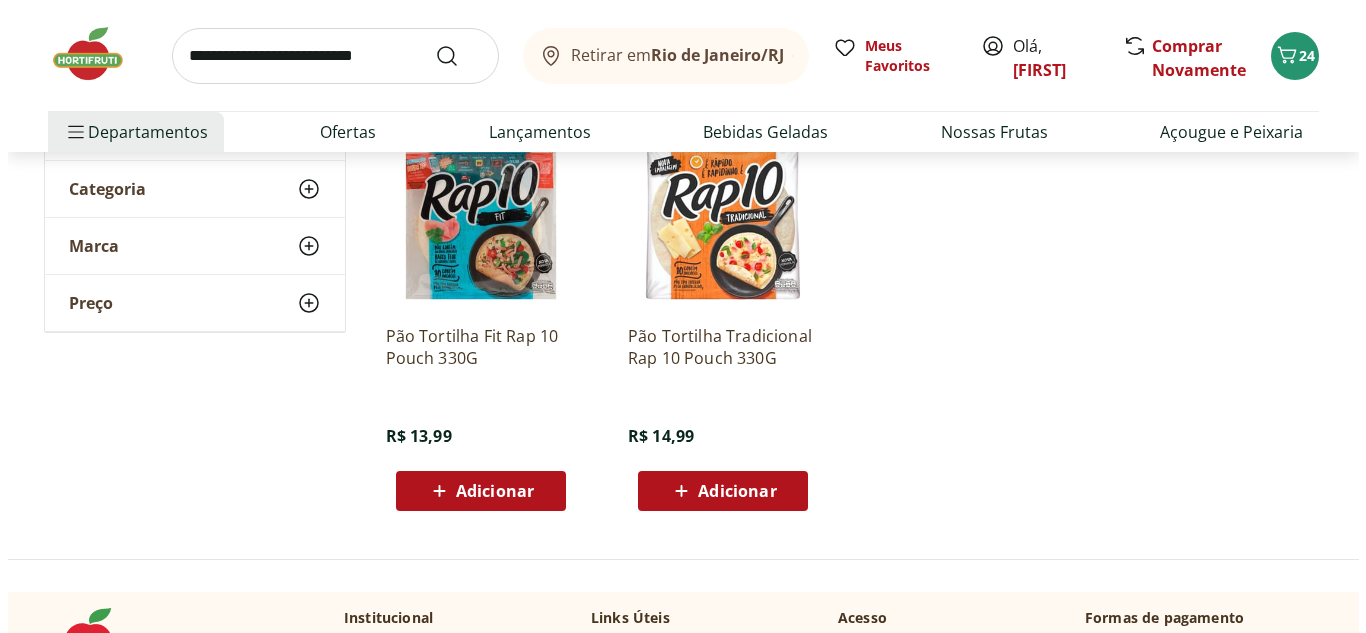 scroll, scrollTop: 0, scrollLeft: 0, axis: both 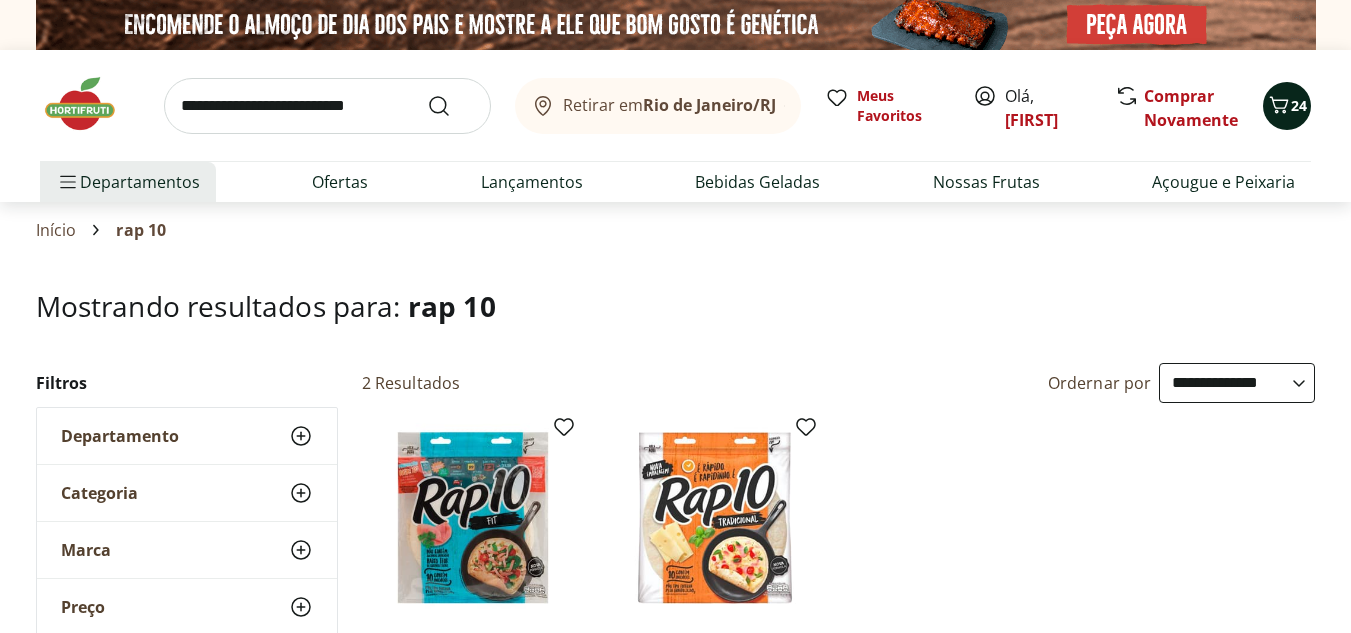 click 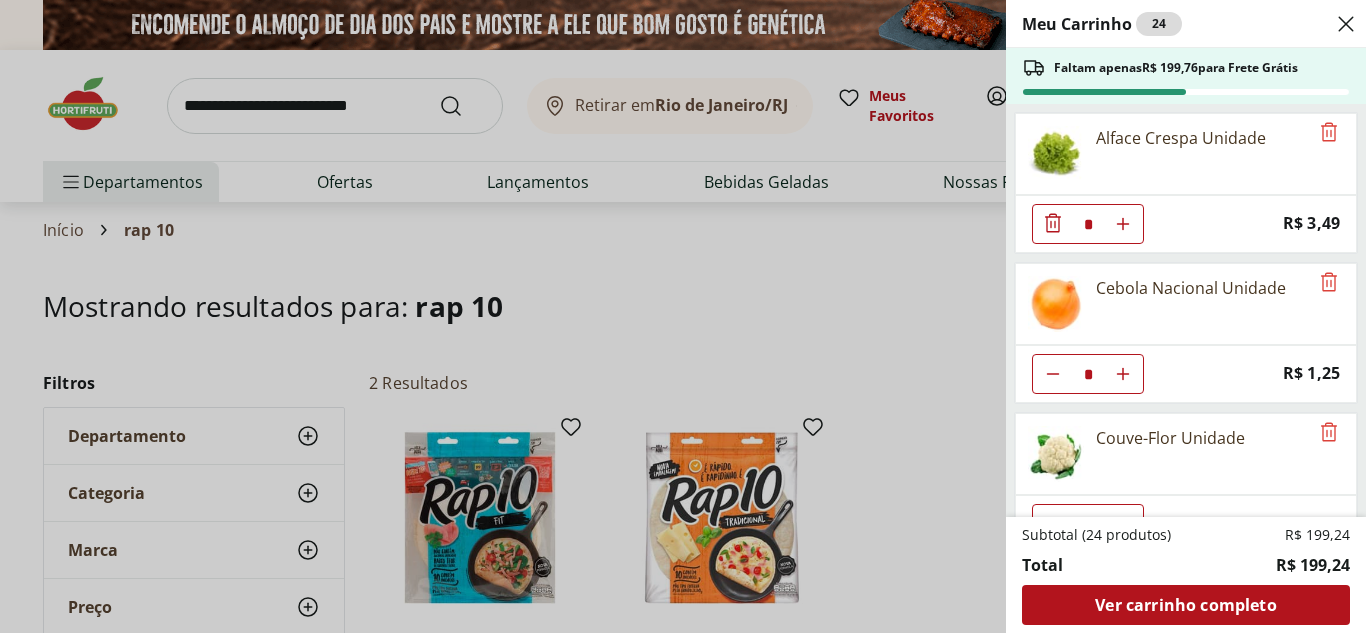 scroll, scrollTop: 178, scrollLeft: 0, axis: vertical 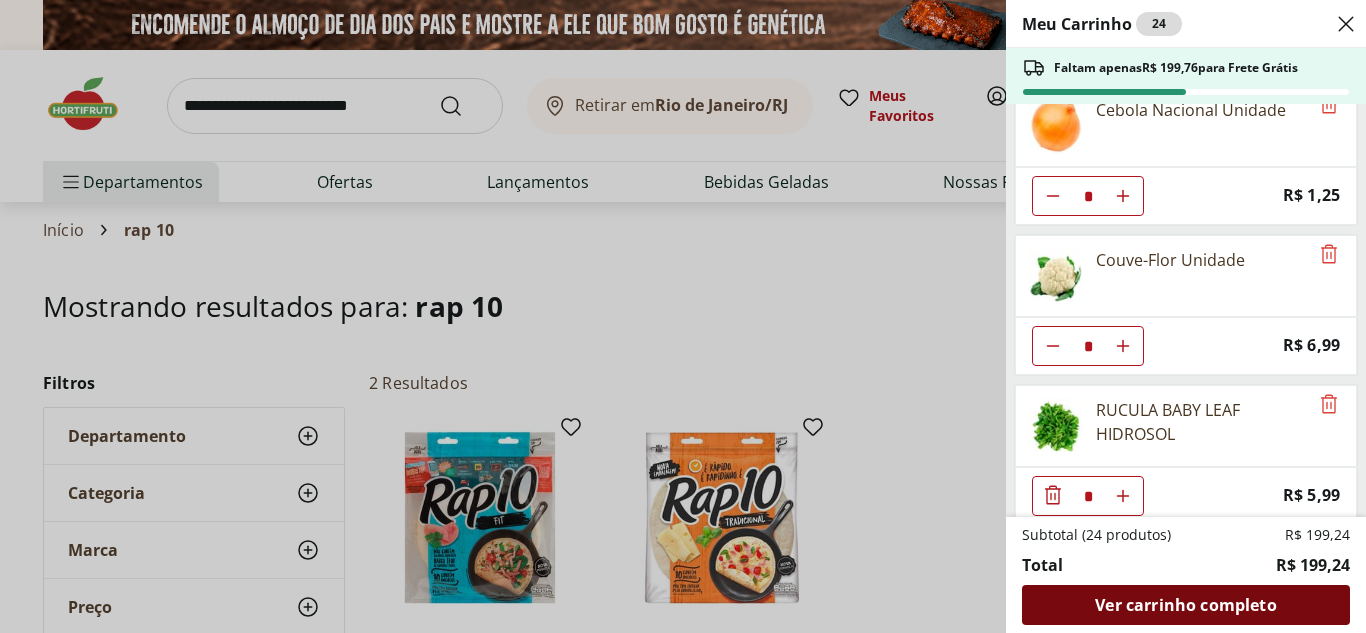 click on "Ver carrinho completo" at bounding box center [1185, 605] 